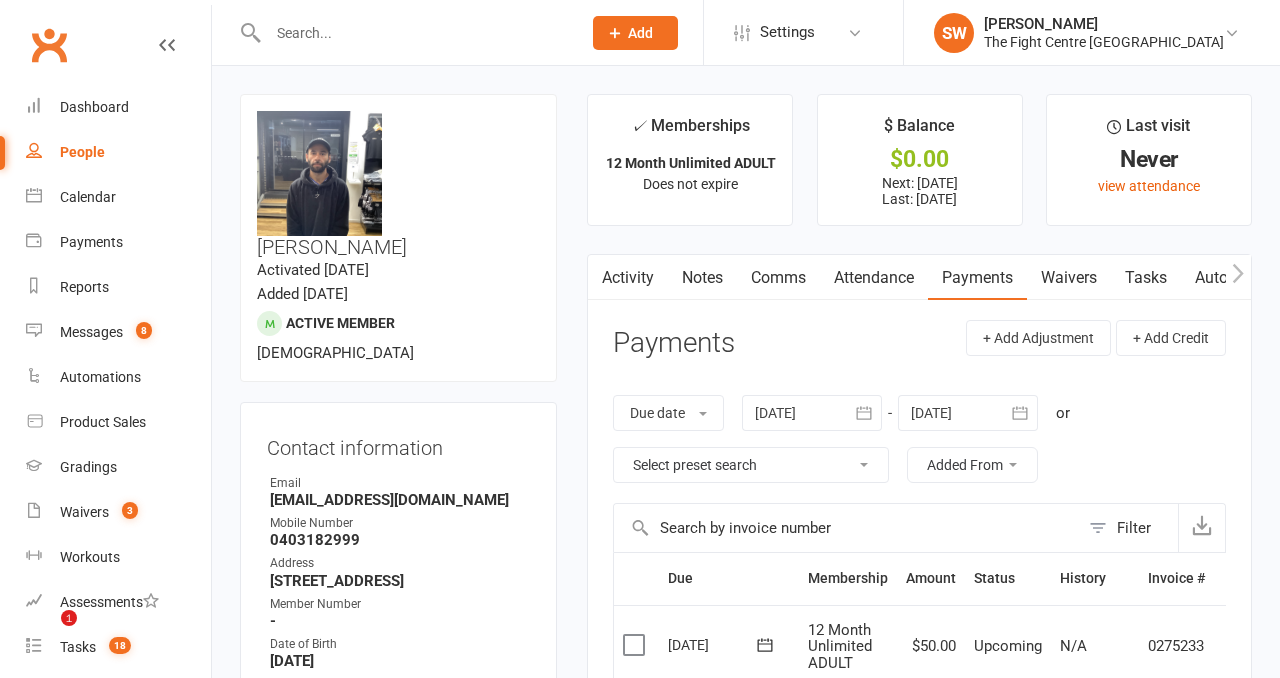 scroll, scrollTop: 0, scrollLeft: 0, axis: both 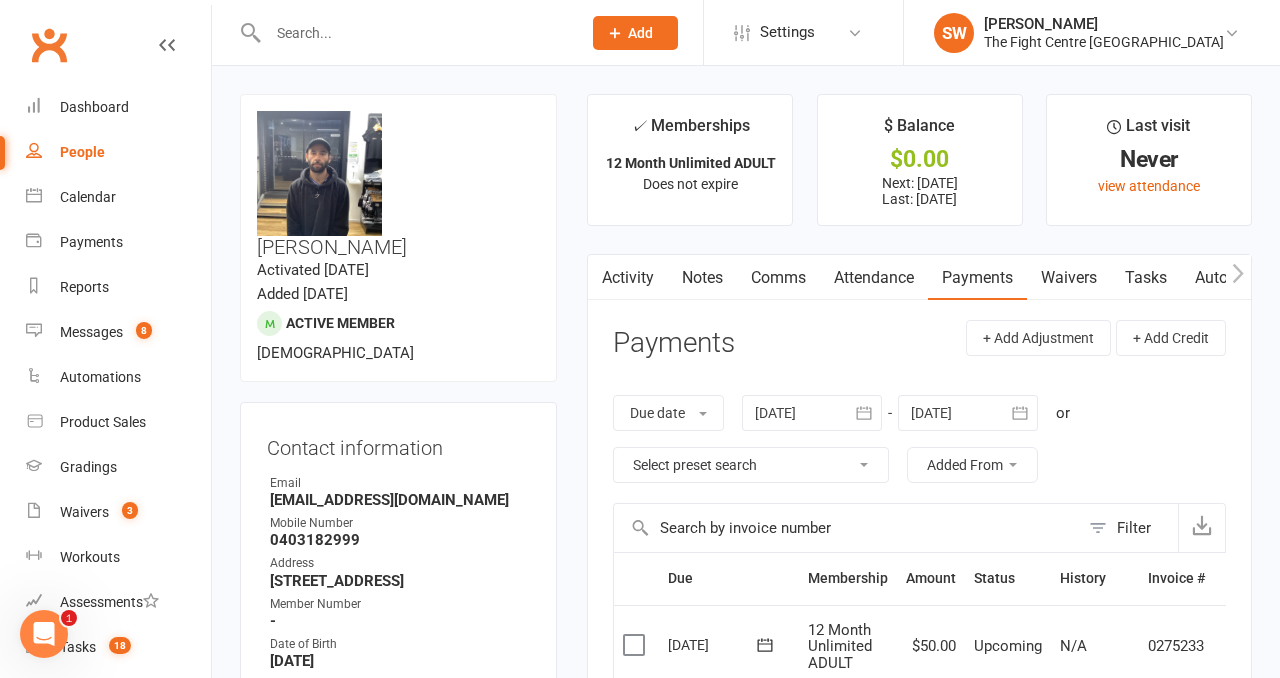 click at bounding box center (414, 33) 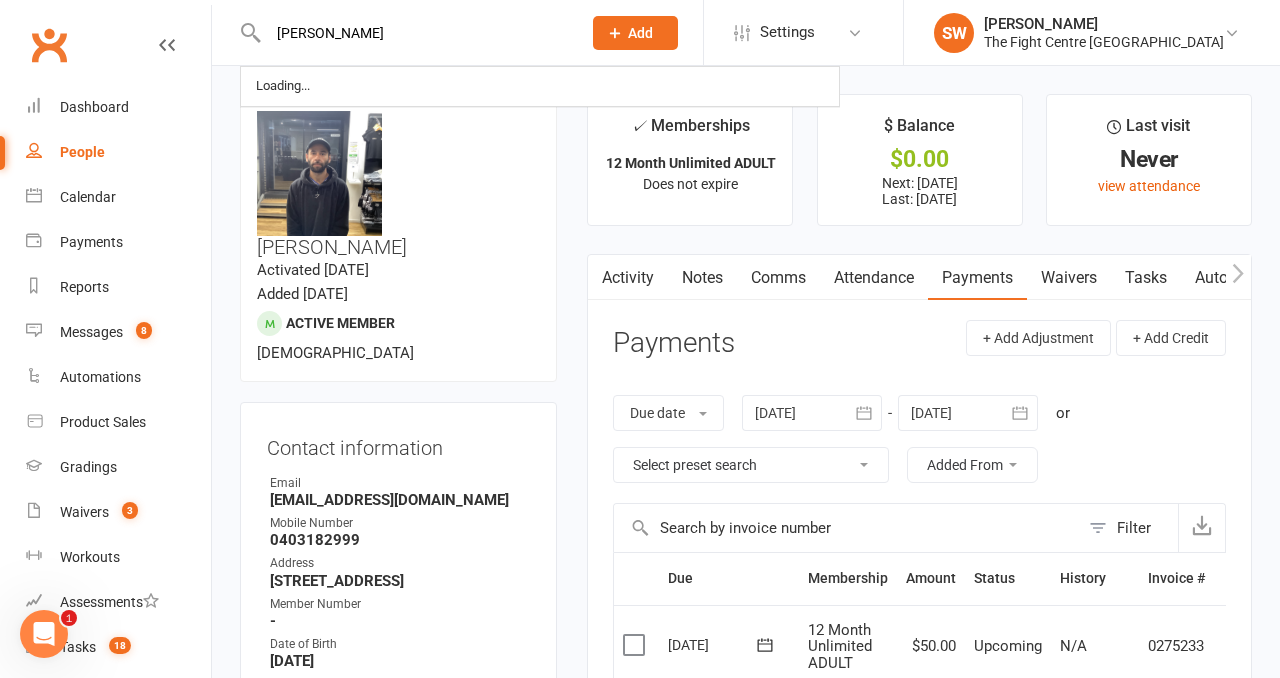 type on "[PERSON_NAME]" 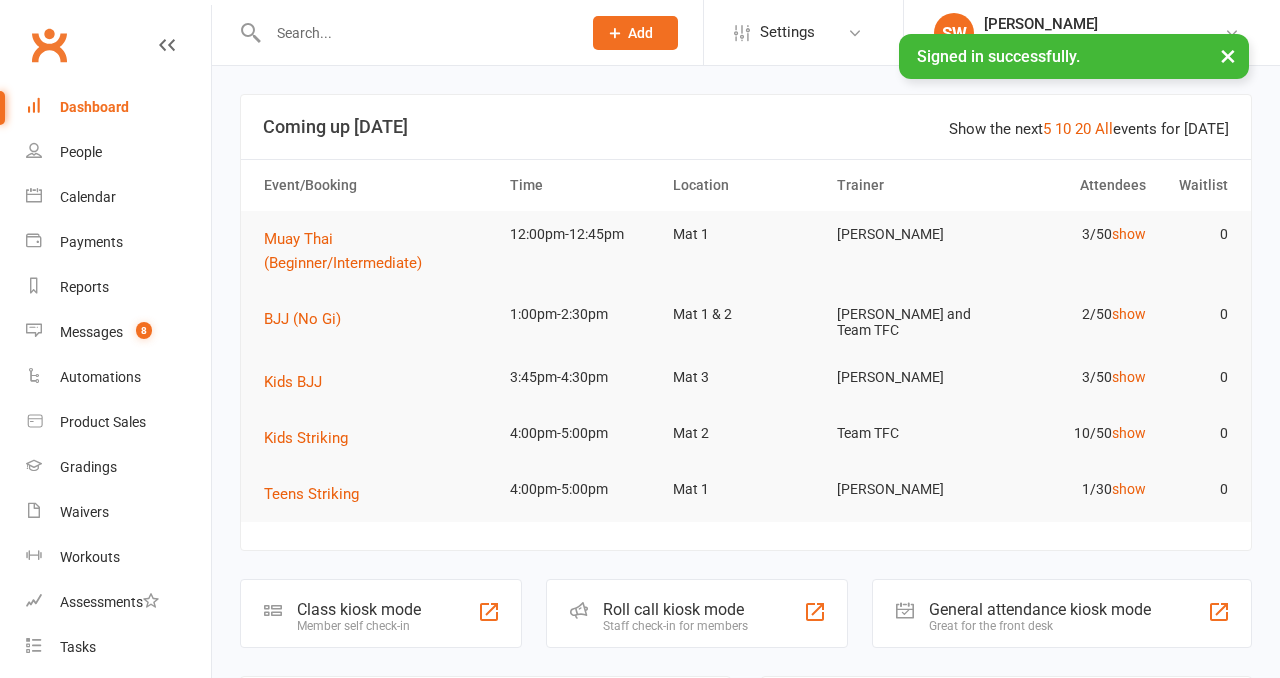 scroll, scrollTop: 0, scrollLeft: 0, axis: both 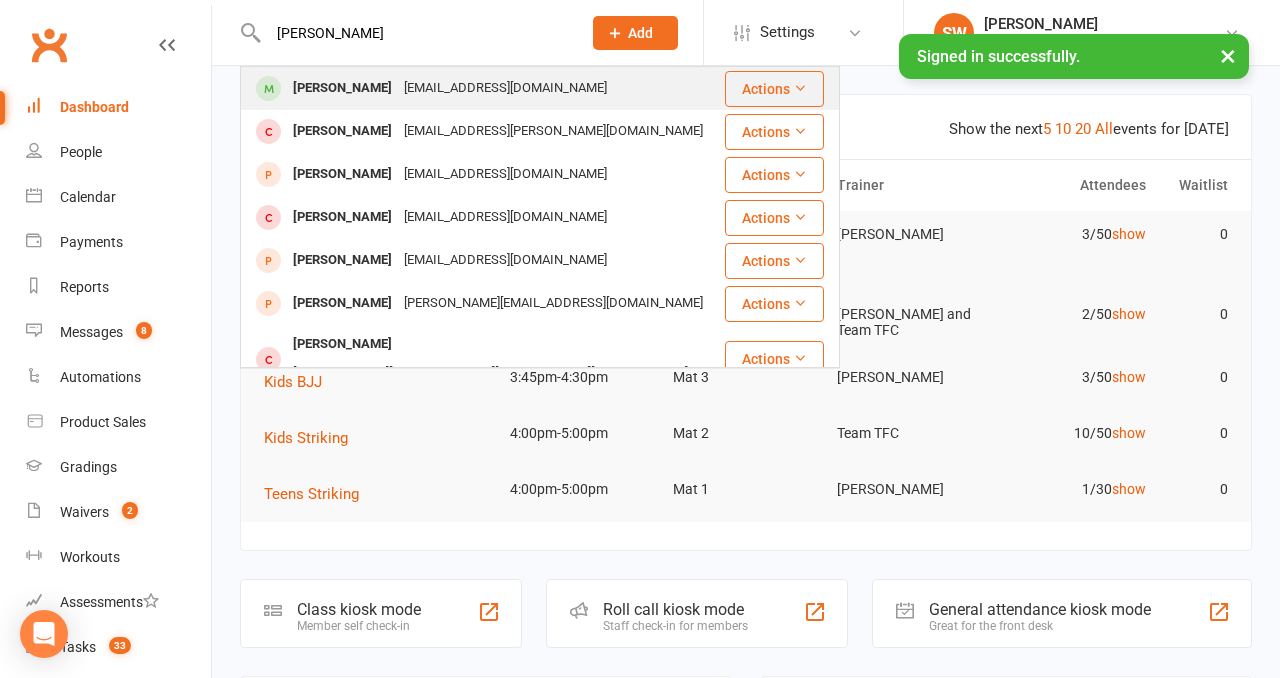 type on "[PERSON_NAME]" 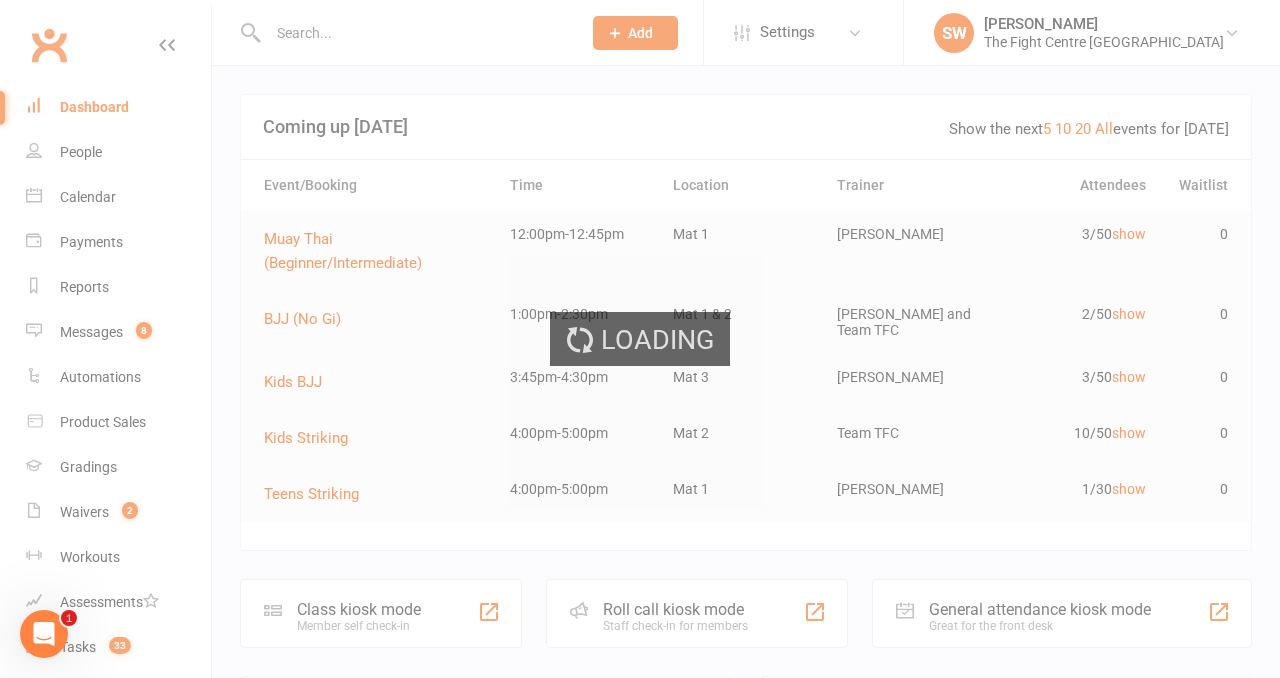 scroll, scrollTop: 0, scrollLeft: 0, axis: both 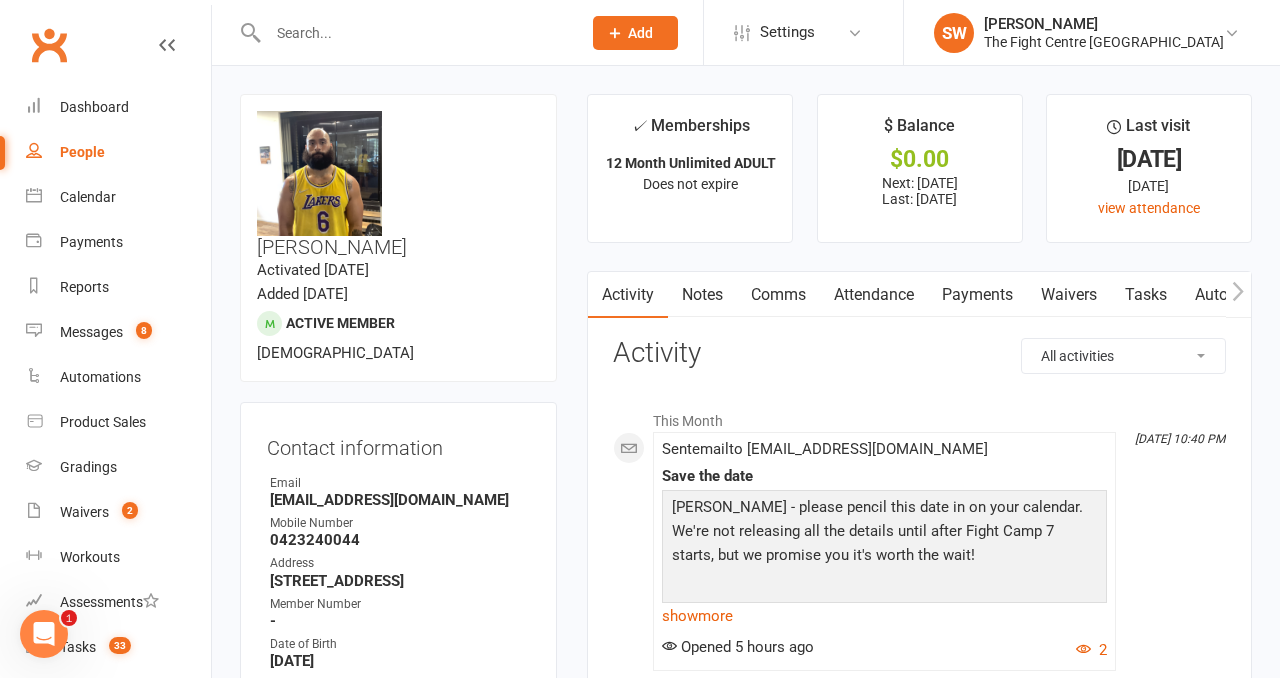 click on "Payments" at bounding box center [977, 295] 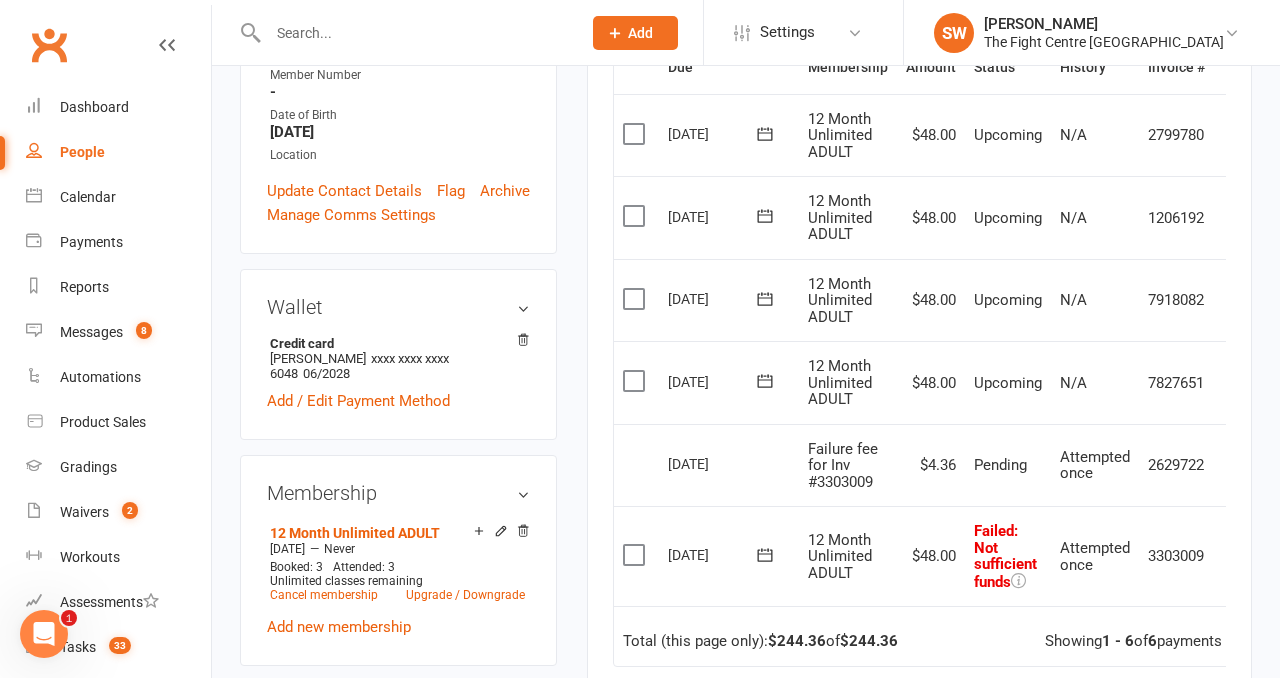 scroll, scrollTop: 667, scrollLeft: 0, axis: vertical 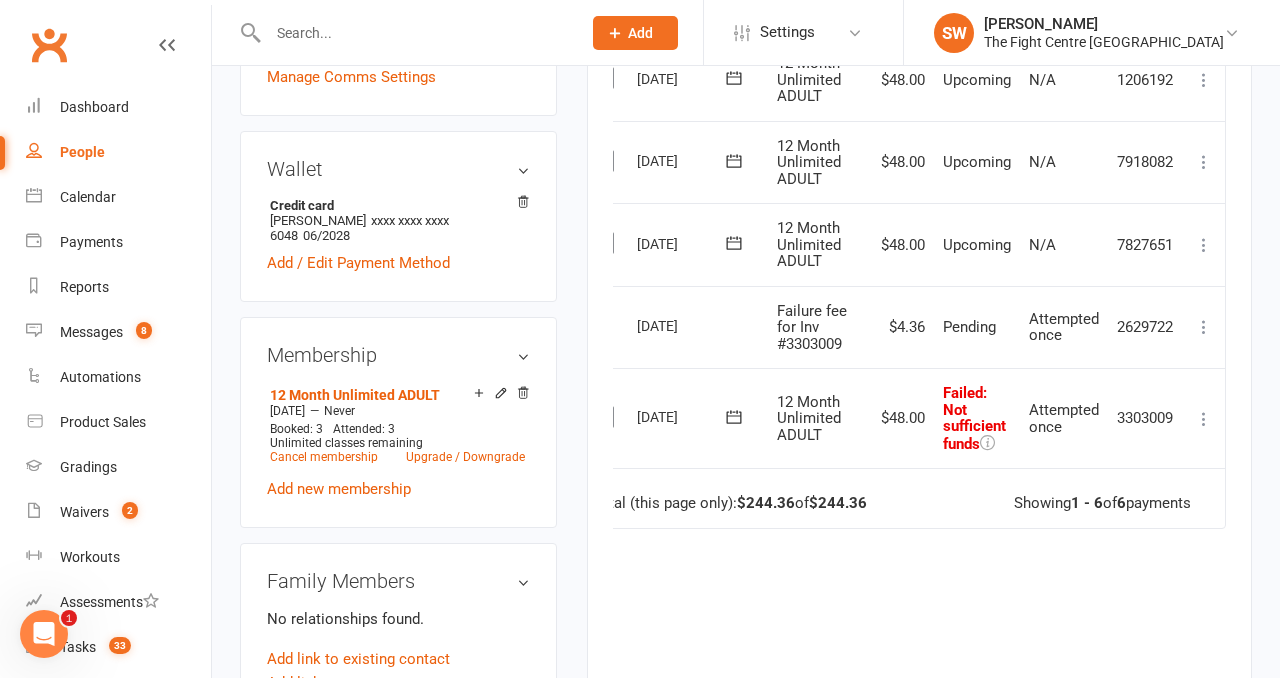 click at bounding box center [1204, 419] 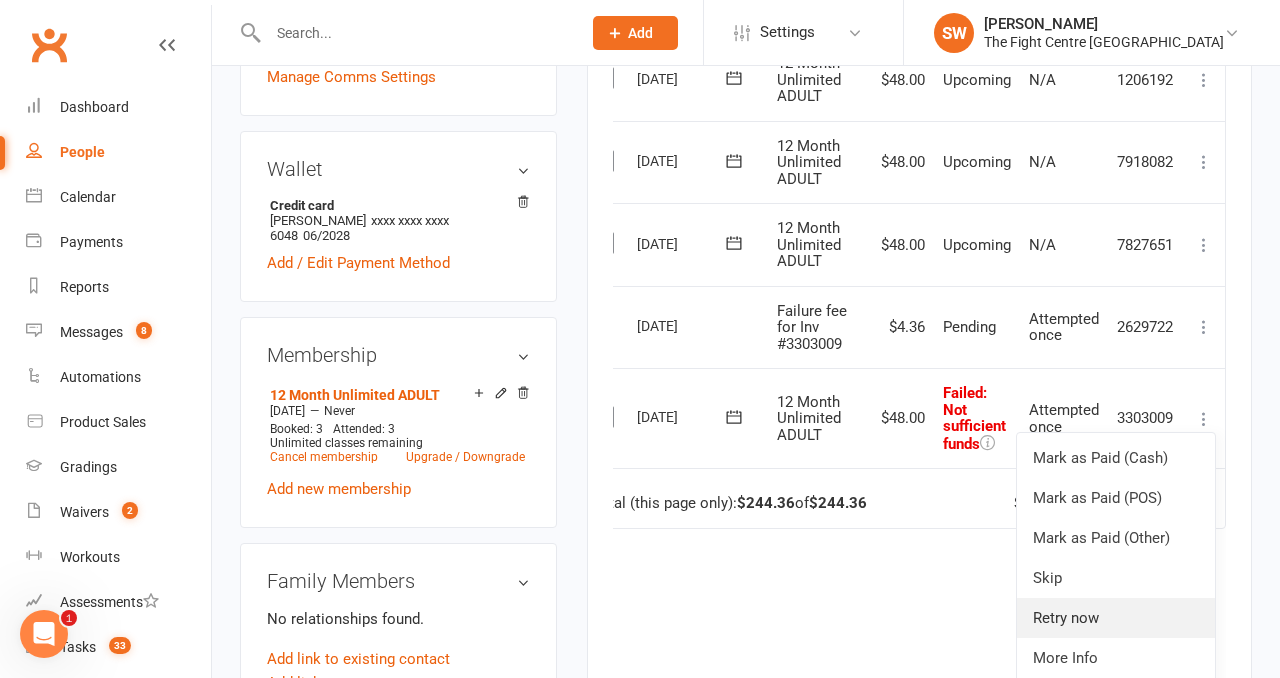 click on "Retry now" at bounding box center (1116, 618) 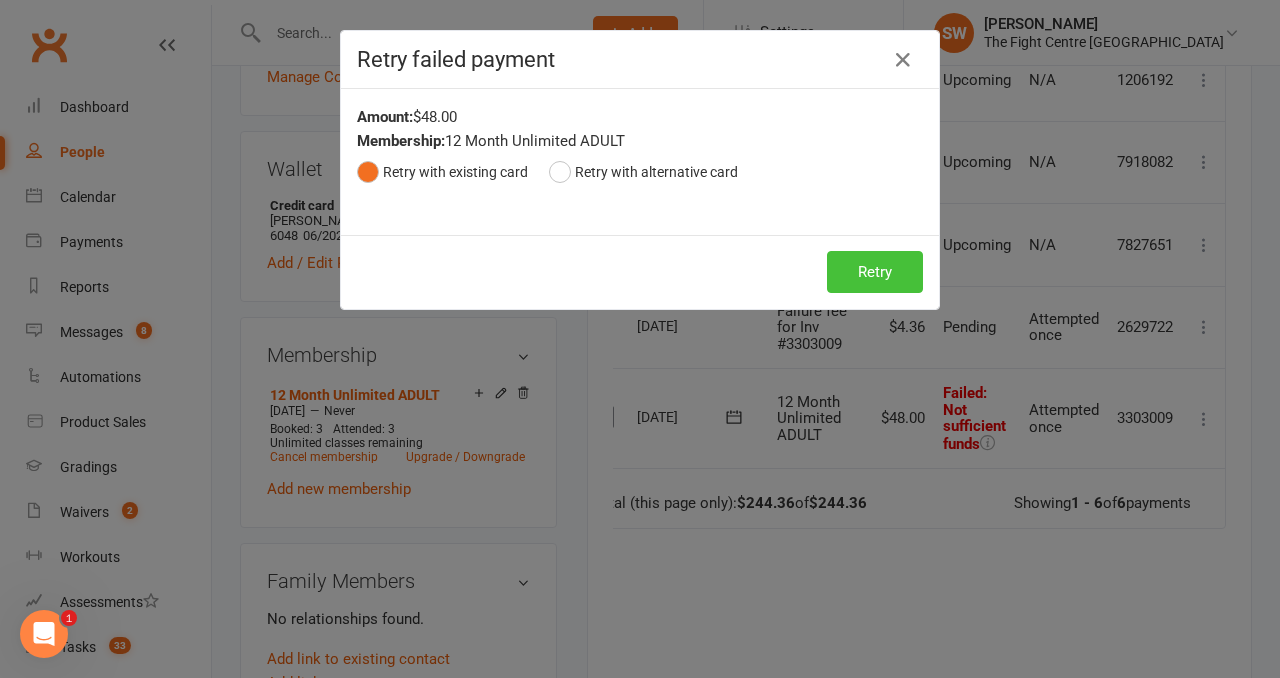click on "Retry" at bounding box center [875, 272] 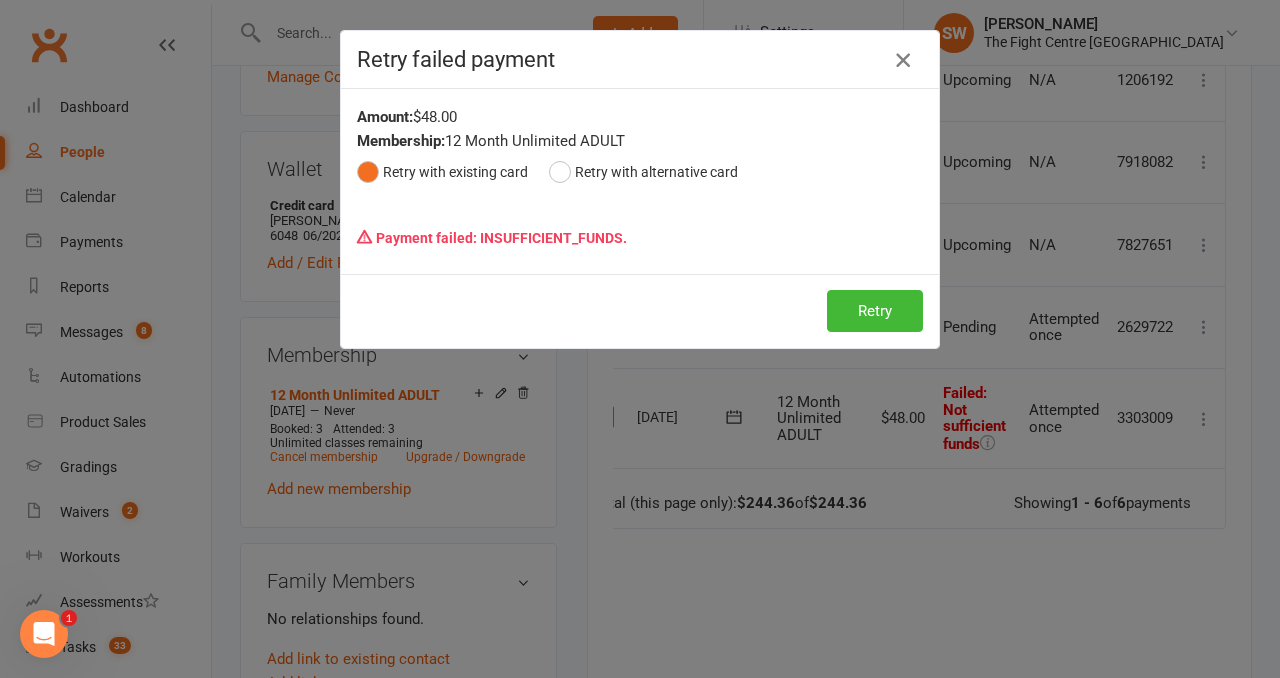 click at bounding box center [903, 60] 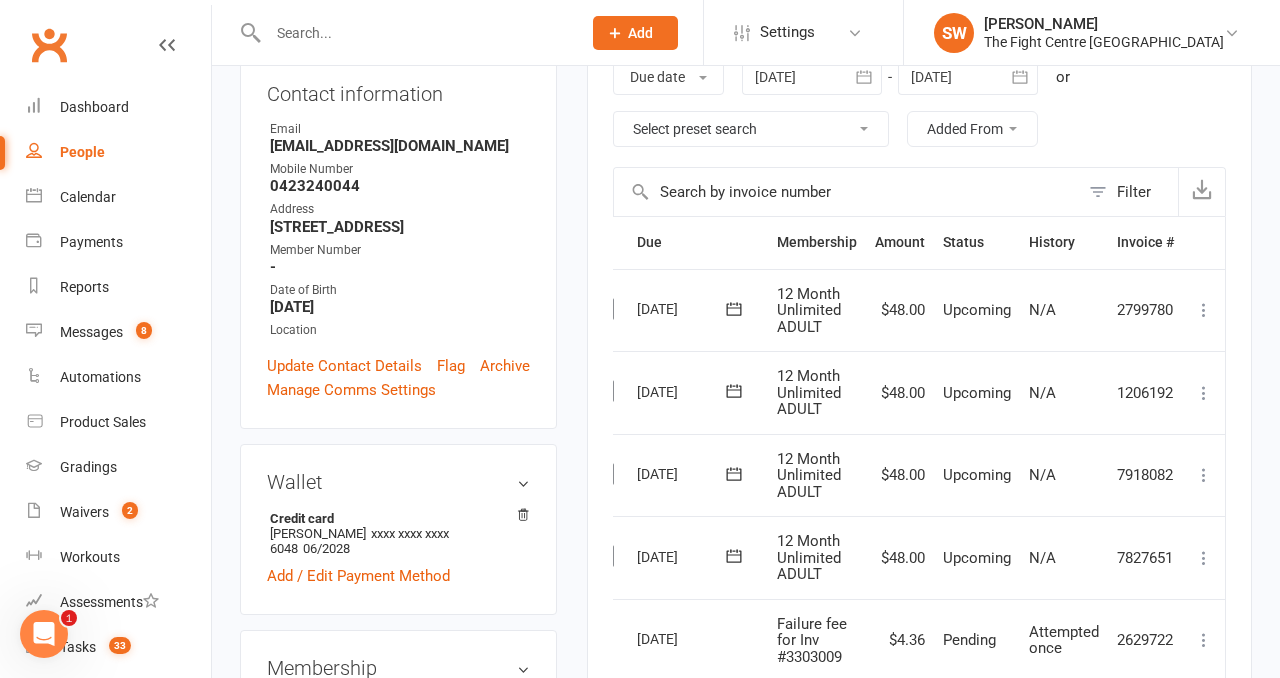 scroll, scrollTop: 0, scrollLeft: 0, axis: both 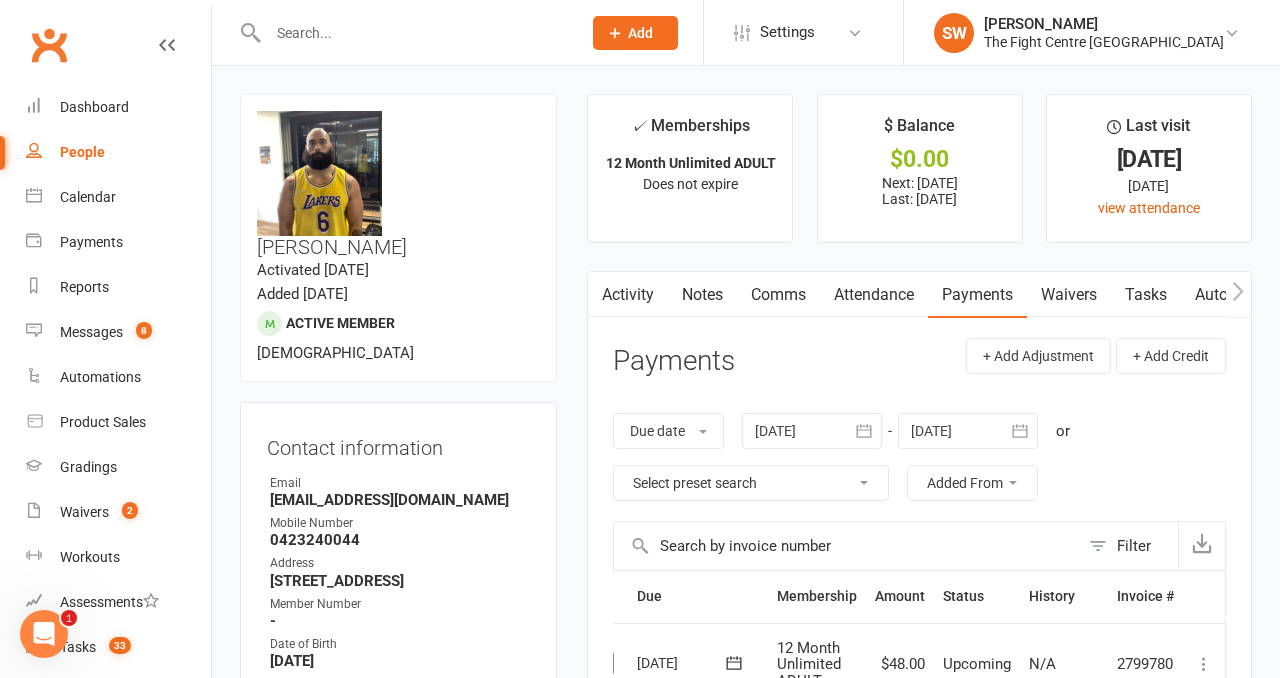 click 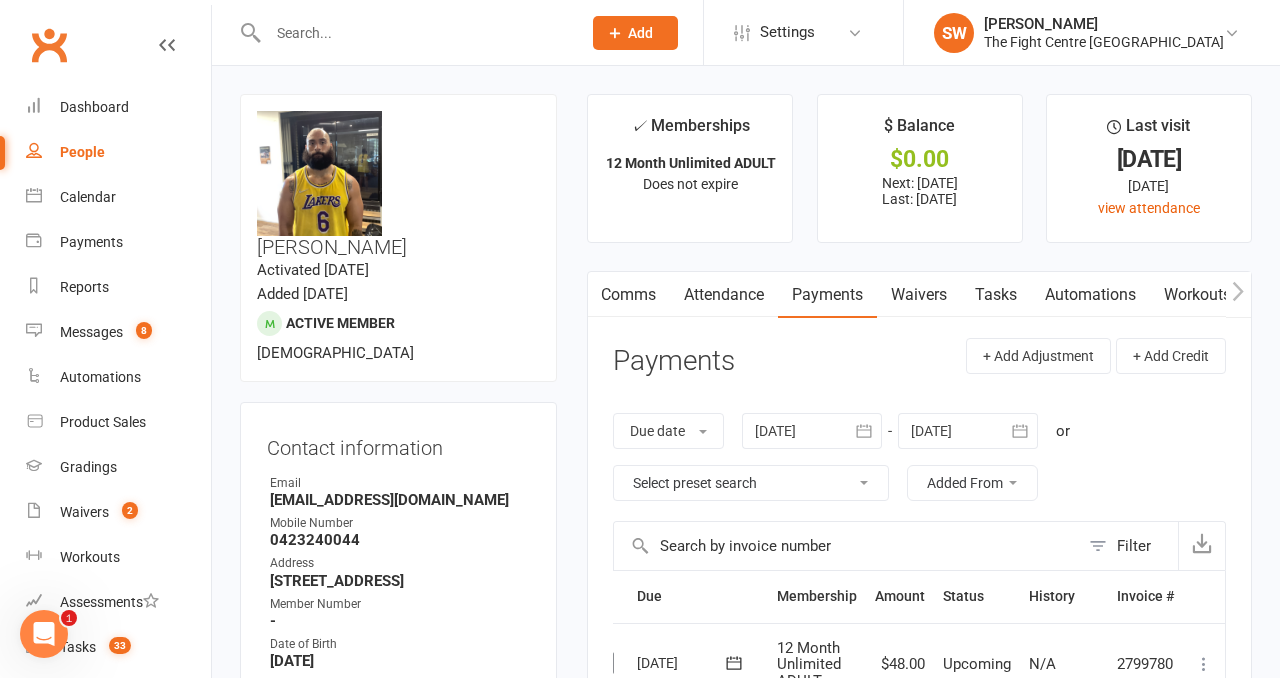 click 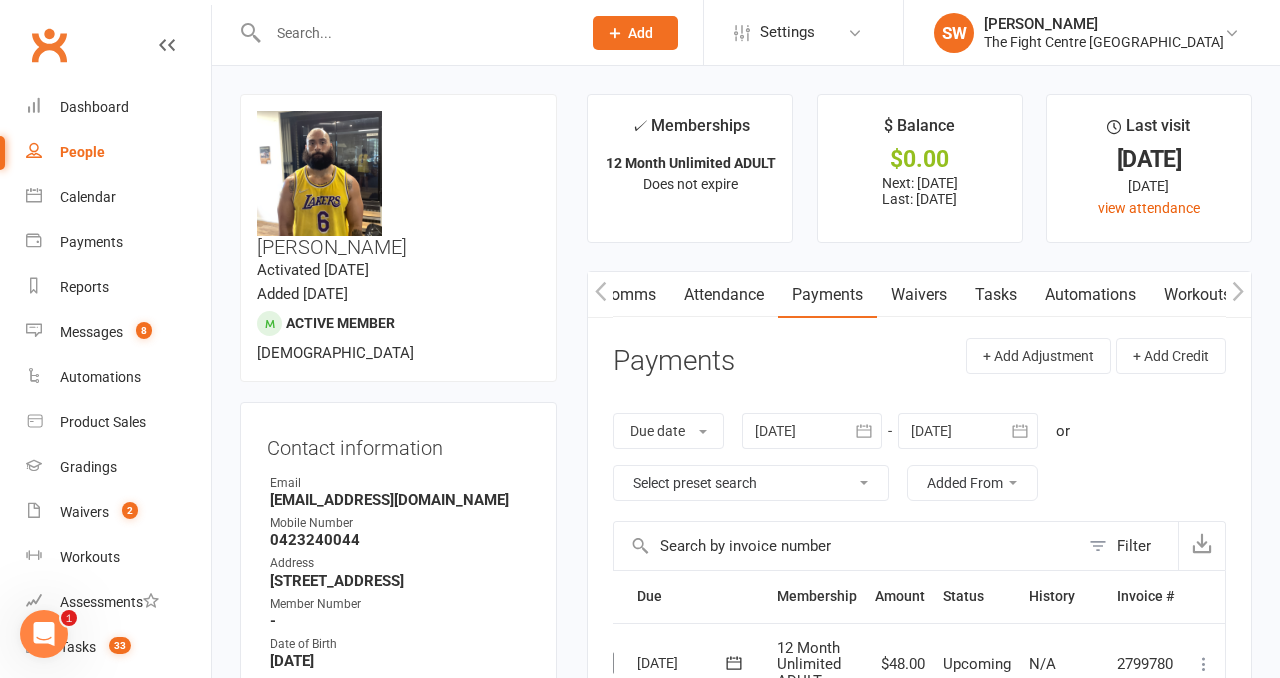 click 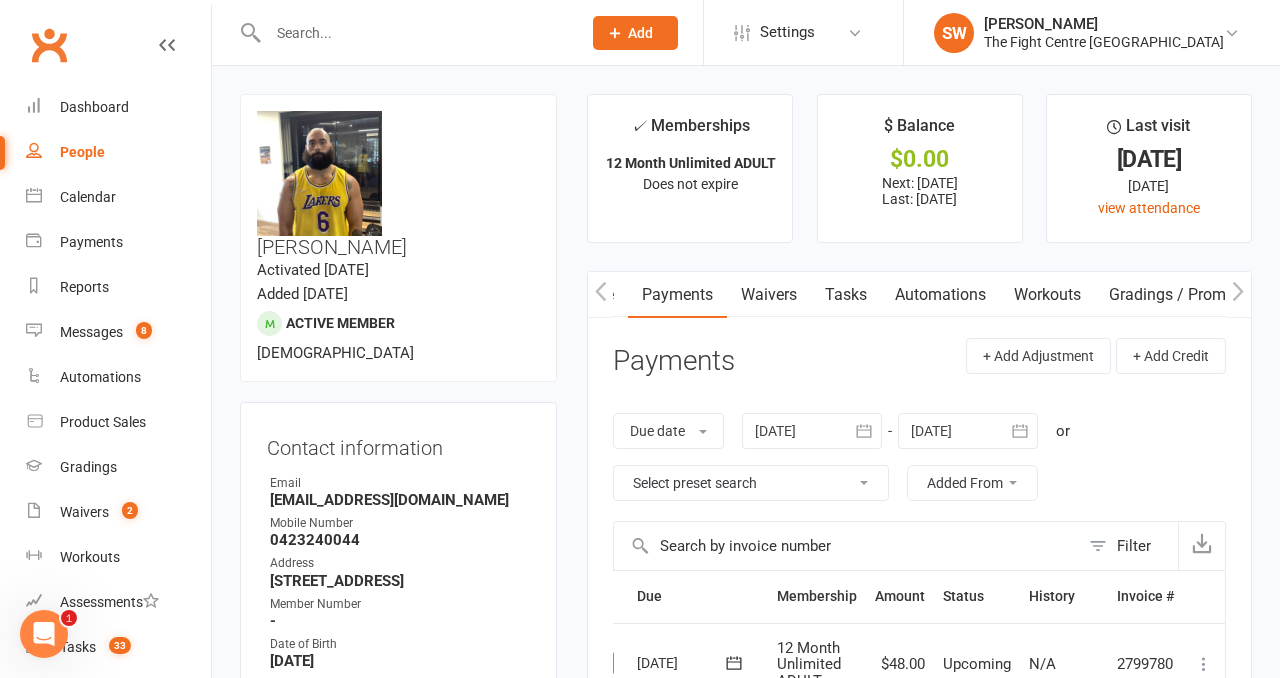 click 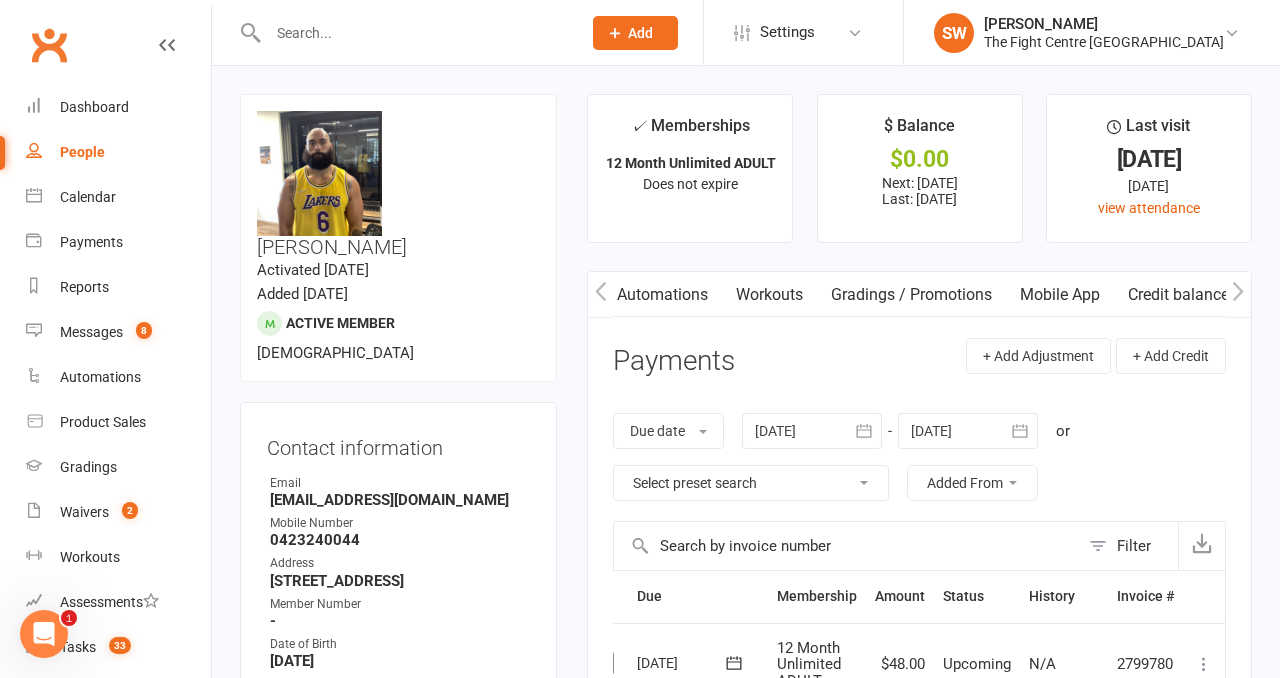 scroll, scrollTop: 0, scrollLeft: 578, axis: horizontal 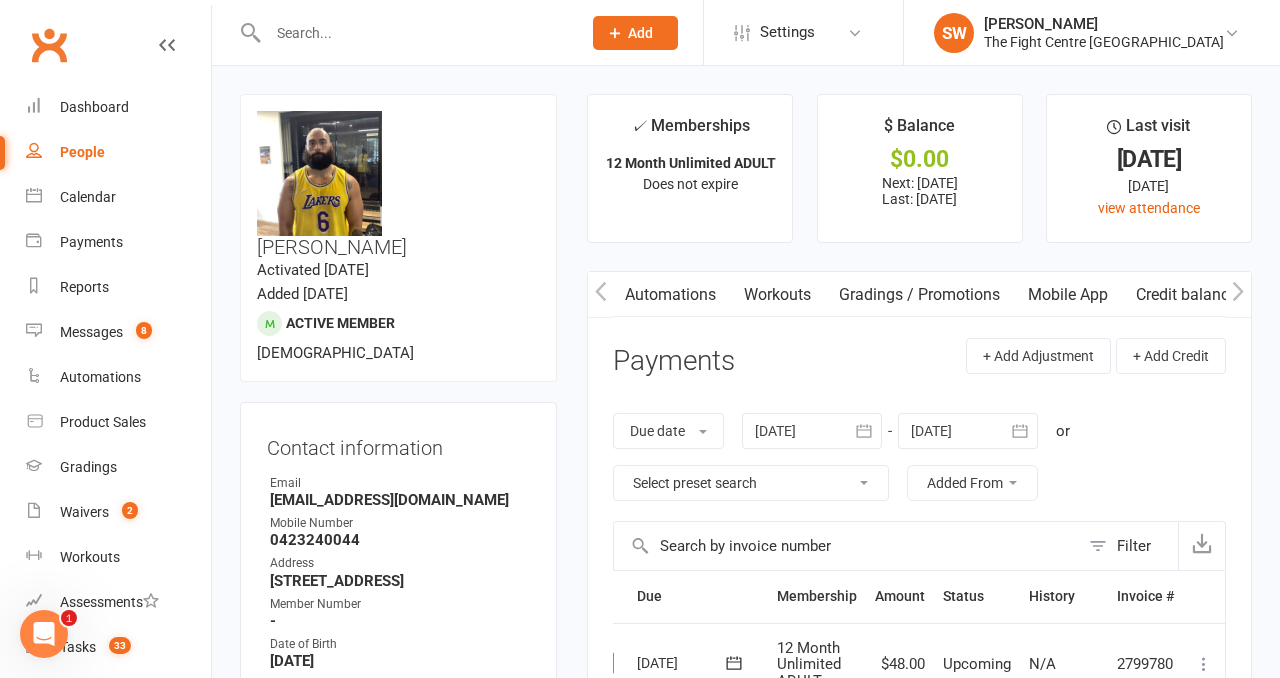 click on "Mobile App" at bounding box center [1068, 295] 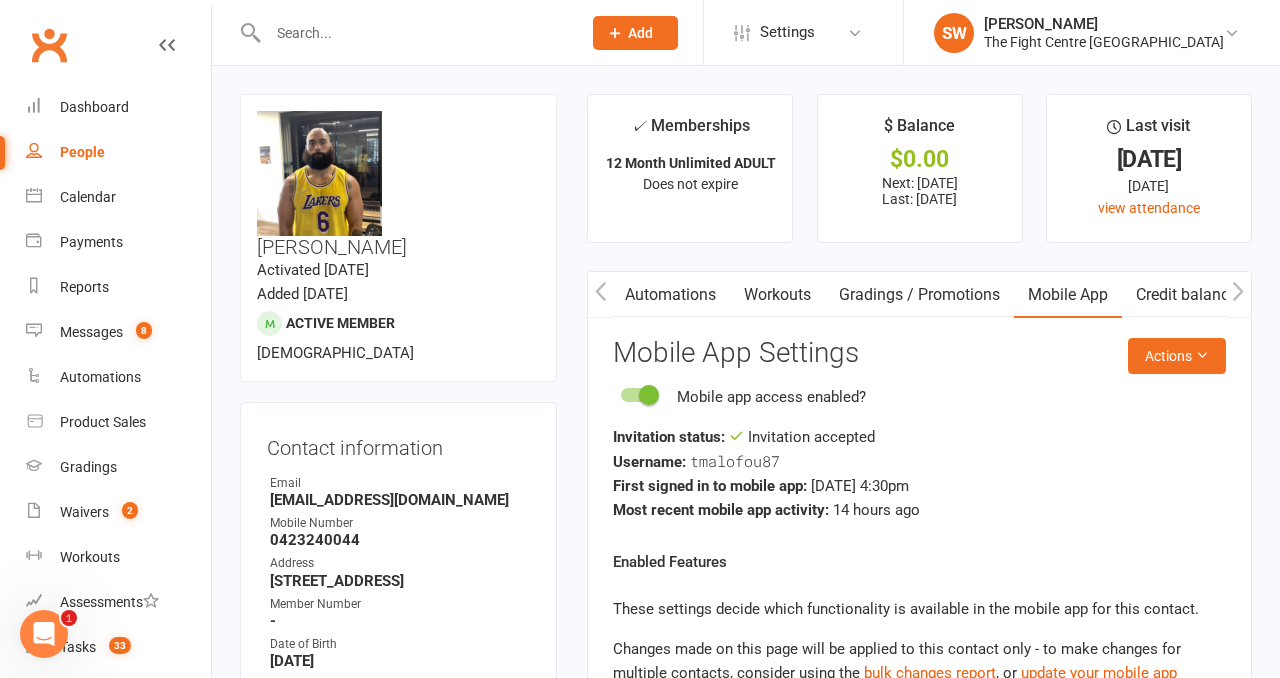 scroll, scrollTop: 54, scrollLeft: 0, axis: vertical 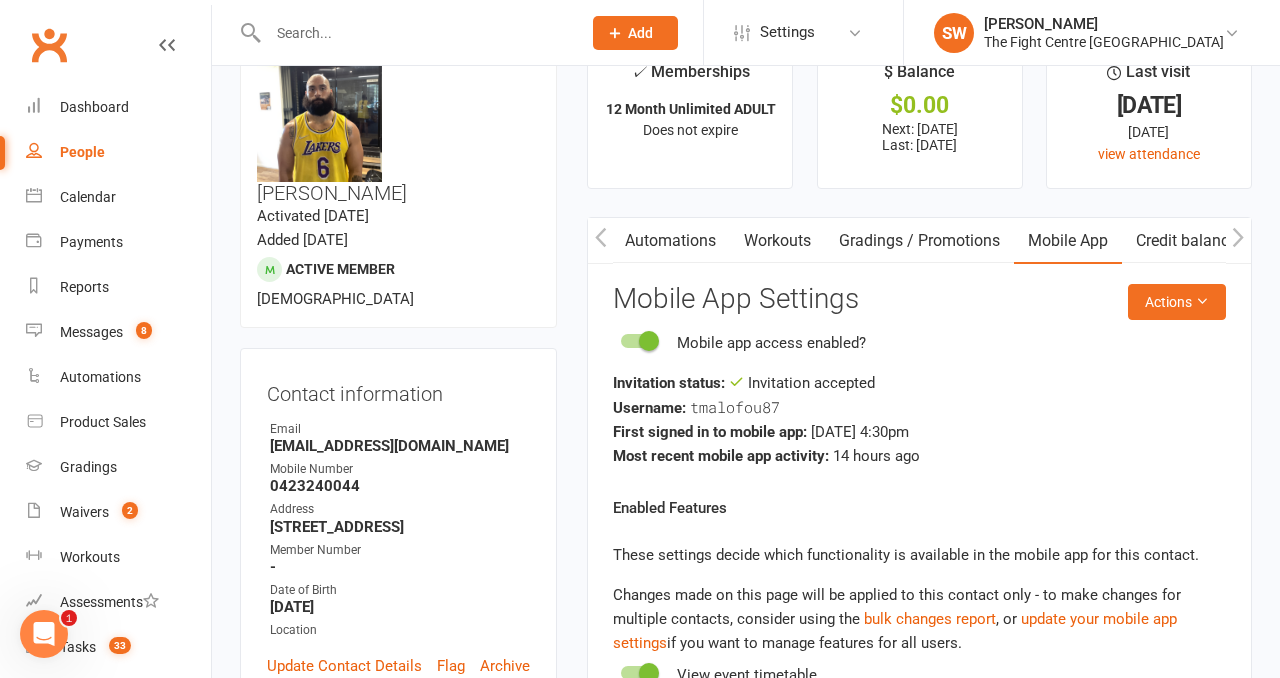 click at bounding box center (403, 32) 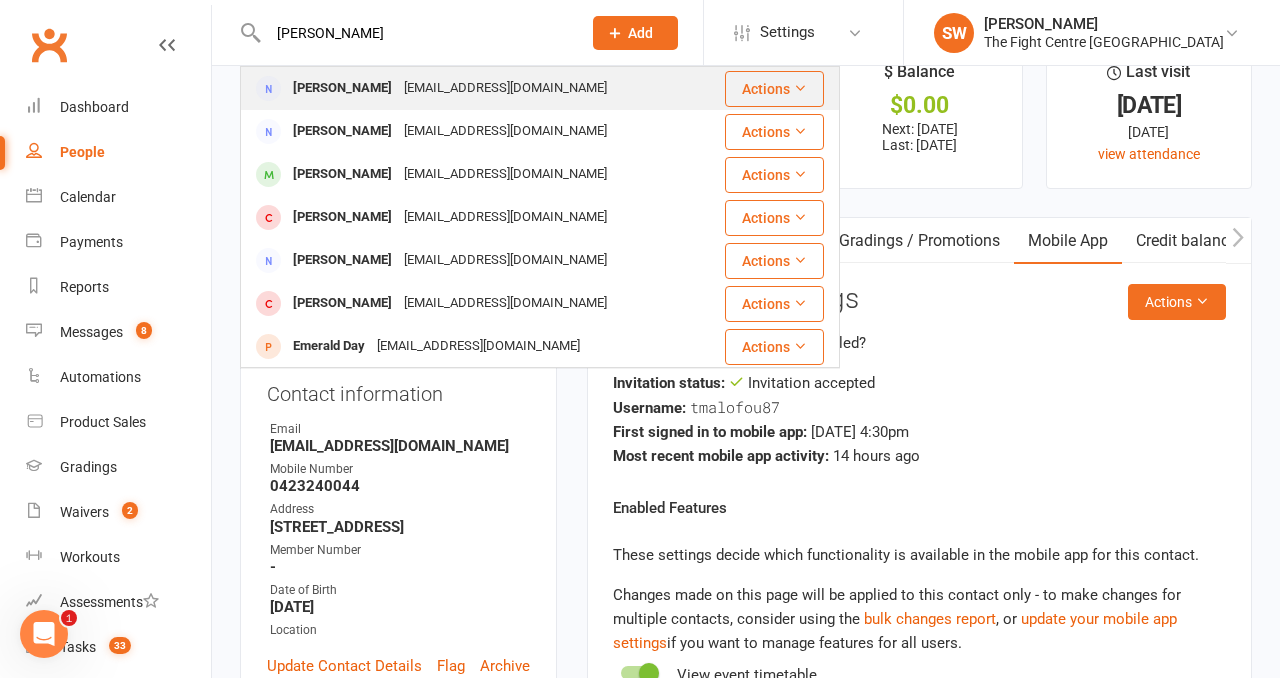 type on "[PERSON_NAME]" 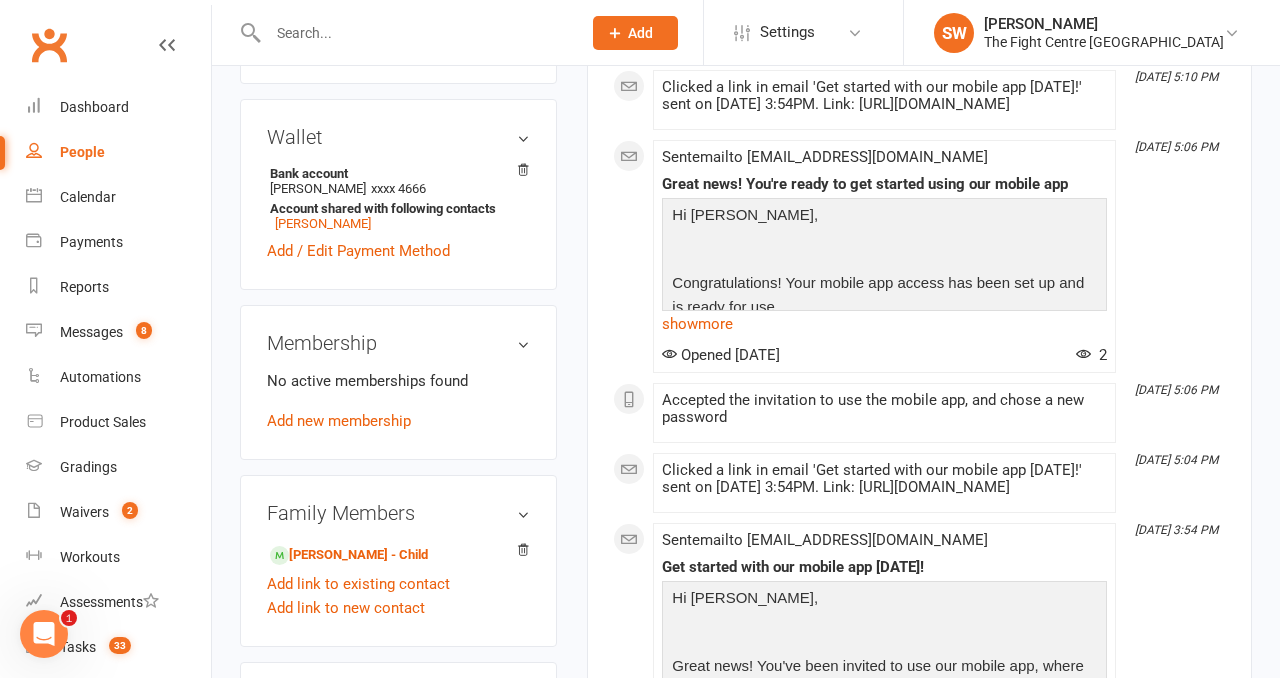 scroll, scrollTop: 626, scrollLeft: 0, axis: vertical 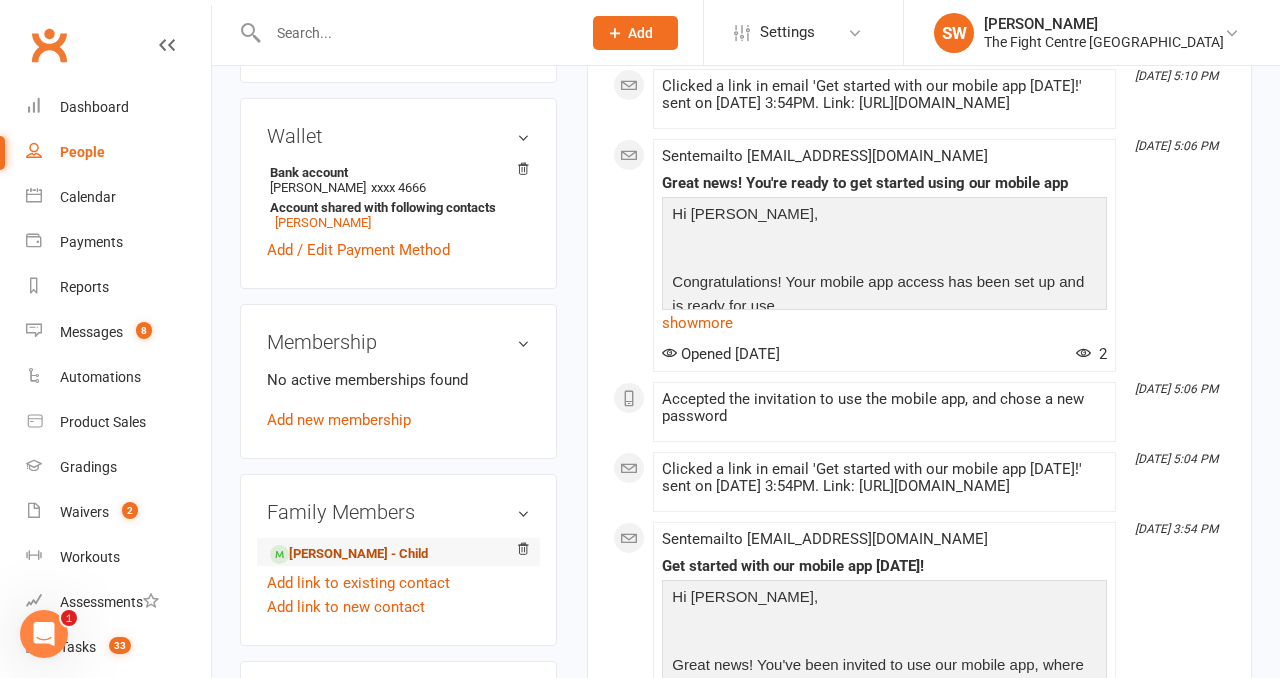 click on "[PERSON_NAME] - Child" at bounding box center [349, 554] 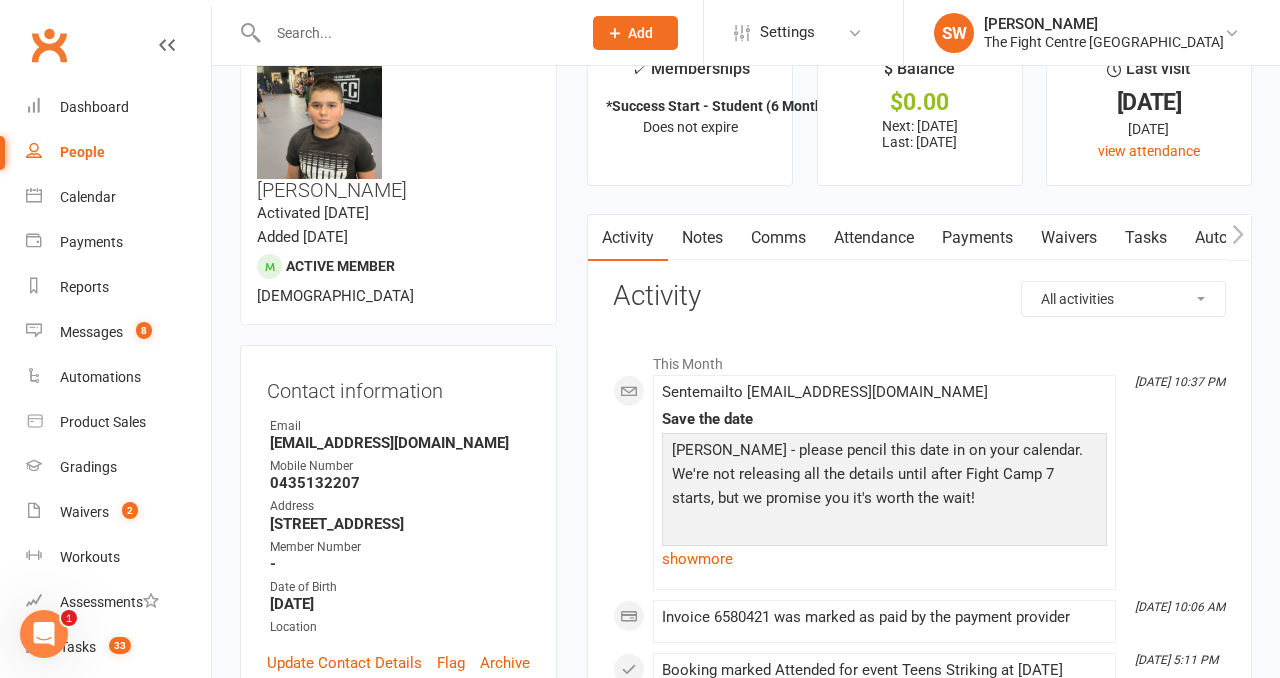 scroll, scrollTop: 0, scrollLeft: 0, axis: both 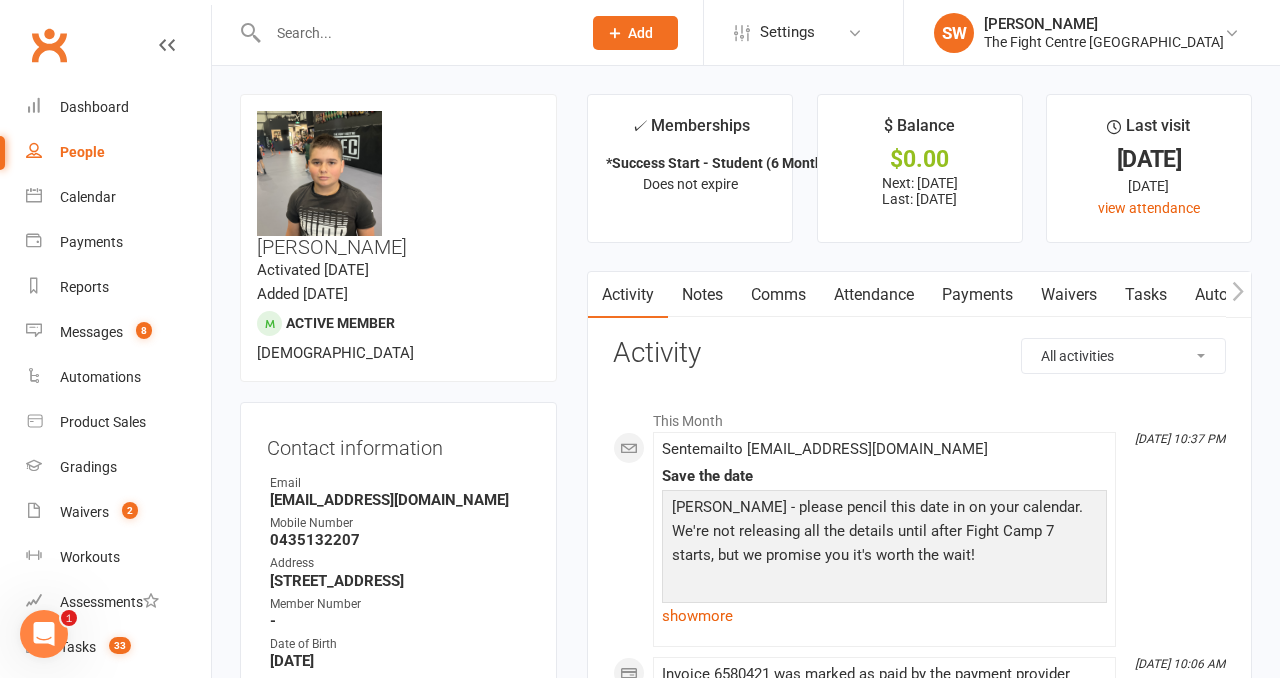click on "✓ Memberships *Success Start - Student (6 Months) Does not expire $ Balance $0.00 Next: [DATE] Last: [DATE] Last visit [DATE] [DATE] view attendance
Activity Notes Comms Attendance Payments Waivers Tasks Automations Workouts Gradings / Promotions Mobile App Credit balance
All activities Bookings / Attendances Communications Notes Failed SMSes Gradings Members Memberships Mobile App POS Sales Payments Credit Vouchers Prospects Reports Automations Tasks Waivers Workouts Kiosk Mode Consent Assessments Contact Flags Family Relationships Activity This Month [DATE] 10:37 PM   Sent  email  to   [EMAIL_ADDRESS][DOMAIN_NAME]   Save the date [PERSON_NAME] - please pencil this date in on your calendar.  We're not releasing all the details until after Fight Camp 7 starts, but we promise you it's worth the wait!   We hope you've all had a restful winter weekend, nice and chill (no pun intended).       There's so much to look forward too in the 2nd half of 2025, and it's nice to be doing it with you guys." at bounding box center [919, 1434] 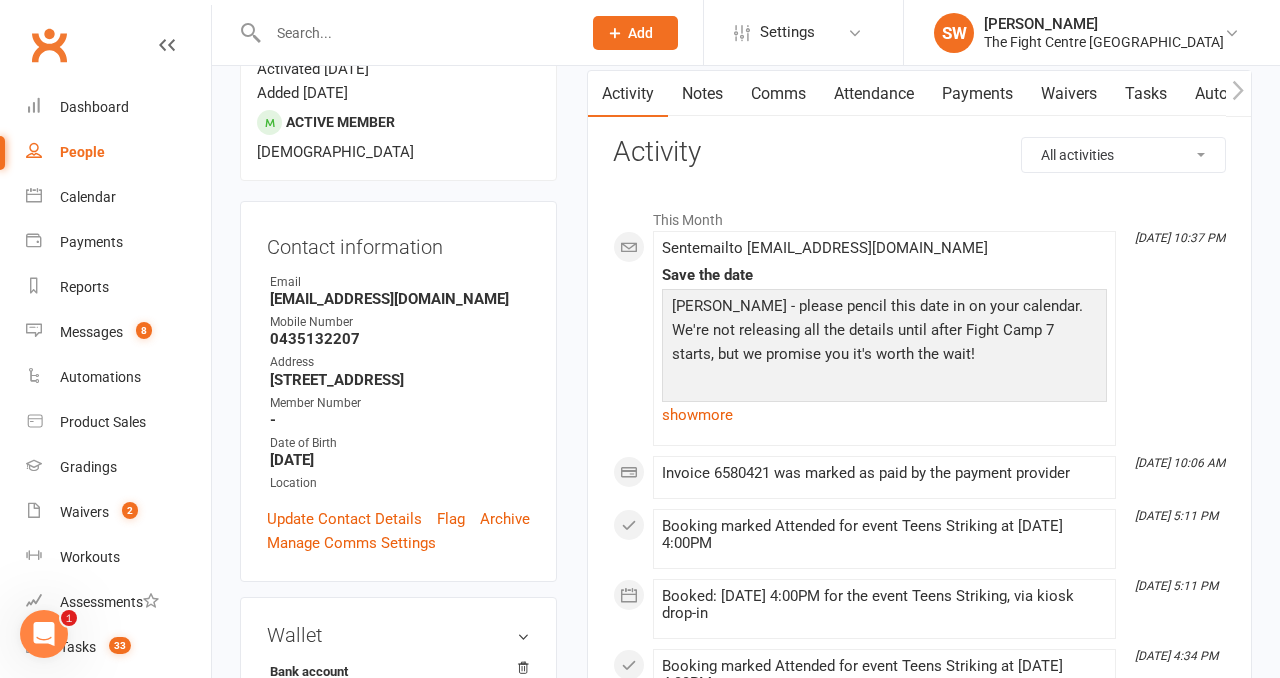 scroll, scrollTop: 0, scrollLeft: 0, axis: both 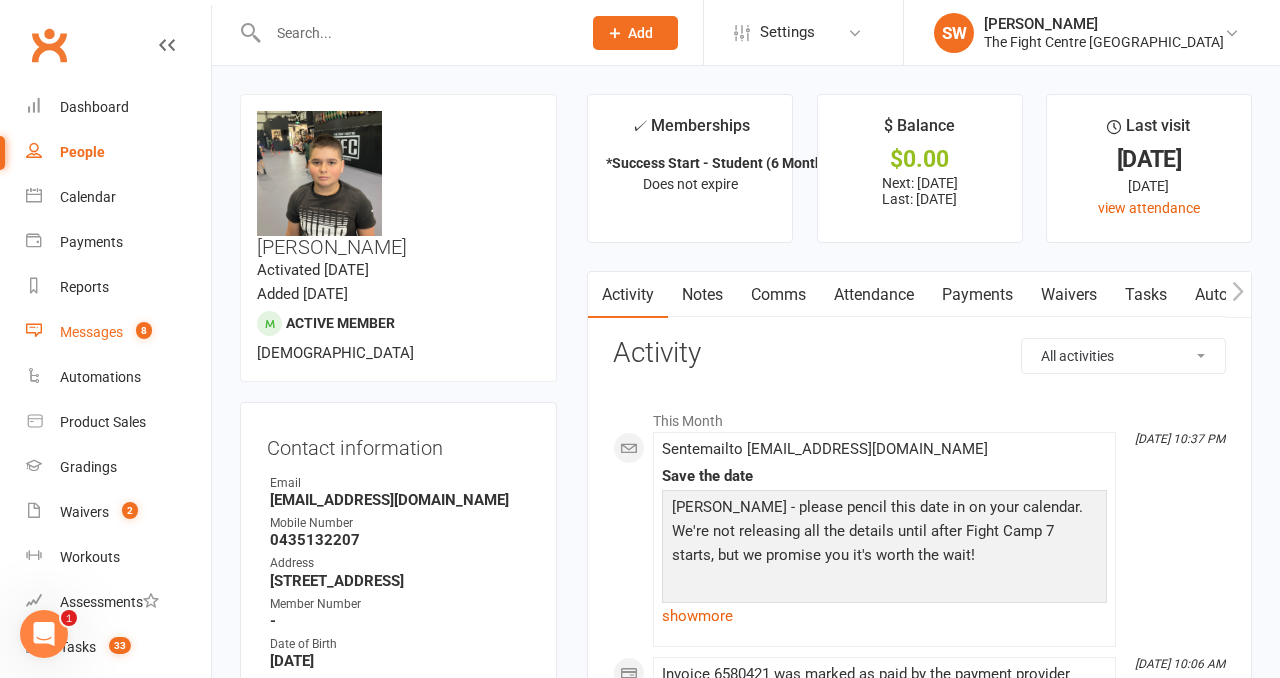 click on "8" at bounding box center (144, 330) 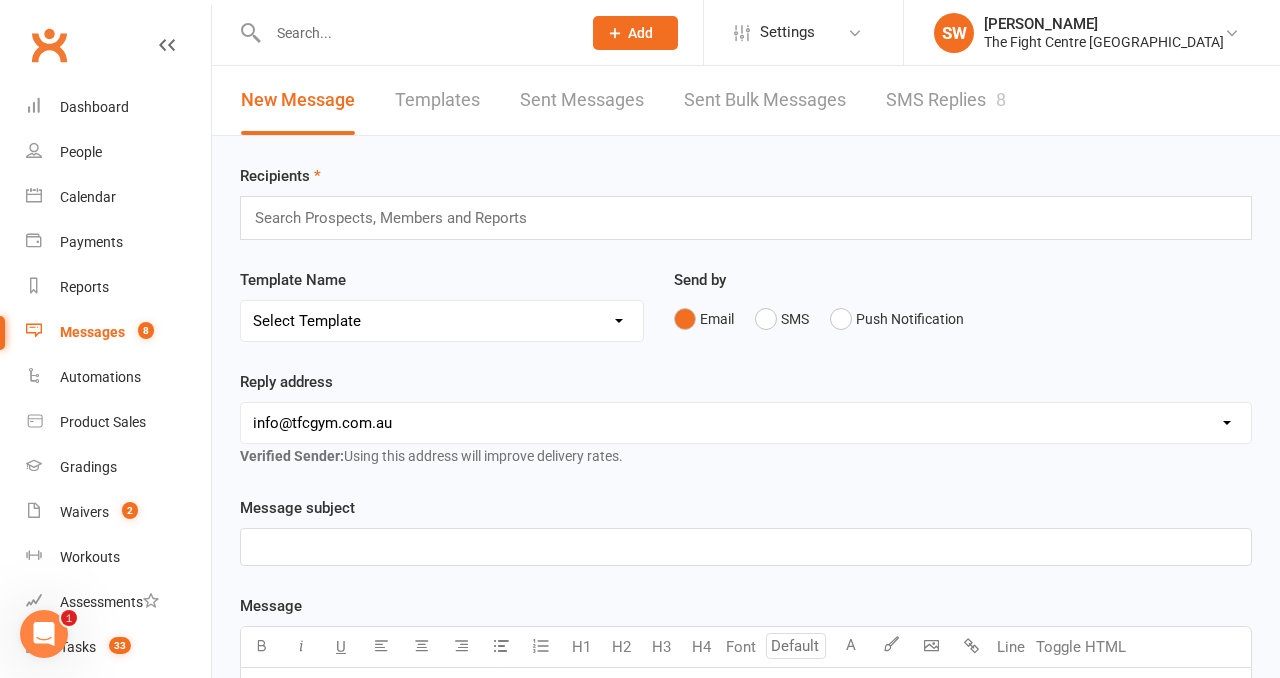 click on "SMS Replies  8" at bounding box center (946, 100) 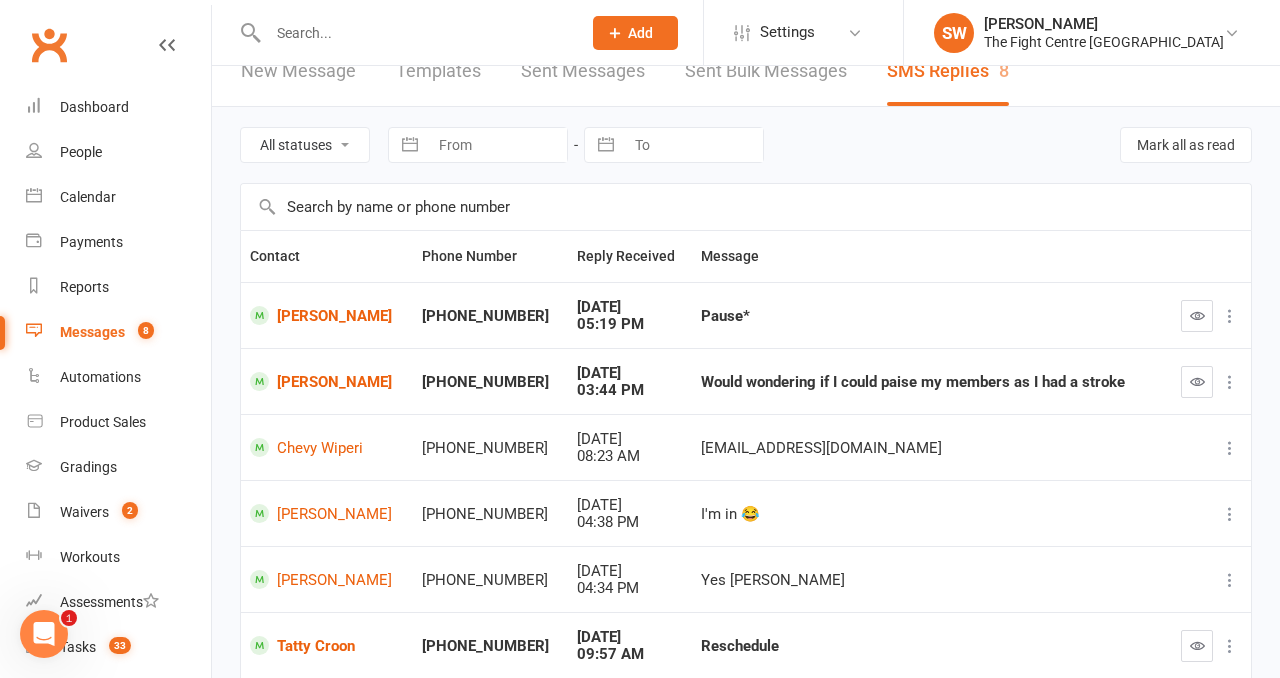 scroll, scrollTop: 0, scrollLeft: 0, axis: both 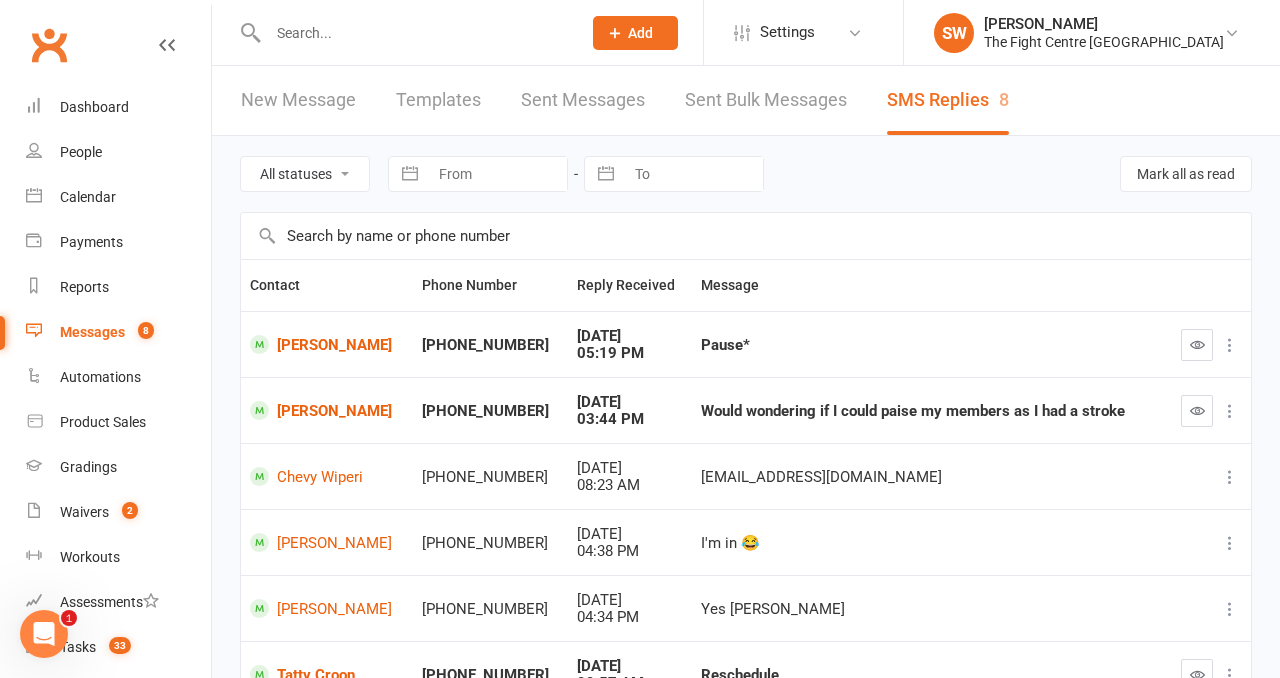 click at bounding box center (414, 33) 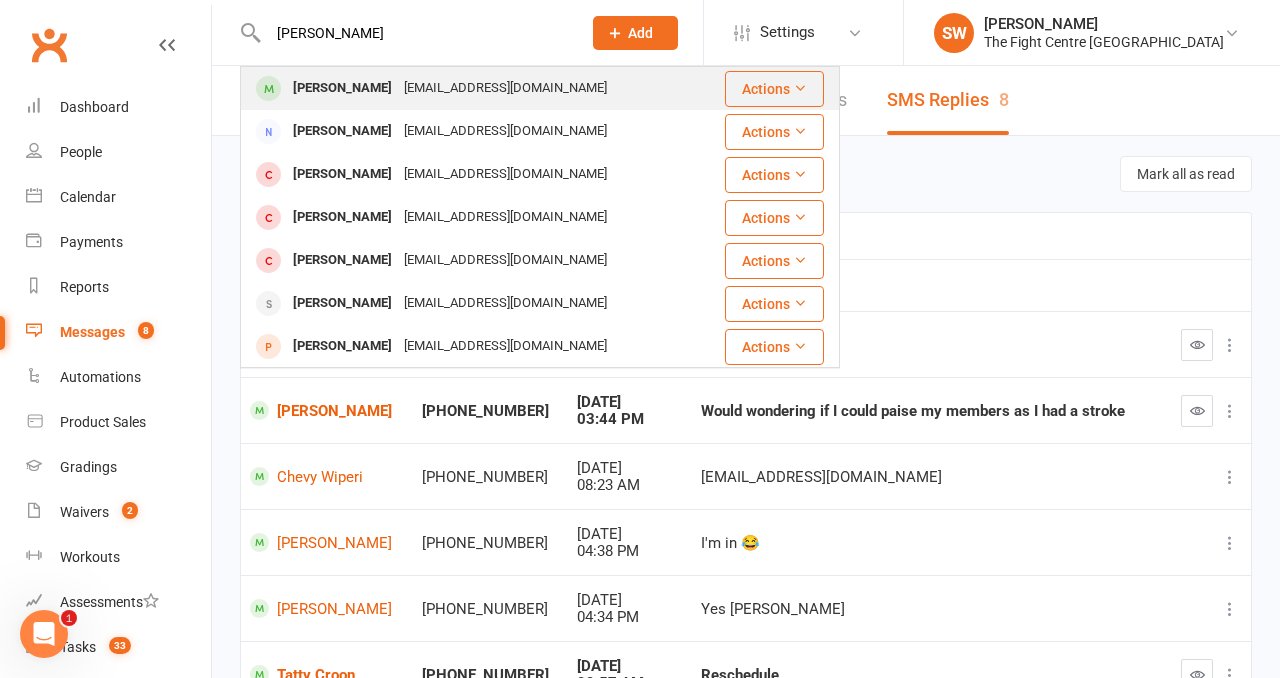 type on "[PERSON_NAME]" 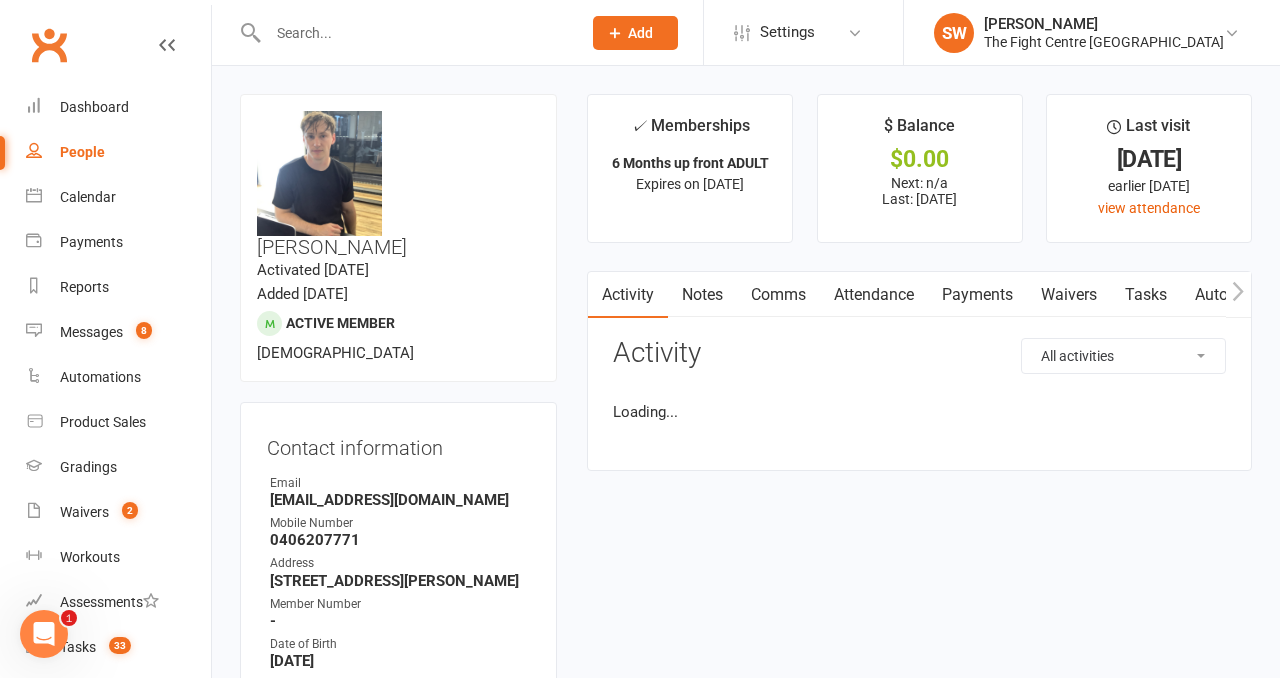 click on "Payments" at bounding box center (977, 295) 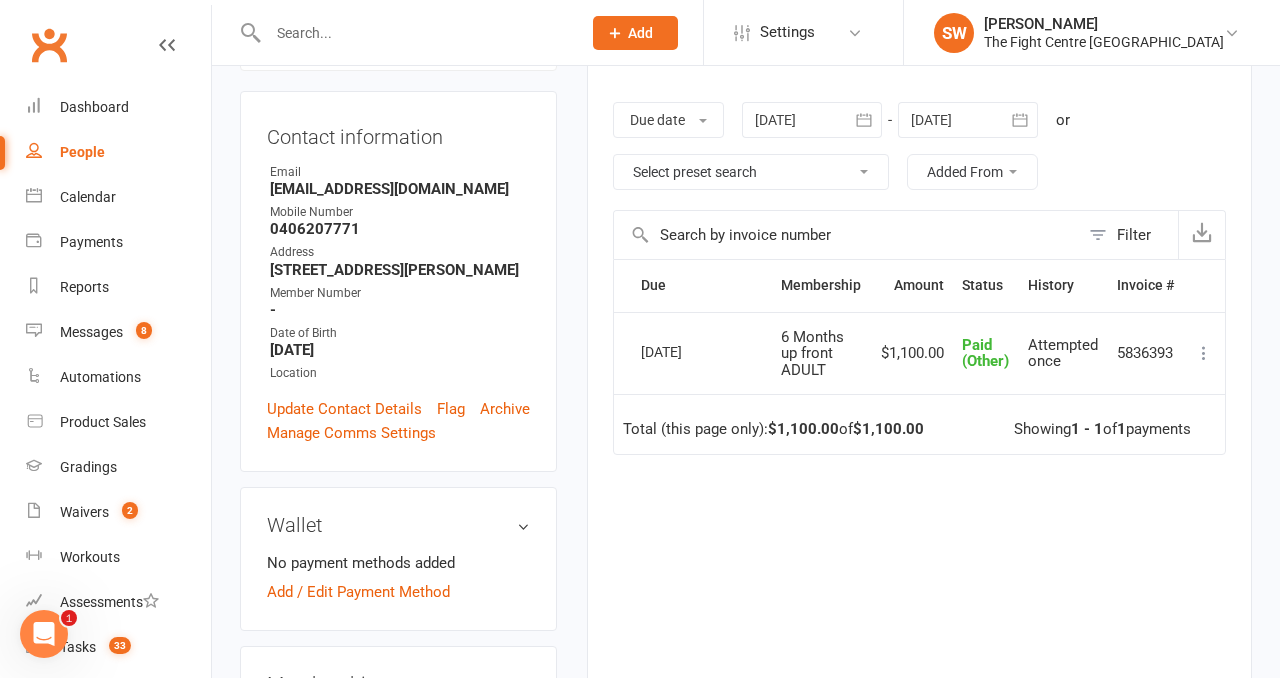 scroll, scrollTop: 325, scrollLeft: 0, axis: vertical 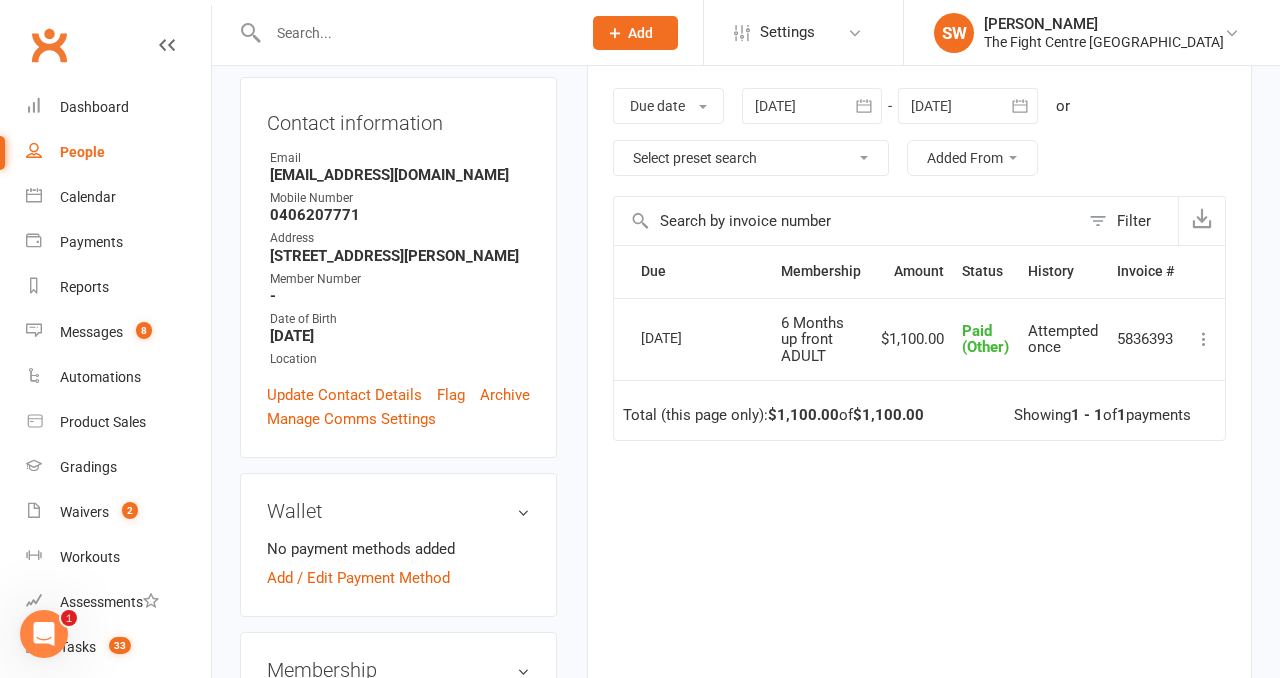 click at bounding box center (414, 33) 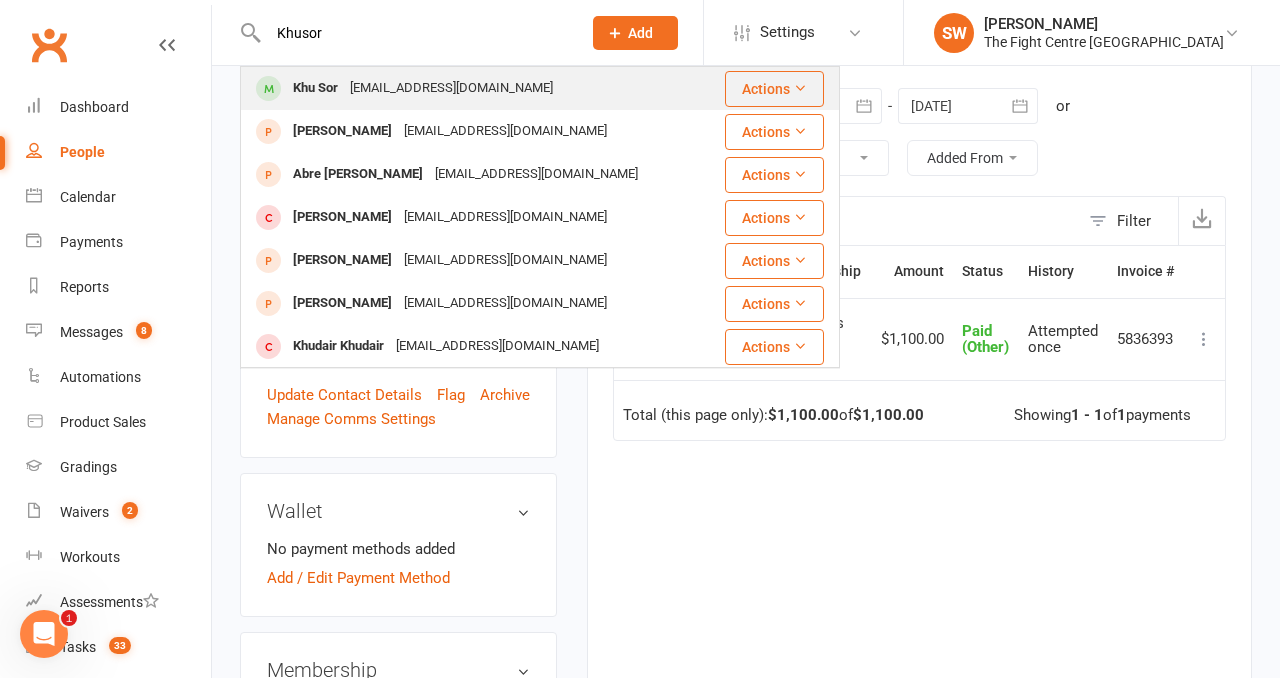 type on "Khusor" 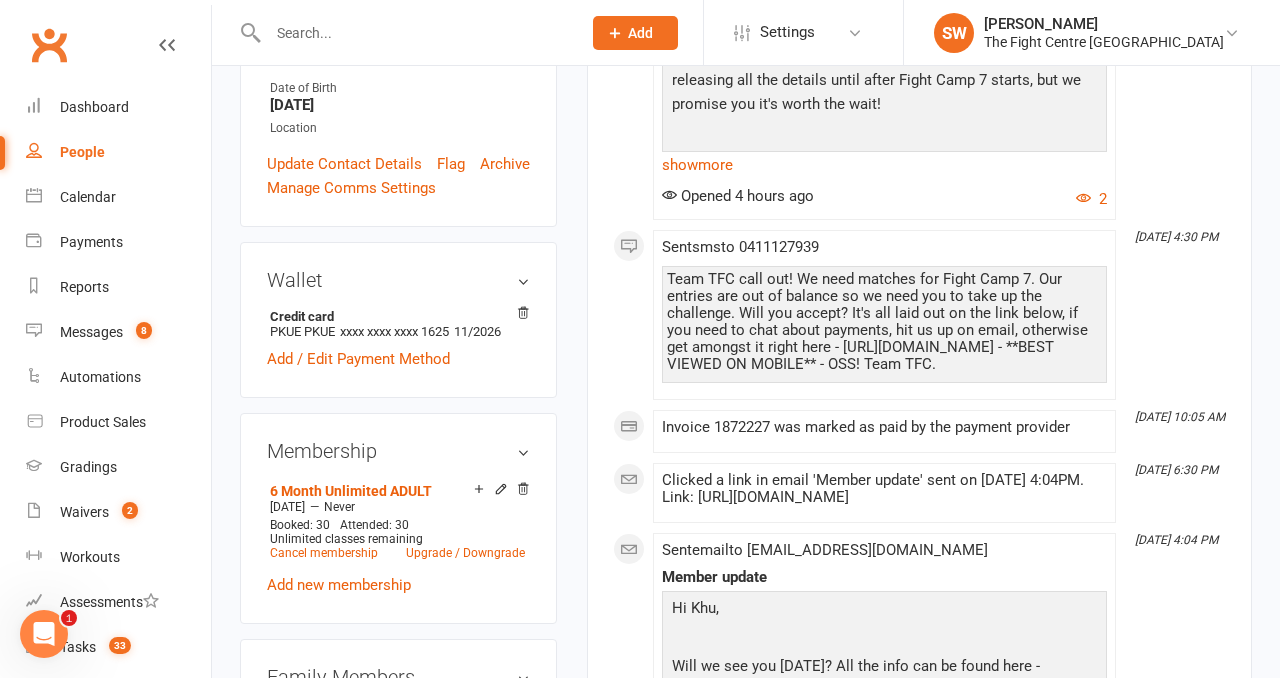 scroll, scrollTop: 453, scrollLeft: 0, axis: vertical 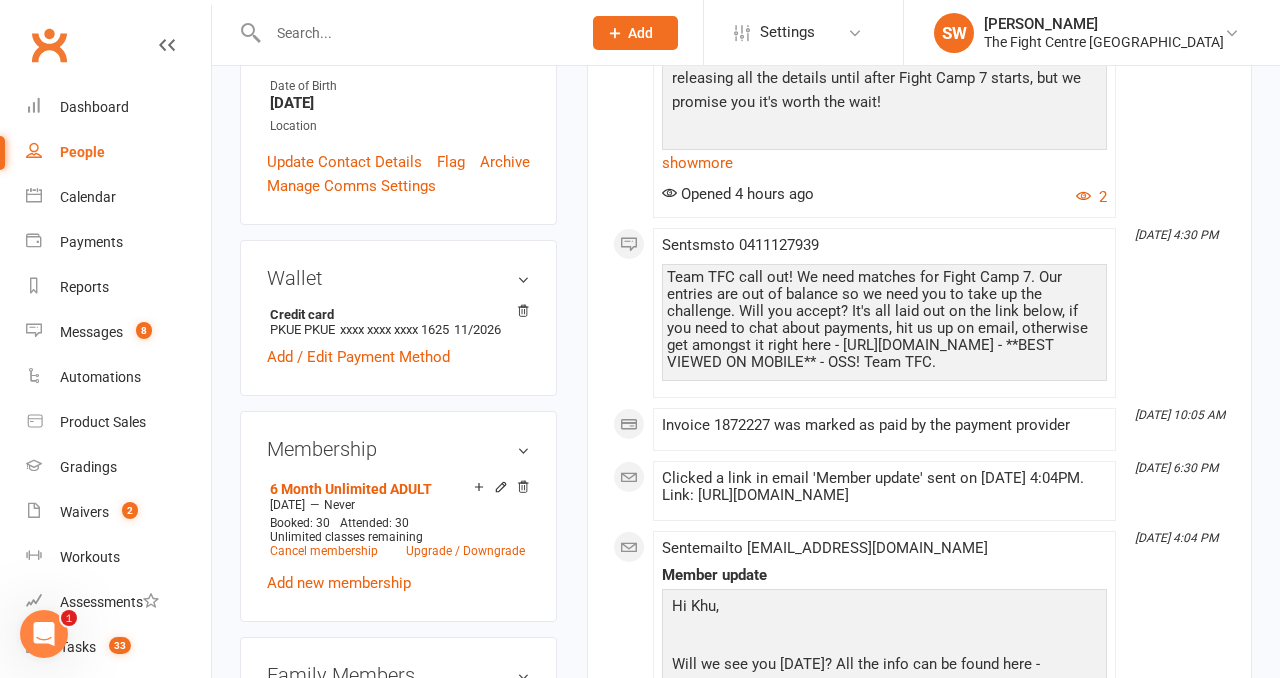 click on "upload photo change photo Khu Sor Activated [DATE] Added [DATE]   Active member [DEMOGRAPHIC_DATA]  Contact information Owner   Email  [EMAIL_ADDRESS][DOMAIN_NAME]
Mobile Number  [PHONE_NUMBER]
Address  48 ell
Member Number  -
Date of Birth  [DEMOGRAPHIC_DATA]
Location
Update Contact Details Flag Archive Manage Comms Settings
Wallet Credit card PKUE PKUE  xxxx xxxx xxxx 1625  11/2026
Add / Edit Payment Method
Membership      6 Month Unlimited ADULT [DATE] — Never Booked: 30 Attended: 30 Unlimited classes remaining   Cancel membership Upgrade / Downgrade Add new membership
Family Members  No relationships found. Add link to existing contact  Add link to new contact
Suspensions  No active suspensions found. Add new suspension
Promotions  edit Fighters -
Kids / Teens members -
No more check in calls -
Online training check in -
First week message -
Email / SMS Subscriptions  edit Member Portal Login Details  Key Demographics  edit Emergency Contact Details  edit Styles & Ranks" at bounding box center (398, 964) 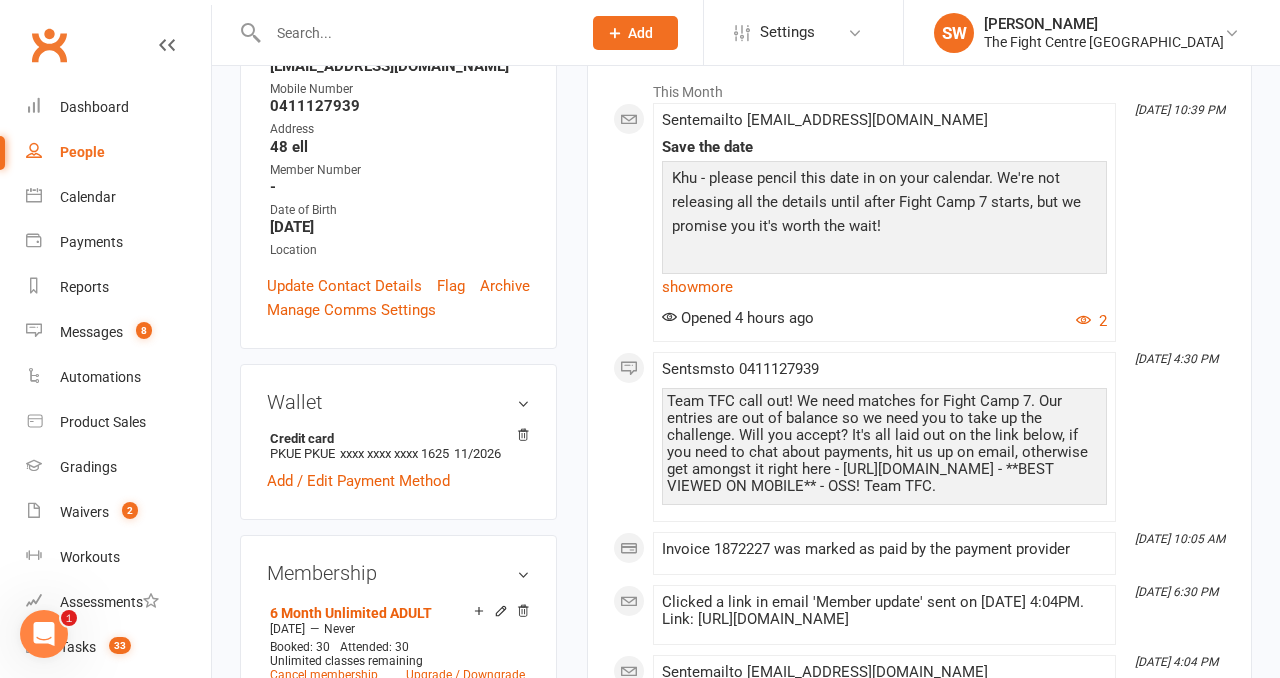 scroll, scrollTop: 0, scrollLeft: 0, axis: both 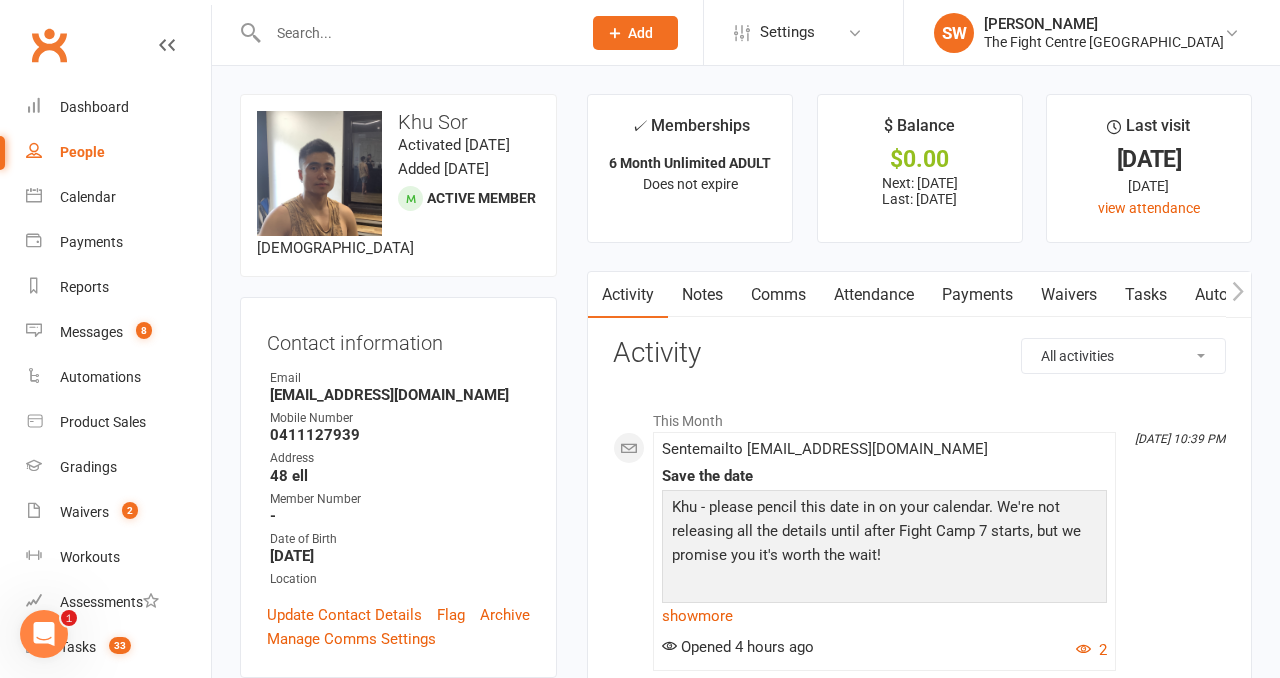 click on "Payments" at bounding box center (977, 295) 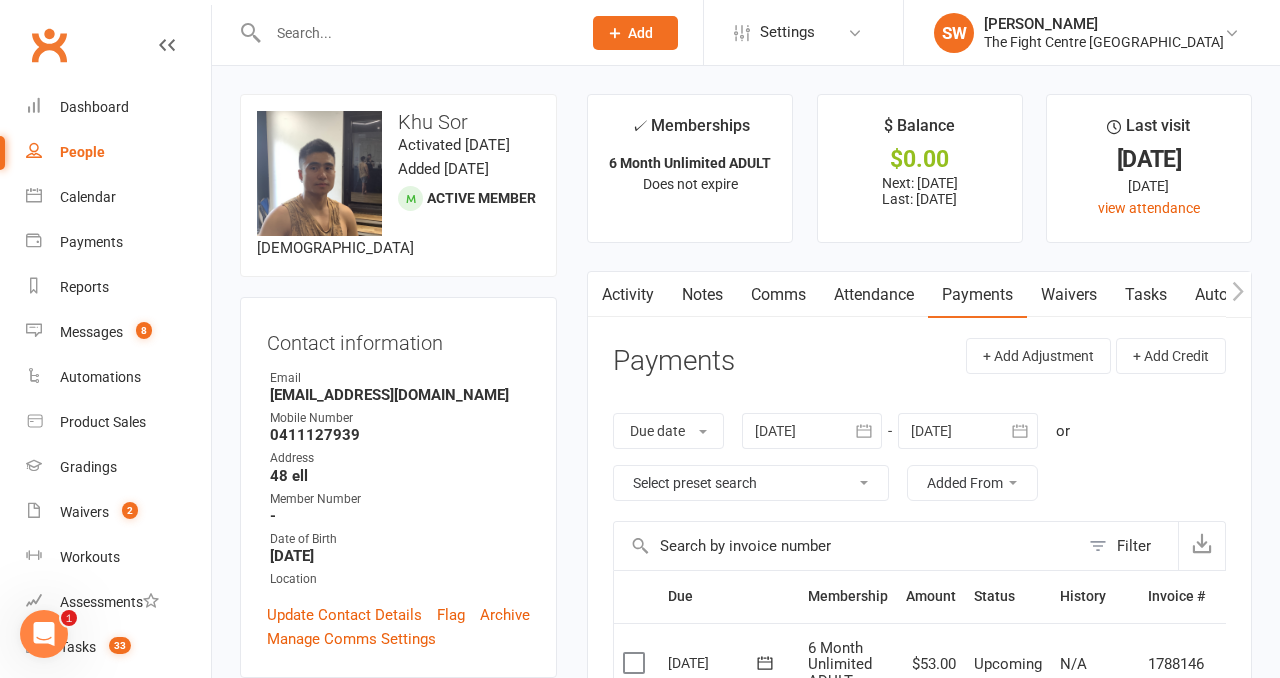 click at bounding box center [812, 431] 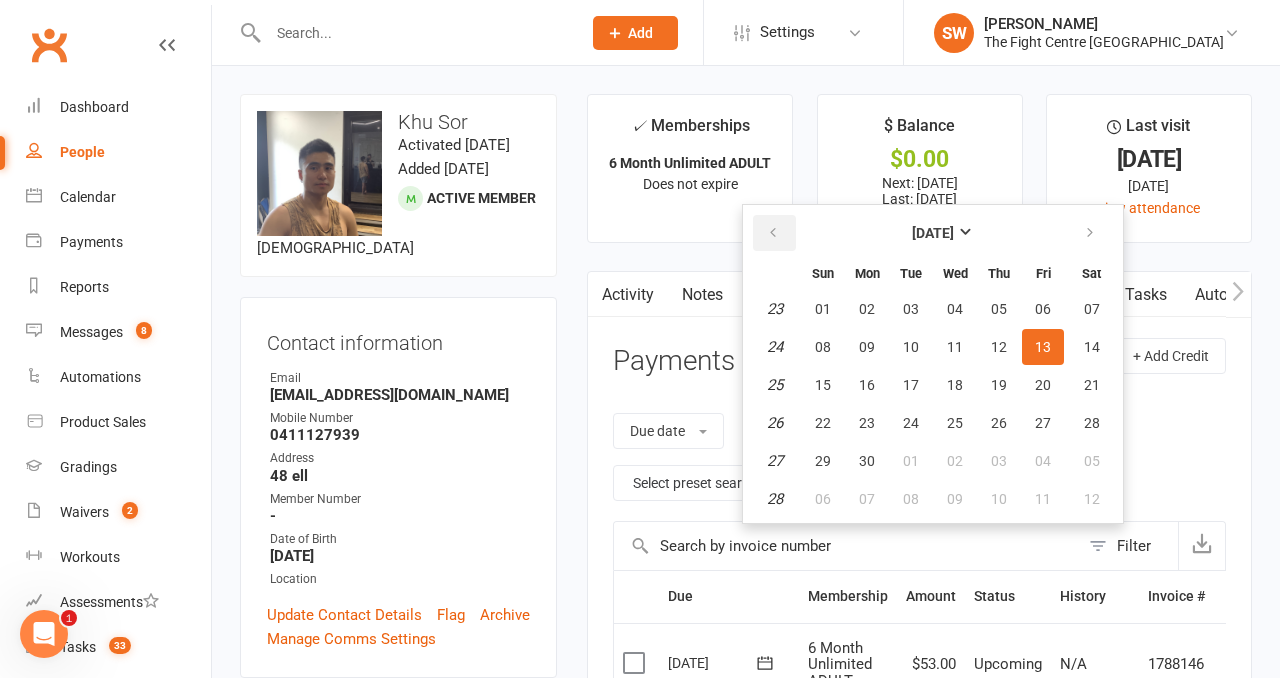 click at bounding box center (773, 233) 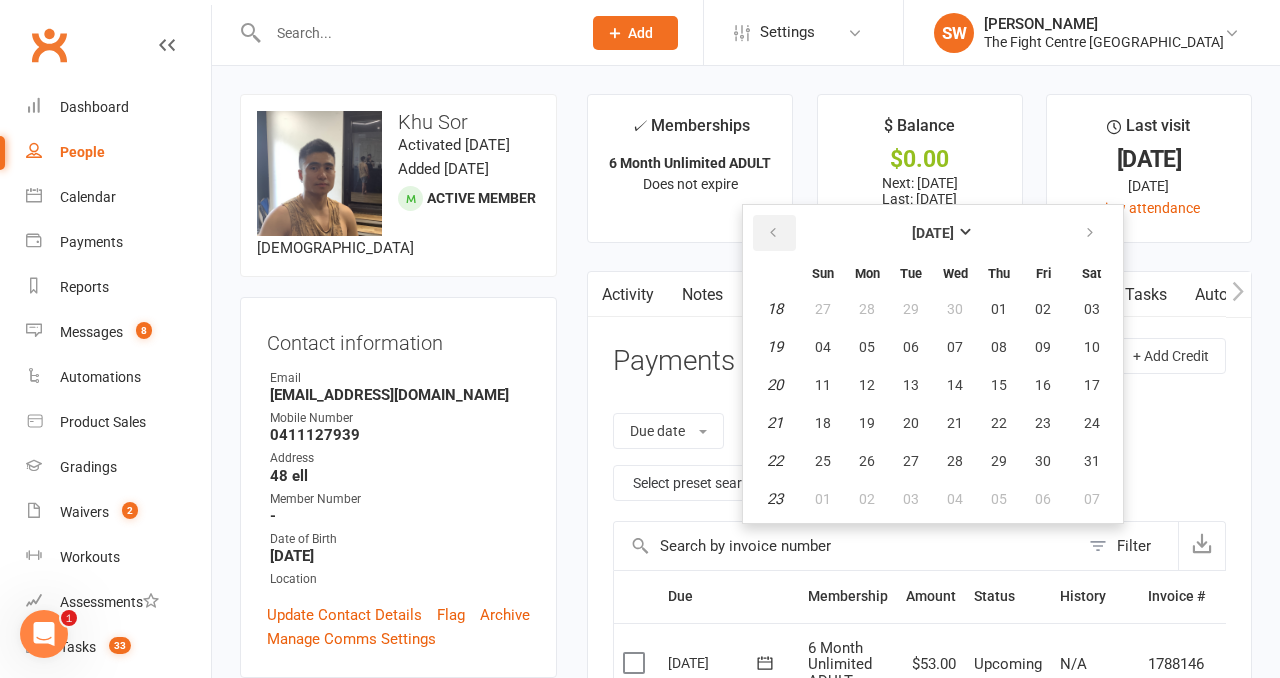 click at bounding box center [773, 233] 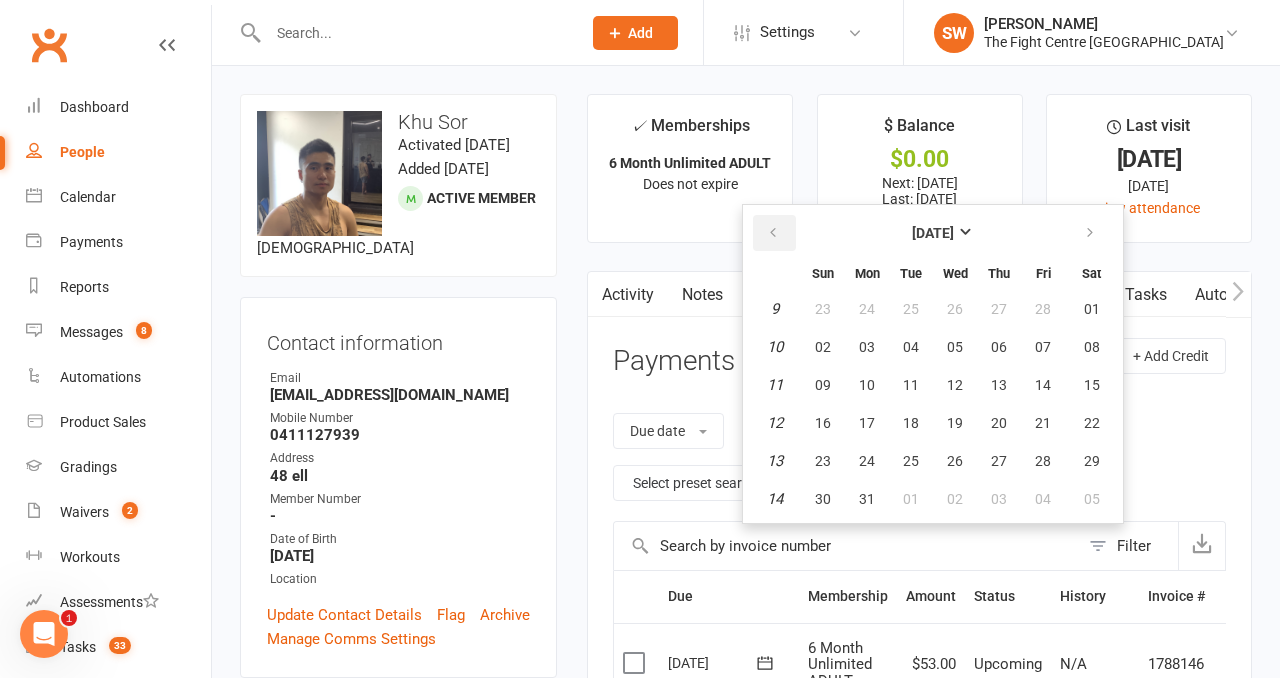 click at bounding box center [773, 233] 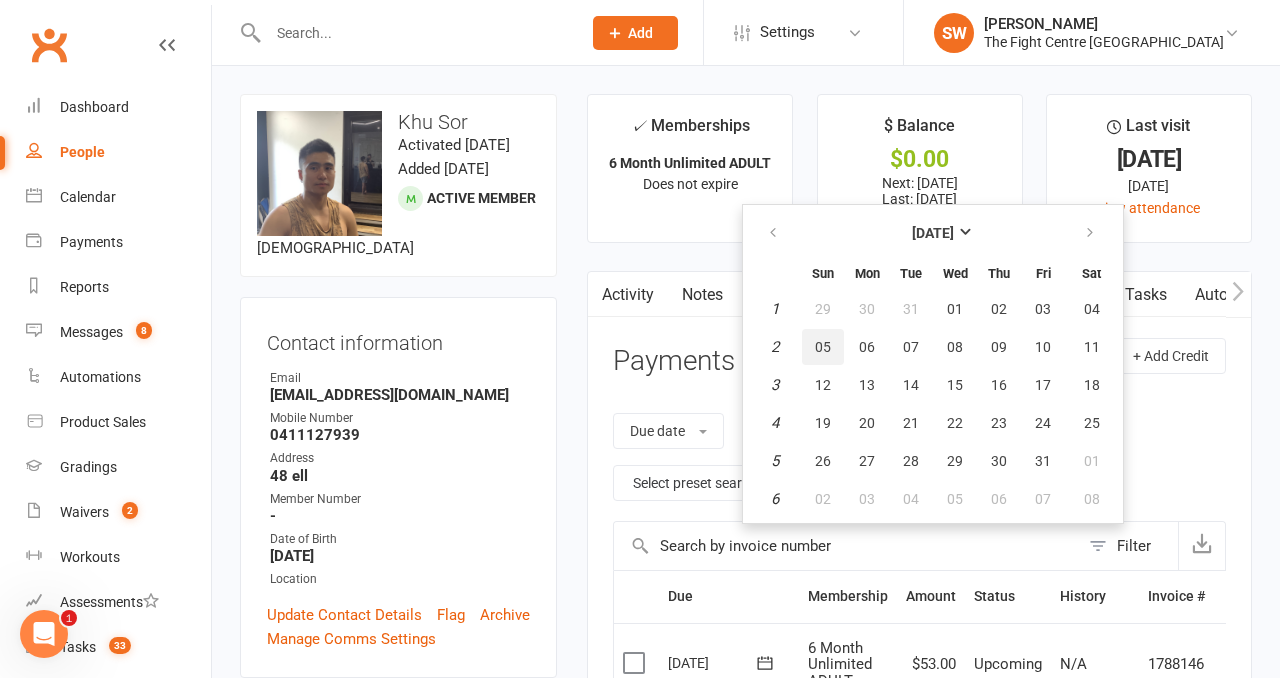 click on "05" at bounding box center [823, 347] 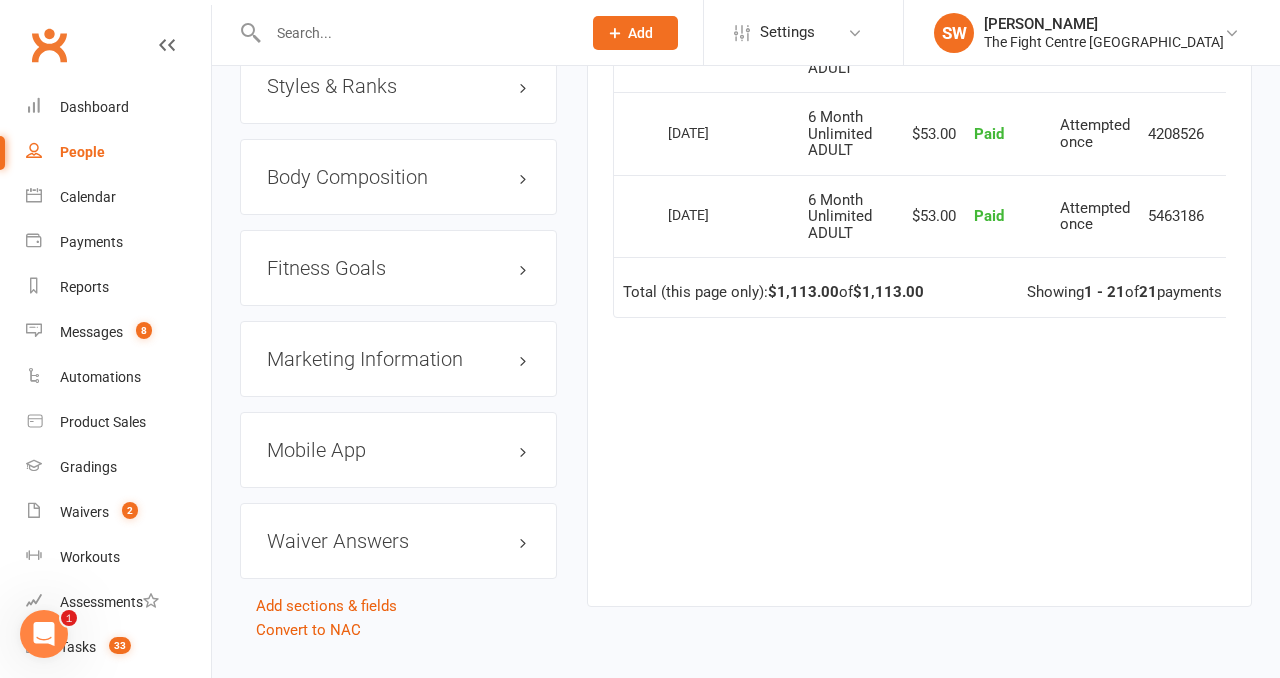 scroll, scrollTop: 2164, scrollLeft: 0, axis: vertical 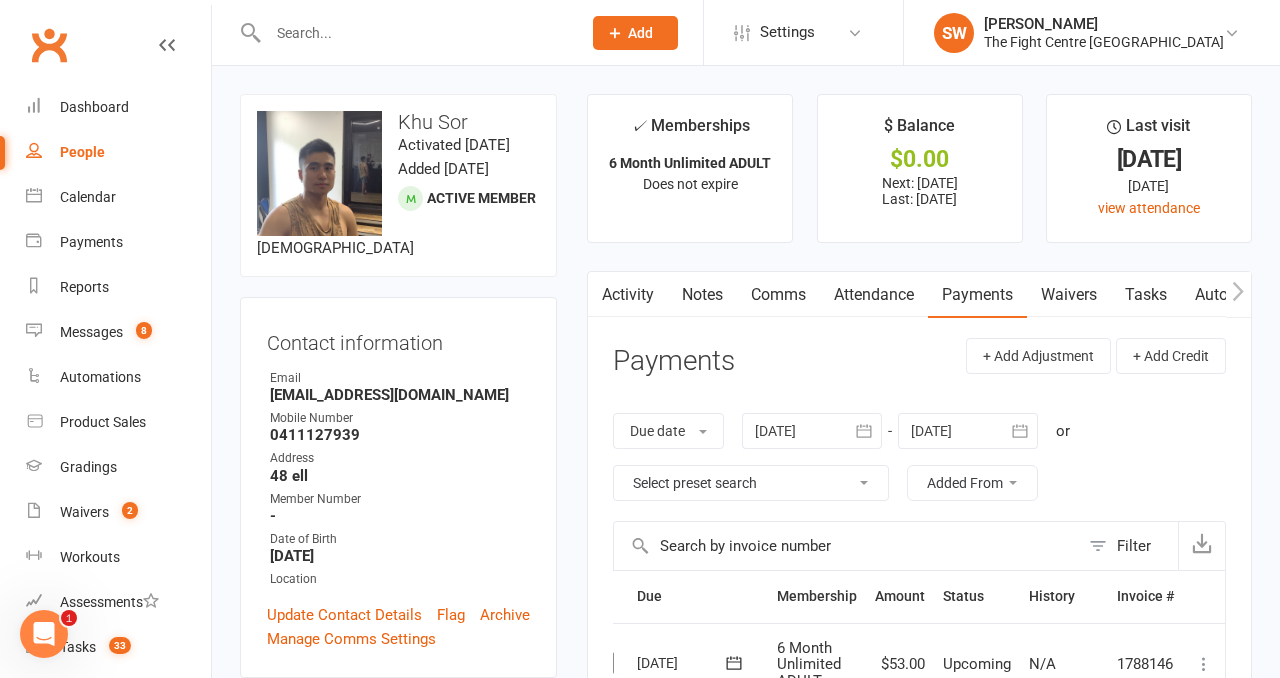 click at bounding box center (414, 33) 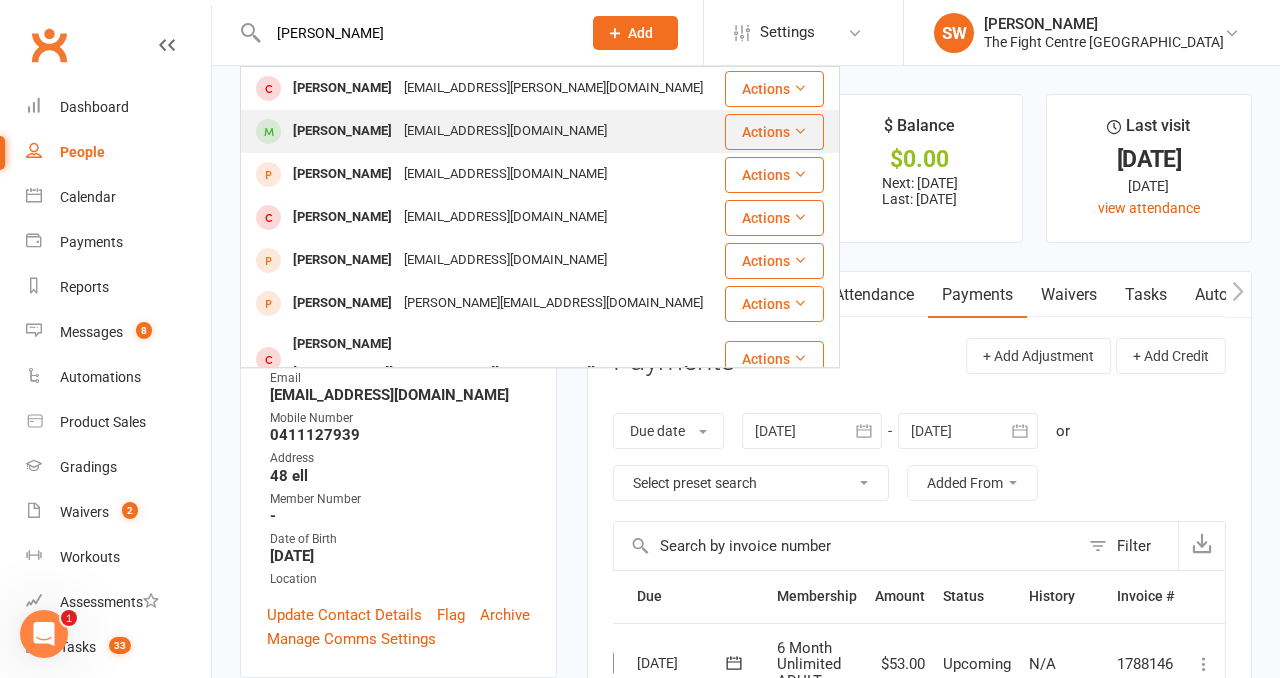 type on "[PERSON_NAME]" 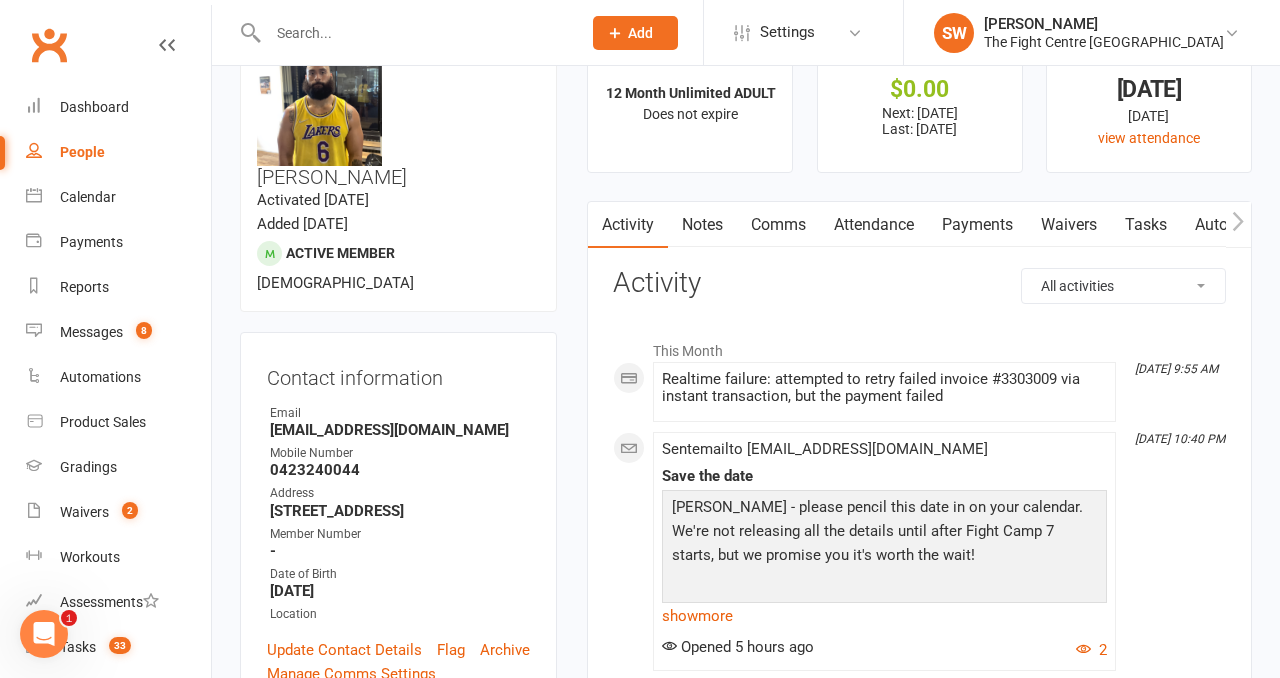 click on "Payments" at bounding box center (977, 225) 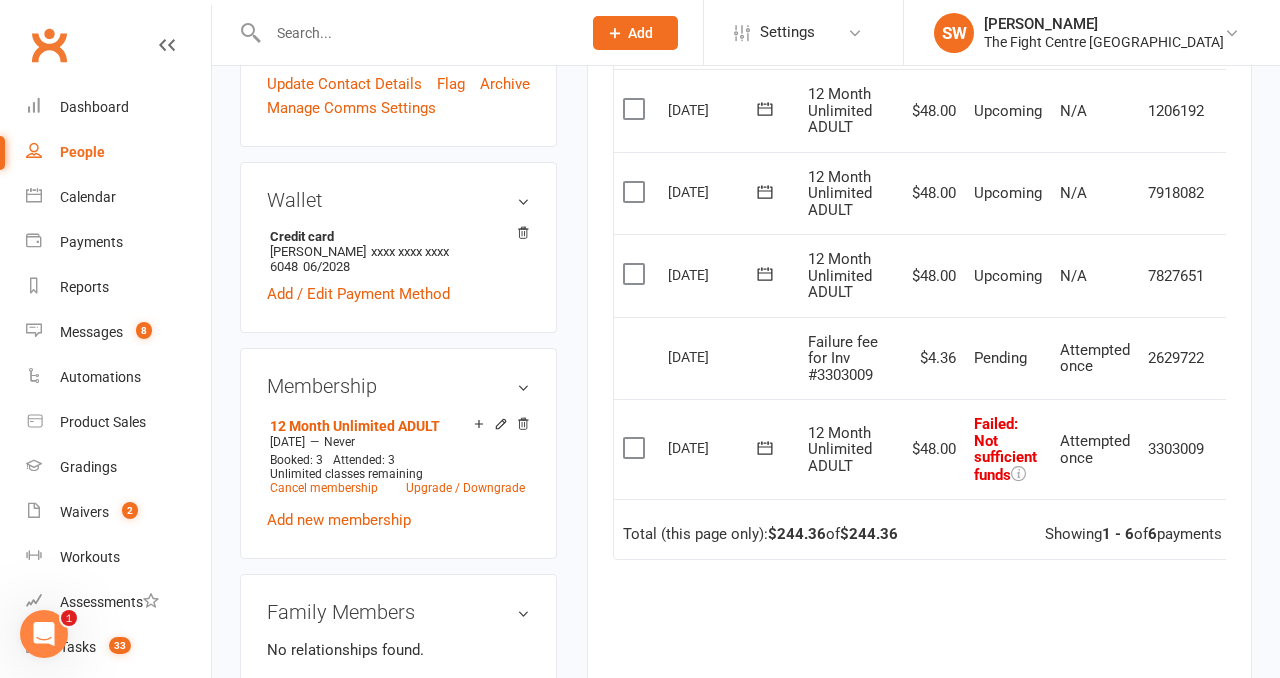 scroll, scrollTop: 649, scrollLeft: 0, axis: vertical 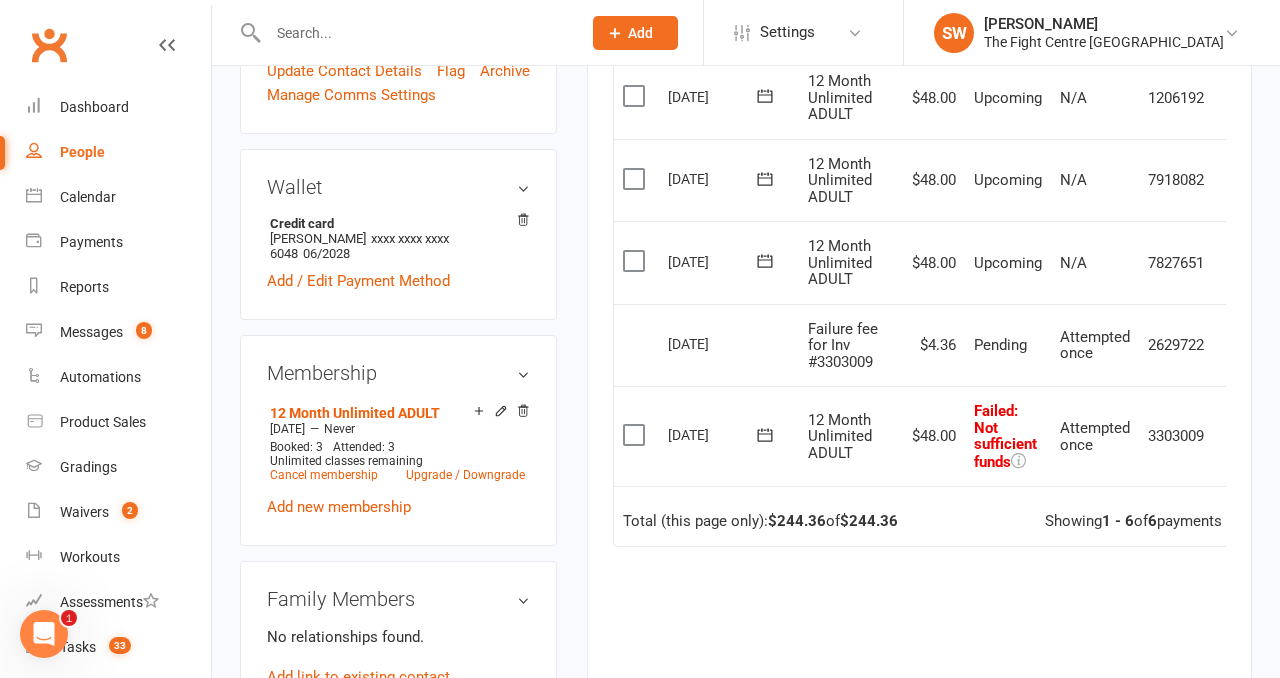 click 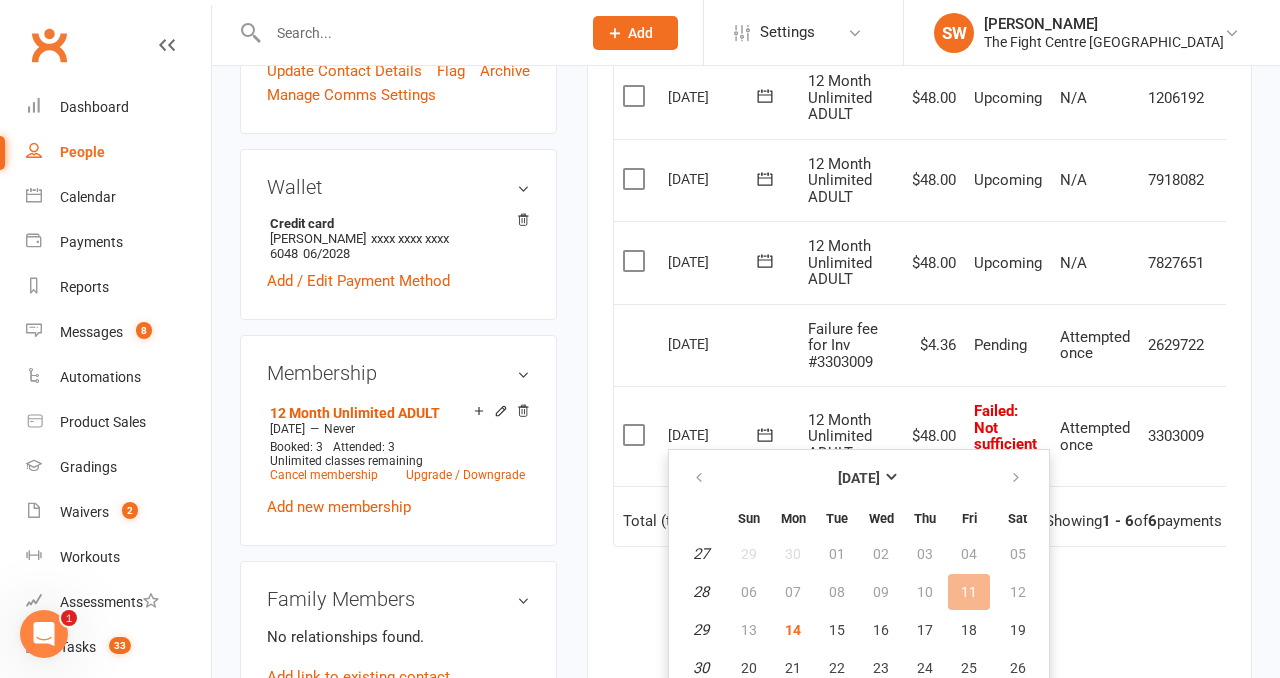 scroll, scrollTop: 701, scrollLeft: 0, axis: vertical 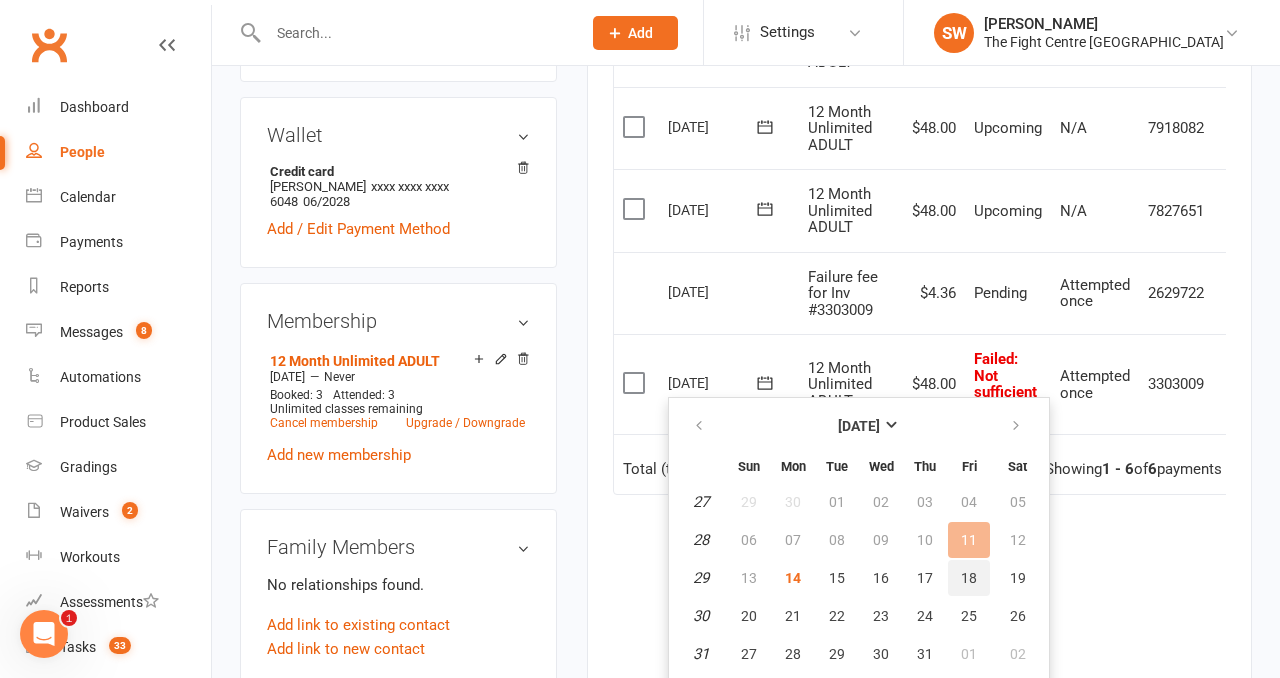 click on "18" at bounding box center [969, 578] 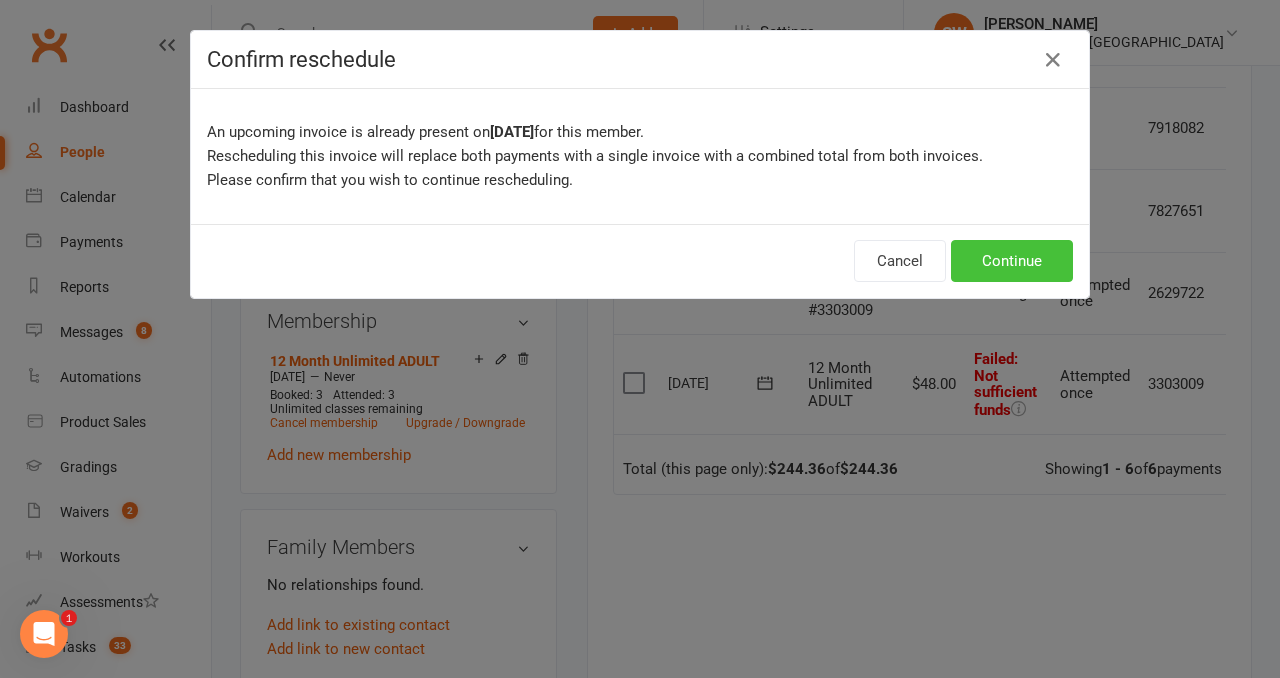 click on "Continue" at bounding box center (1012, 261) 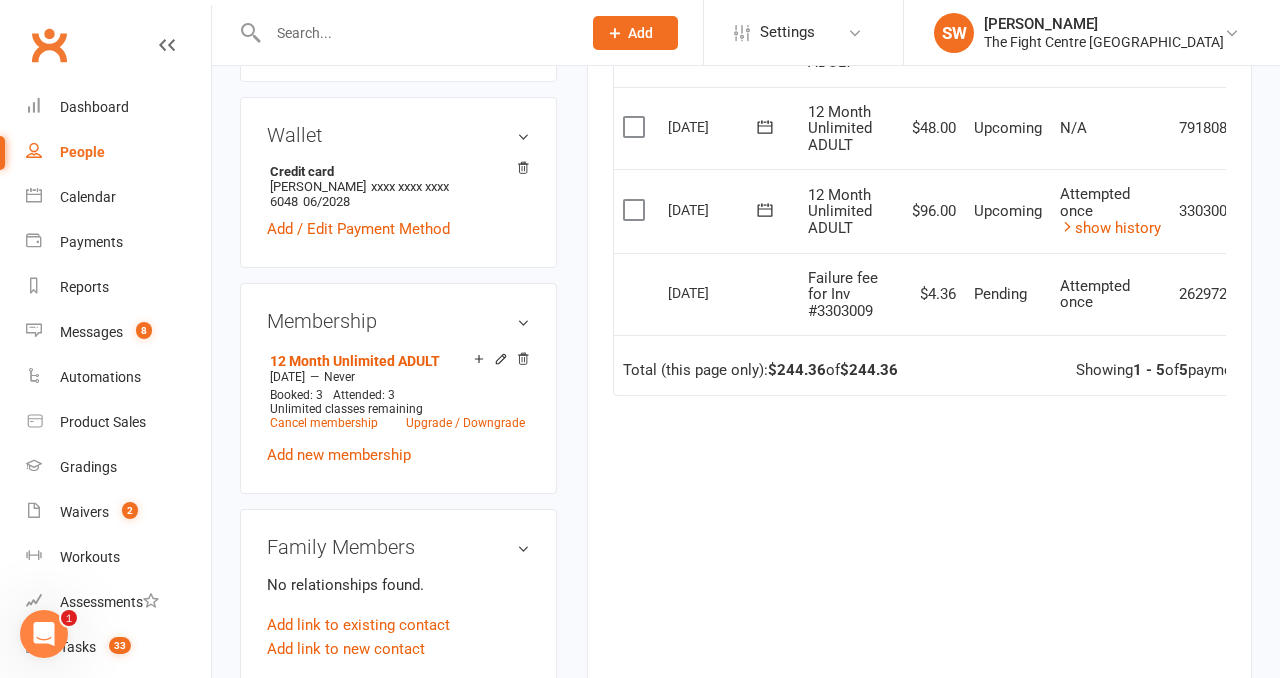click at bounding box center [403, 32] 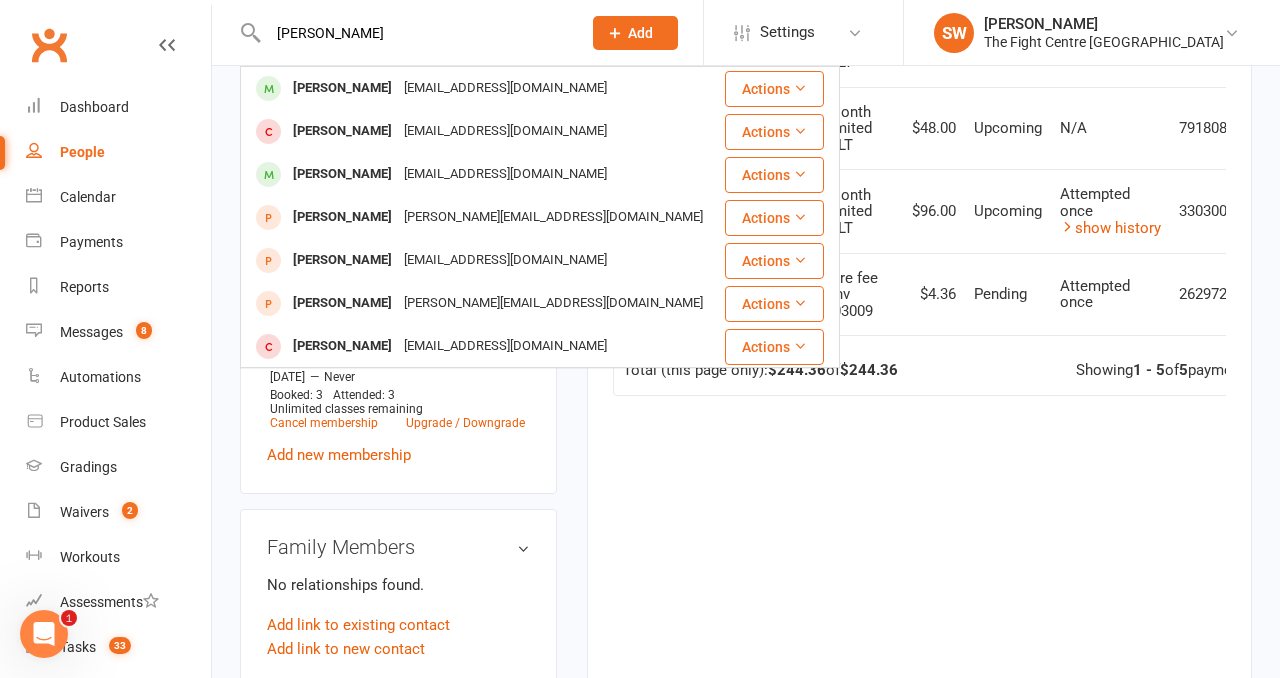 type on "[PERSON_NAME]" 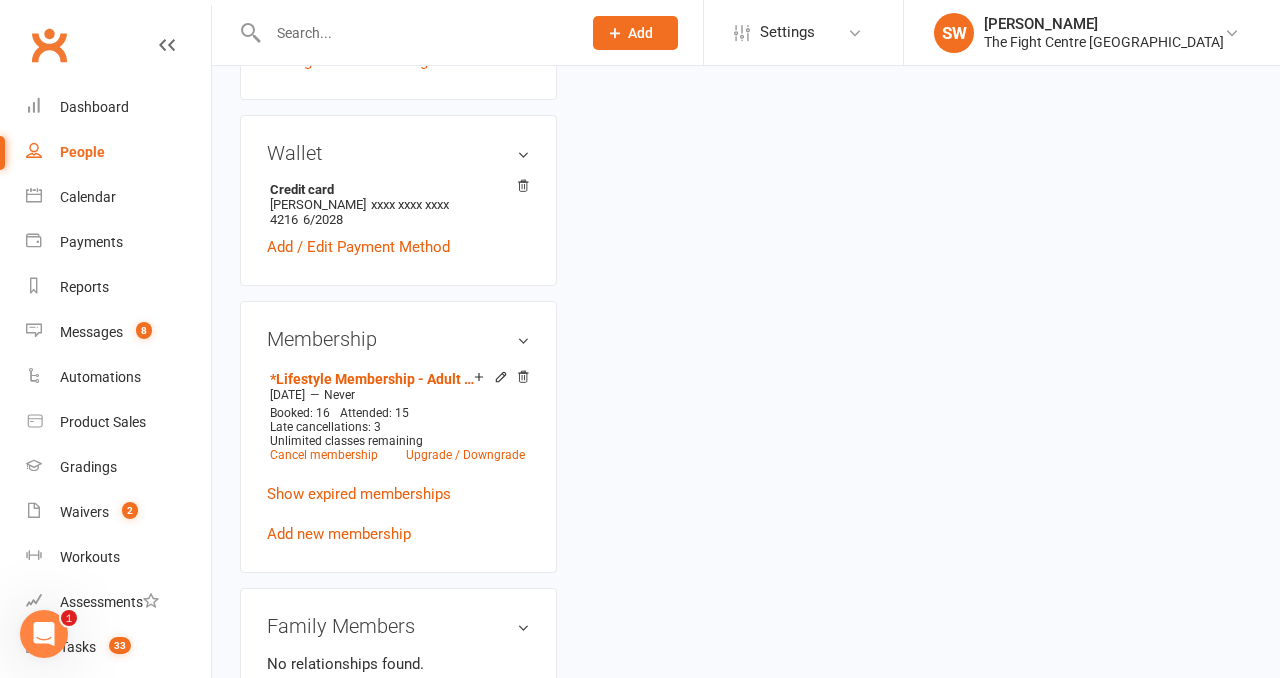 scroll, scrollTop: 0, scrollLeft: 0, axis: both 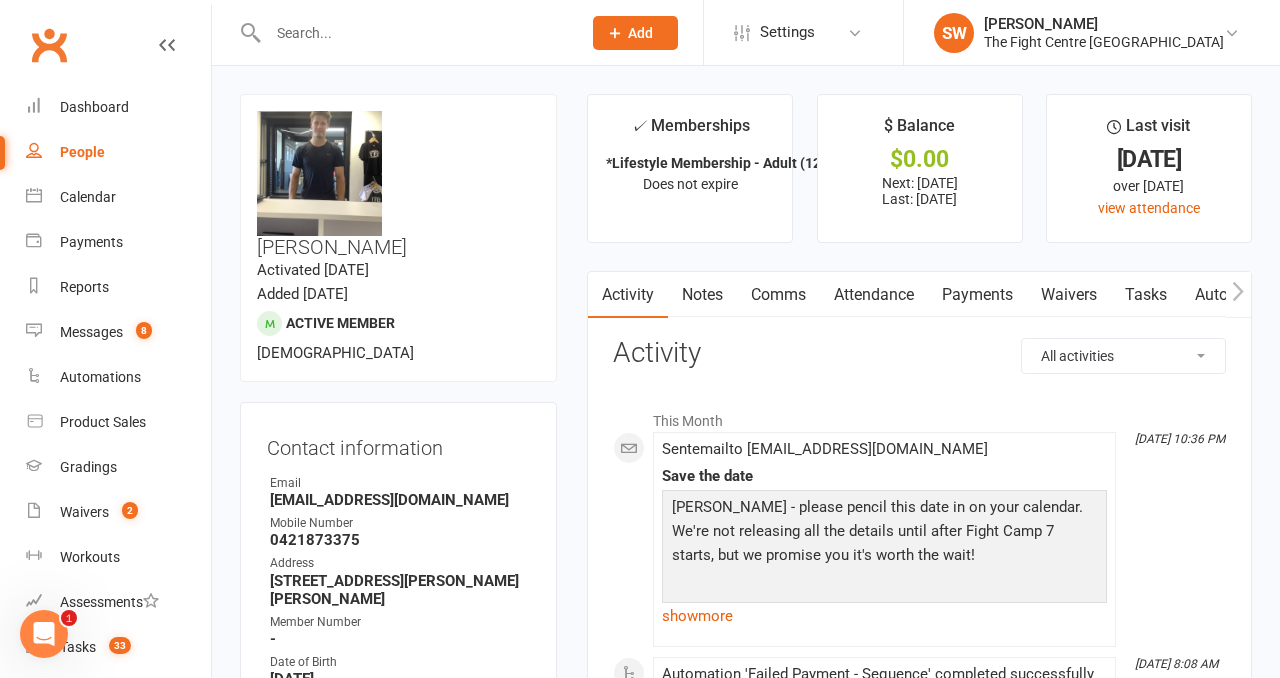 click on "Payments" at bounding box center [977, 295] 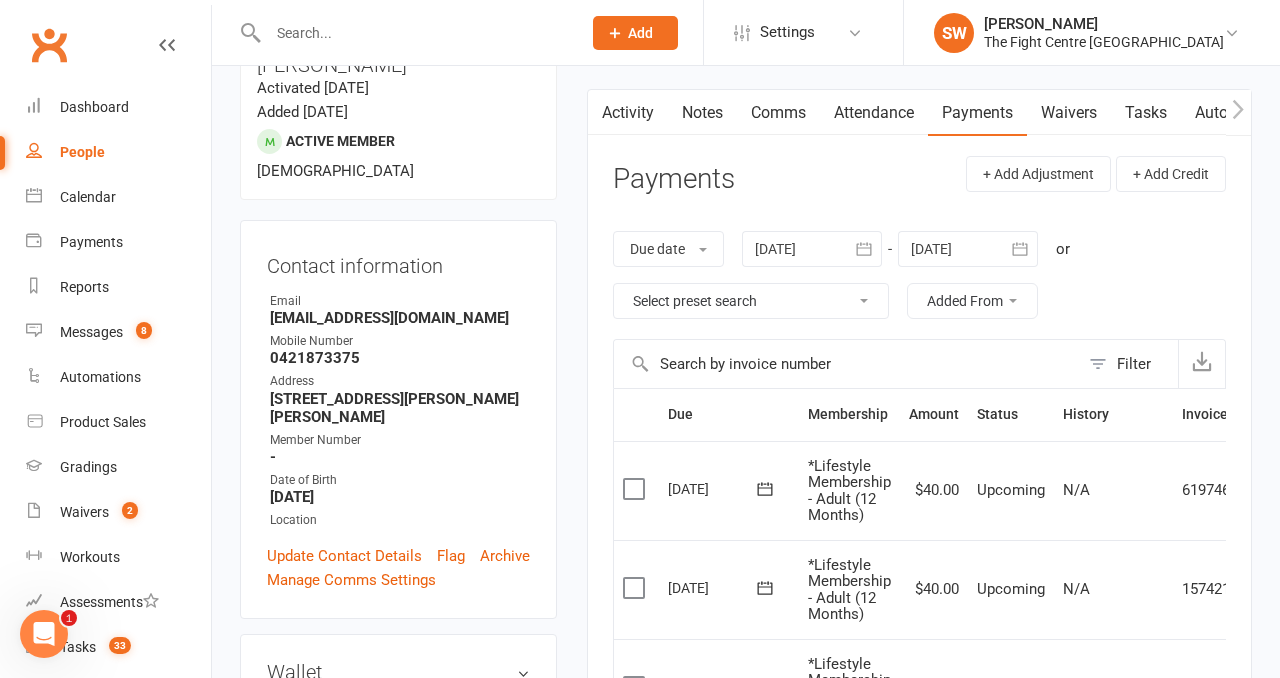 scroll, scrollTop: 0, scrollLeft: 0, axis: both 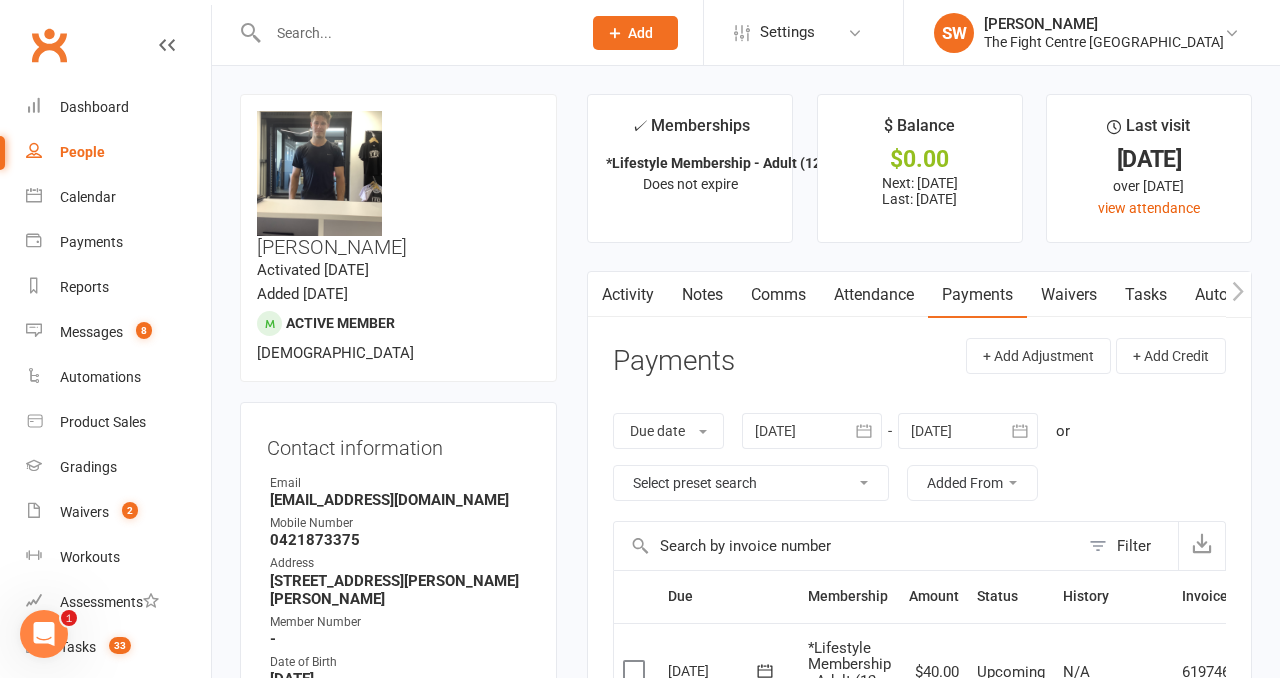 click at bounding box center (414, 33) 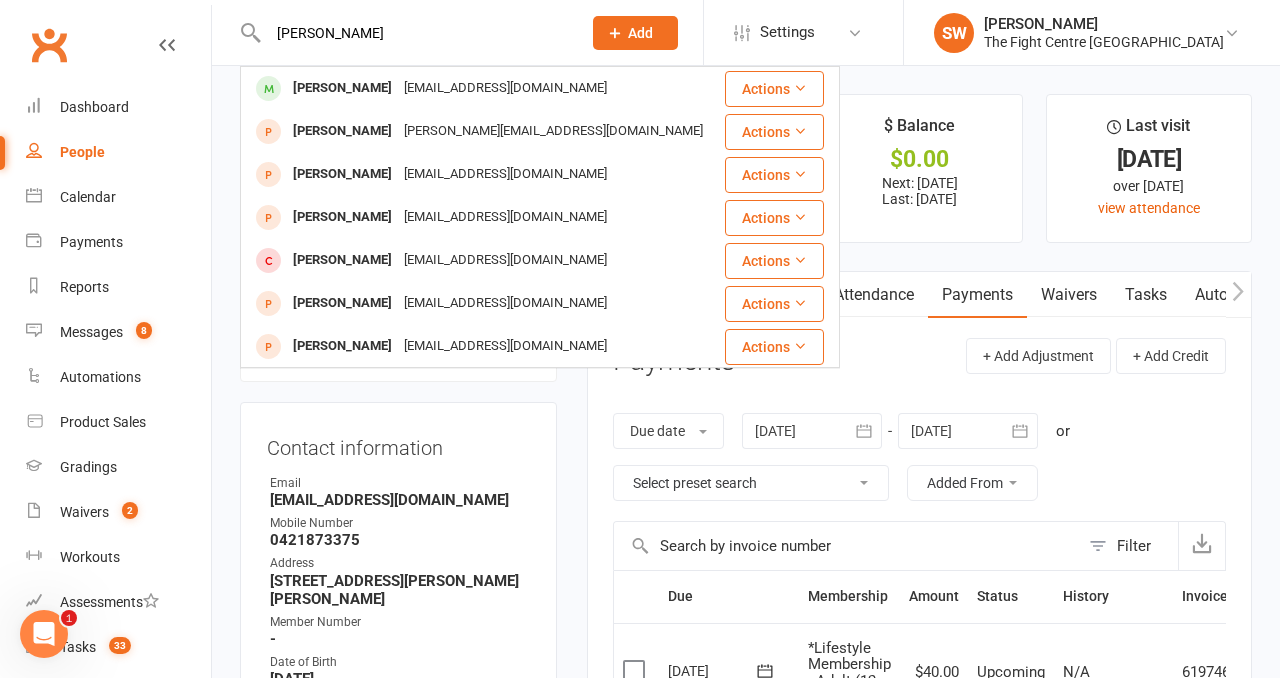 type on "[PERSON_NAME]" 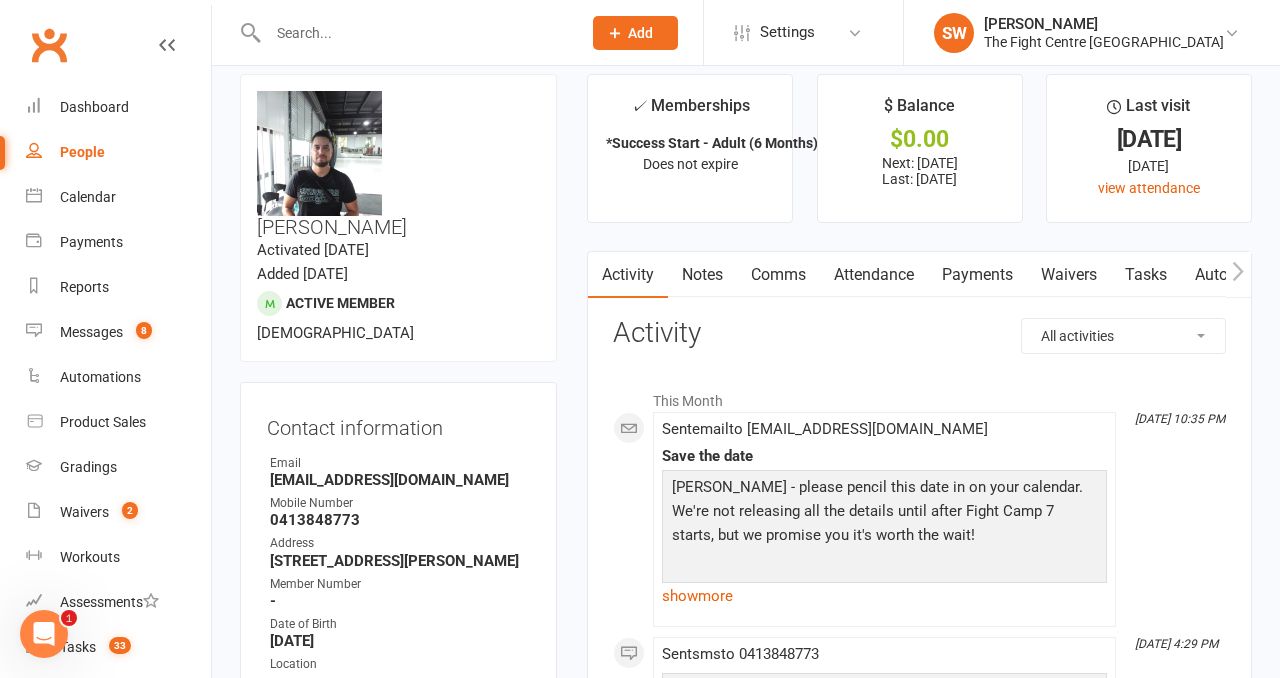 click on "upload photo change photo [PERSON_NAME] Activated [DATE] Added [DATE]   Active member [DEMOGRAPHIC_DATA]  Contact information Owner   Email  [EMAIL_ADDRESS][DOMAIN_NAME]
Mobile Number  [PHONE_NUMBER]
Address  [STREET_ADDRESS][PERSON_NAME]
Member Number  -
Date of Birth  [DEMOGRAPHIC_DATA]
Location
Update Contact Details Flag Archive Manage Comms Settings
Wallet Credit card [PERSON_NAME]  xxxx xxxx xxxx 5499  12/2029
Add / Edit Payment Method
Membership      *Success Start - Adult (6 Months) [DATE] — Never Booked: 36 Attended: 32 Unlimited classes remaining   Cancel membership Upgrade / Downgrade Show expired memberships Add new membership
Family Members  No relationships found. Add link to existing contact  Add link to new contact
Suspensions  No active suspensions found. Add new suspension
Promotions  edit Fighters No
Kids / Teens members No
No more check in calls No
Online training check in Yes
First week message -
Email / SMS Subscriptions  edit edit" at bounding box center [398, 1480] 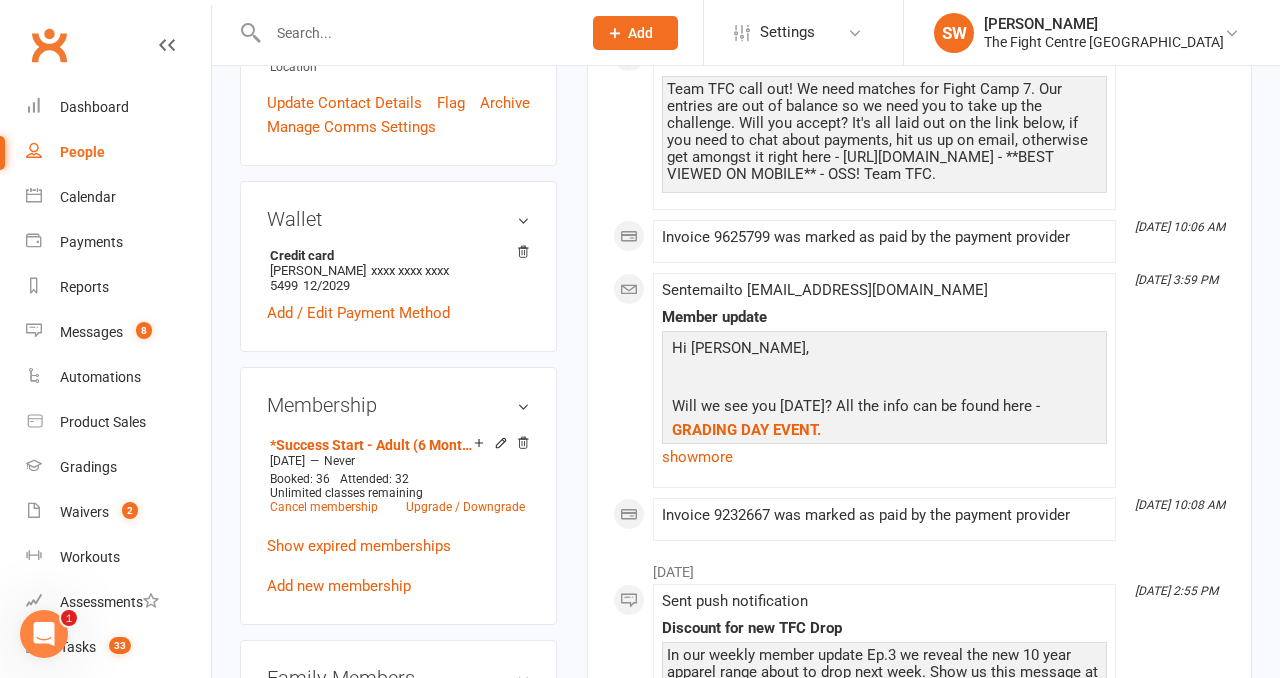scroll, scrollTop: 628, scrollLeft: 0, axis: vertical 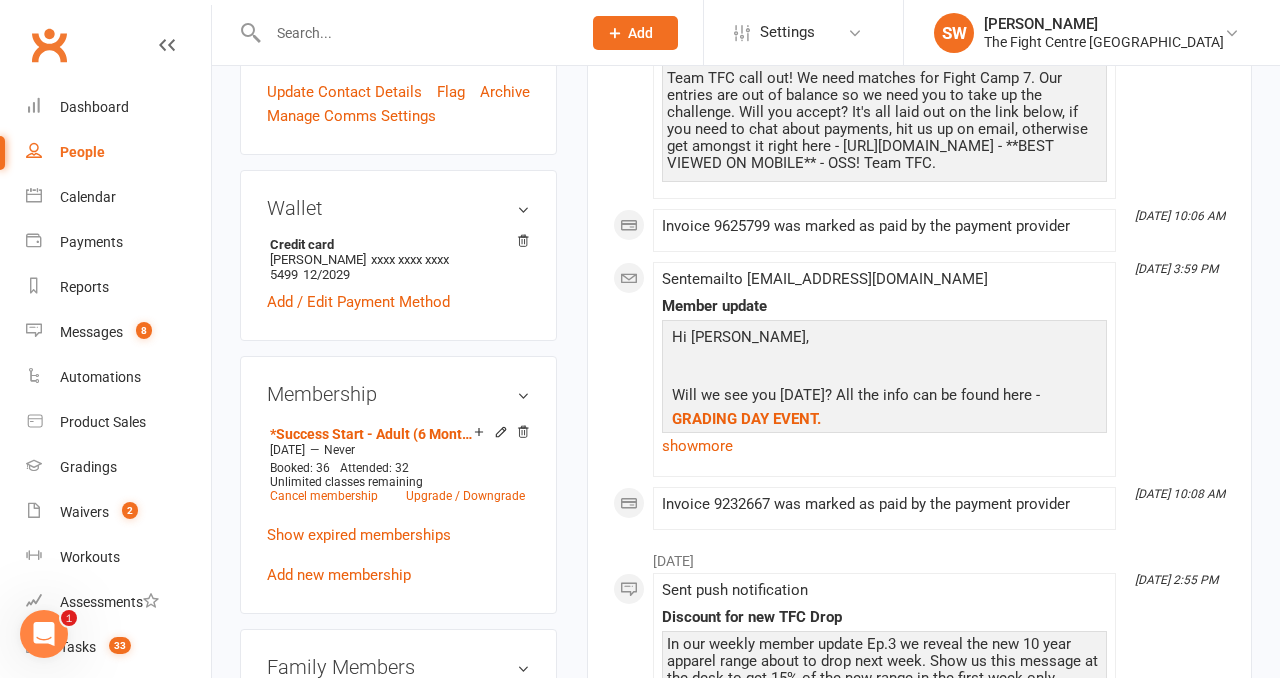 click on "upload photo change photo [PERSON_NAME] Activated [DATE] Added [DATE]   Active member [DEMOGRAPHIC_DATA]  Contact information Owner   Email  [EMAIL_ADDRESS][DOMAIN_NAME]
Mobile Number  [PHONE_NUMBER]
Address  [STREET_ADDRESS][PERSON_NAME]
Member Number  -
Date of Birth  [DEMOGRAPHIC_DATA]
Location
Update Contact Details Flag Archive Manage Comms Settings
Wallet Credit card [PERSON_NAME]  xxxx xxxx xxxx 5499  12/2029
Add / Edit Payment Method
Membership      *Success Start - Adult (6 Months) [DATE] — Never Booked: 36 Attended: 32 Unlimited classes remaining   Cancel membership Upgrade / Downgrade Show expired memberships Add new membership
Family Members  No relationships found. Add link to existing contact  Add link to new contact
Suspensions  No active suspensions found. Add new suspension
Promotions  edit Fighters No
Kids / Teens members No
No more check in calls No
Online training check in Yes
First week message -
Email / SMS Subscriptions  edit edit" at bounding box center [398, 872] 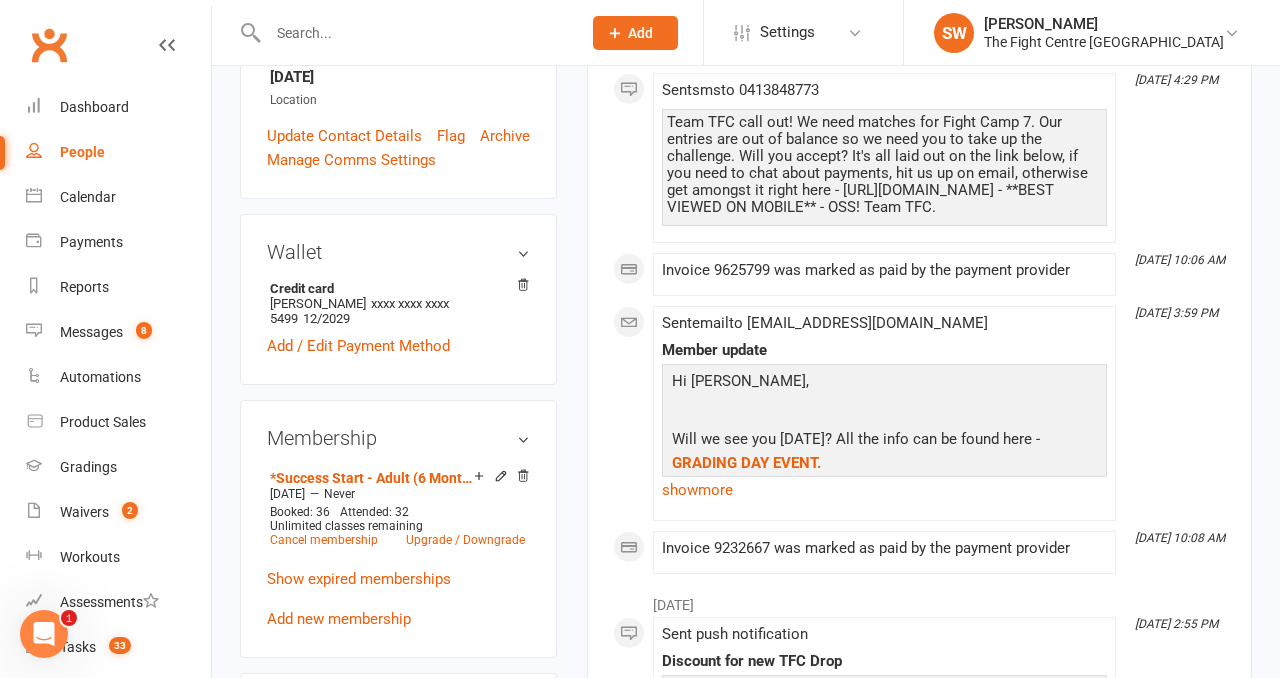 scroll, scrollTop: 578, scrollLeft: 0, axis: vertical 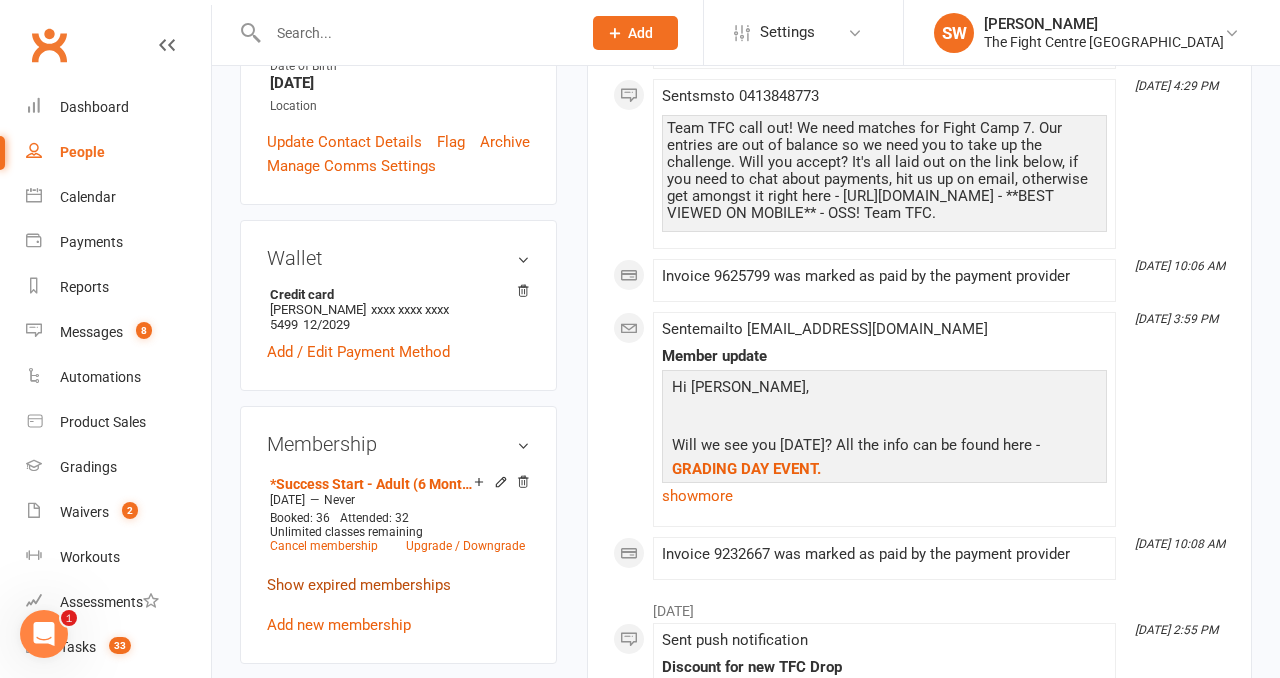 click on "Show expired memberships" at bounding box center (359, 585) 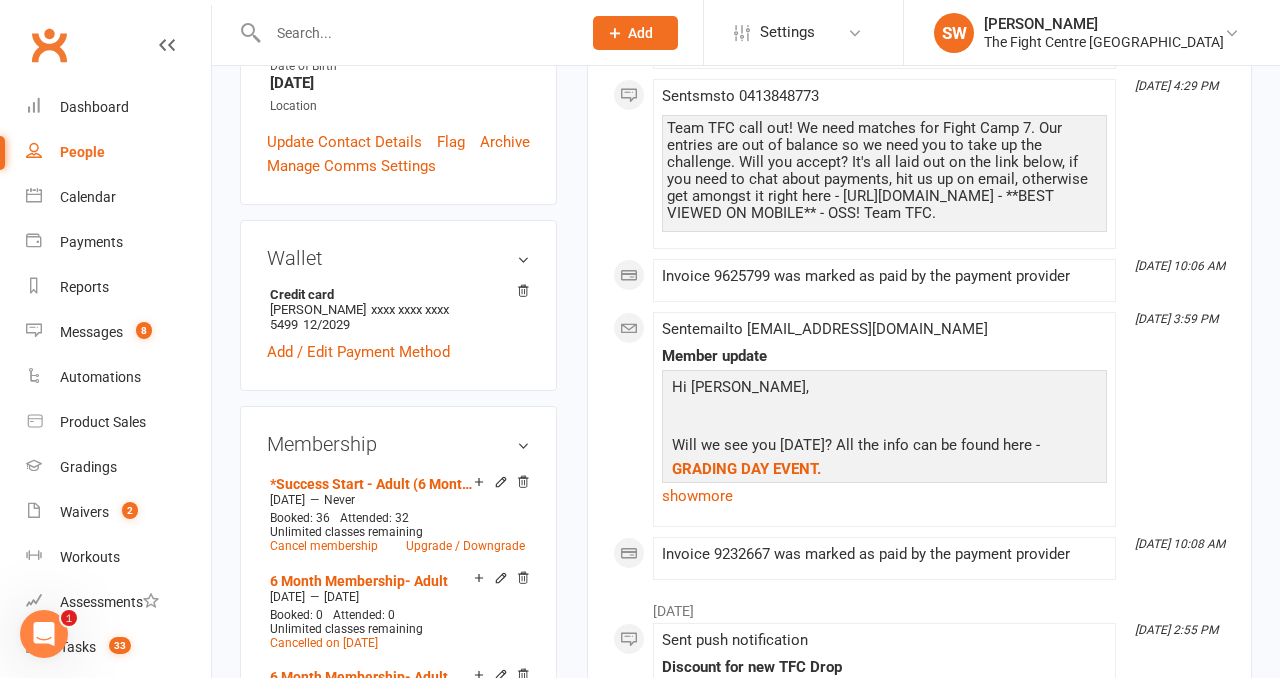 click on "✓ Memberships *Success Start - Adult (6 Months) Does not expire $ Balance $0.00 Next: [DATE] Last: [DATE] Last visit [DATE] [DATE] view attendance
Activity Notes Comms Attendance Payments Waivers Tasks Automations Workouts Gradings / Promotions Mobile App Credit balance
All activities Bookings / Attendances Communications Notes Failed SMSes Gradings Members Memberships Mobile App POS Sales Payments Credit Vouchers Prospects Reports Automations Tasks Waivers Workouts Kiosk Mode Consent Assessments Contact Flags Family Relationships Activity This Month [DATE] 10:35 PM   Sent  email  to   [EMAIL_ADDRESS][DOMAIN_NAME]   Save the date [PERSON_NAME] - please pencil this date in on your calendar.  We're not releasing all the details until after Fight Camp 7 starts, but we promise you it's worth the wait!   We hope you've all had a restful winter weekend, nice and chill (no pun intended).       There's so much to look forward too in the 2nd half of 2025, and it's nice to be doing it with you guys." at bounding box center (919, 1298) 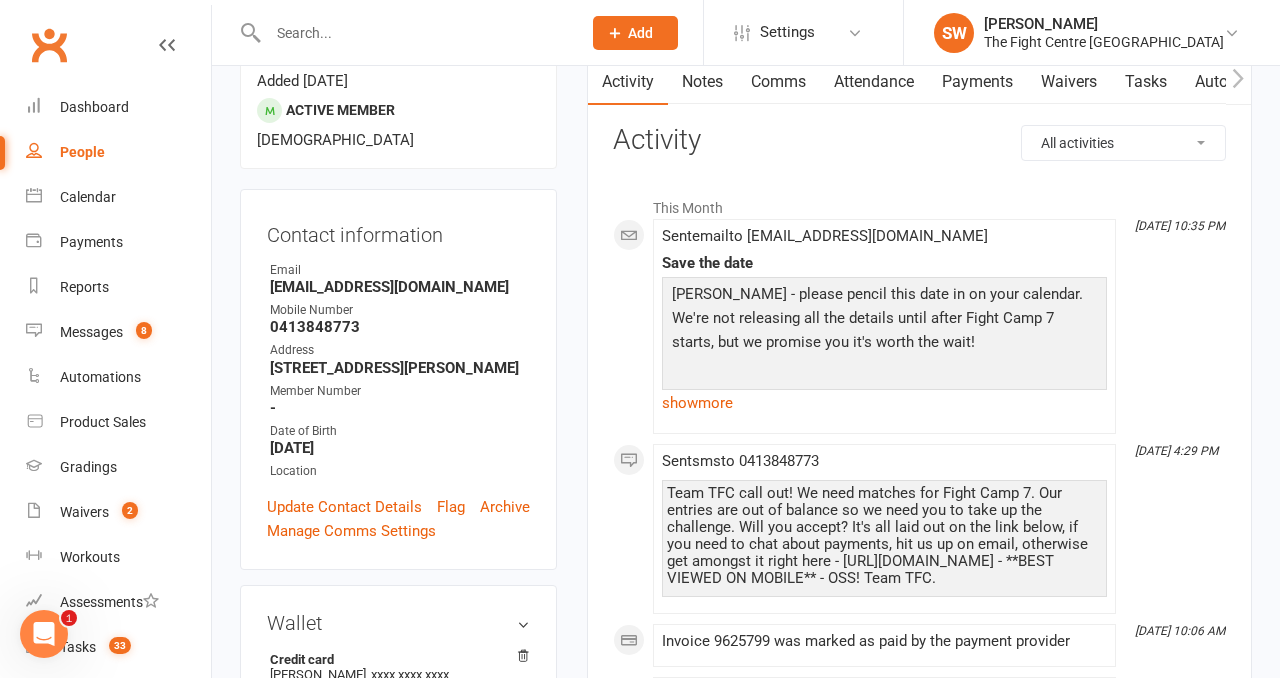 scroll, scrollTop: 0, scrollLeft: 0, axis: both 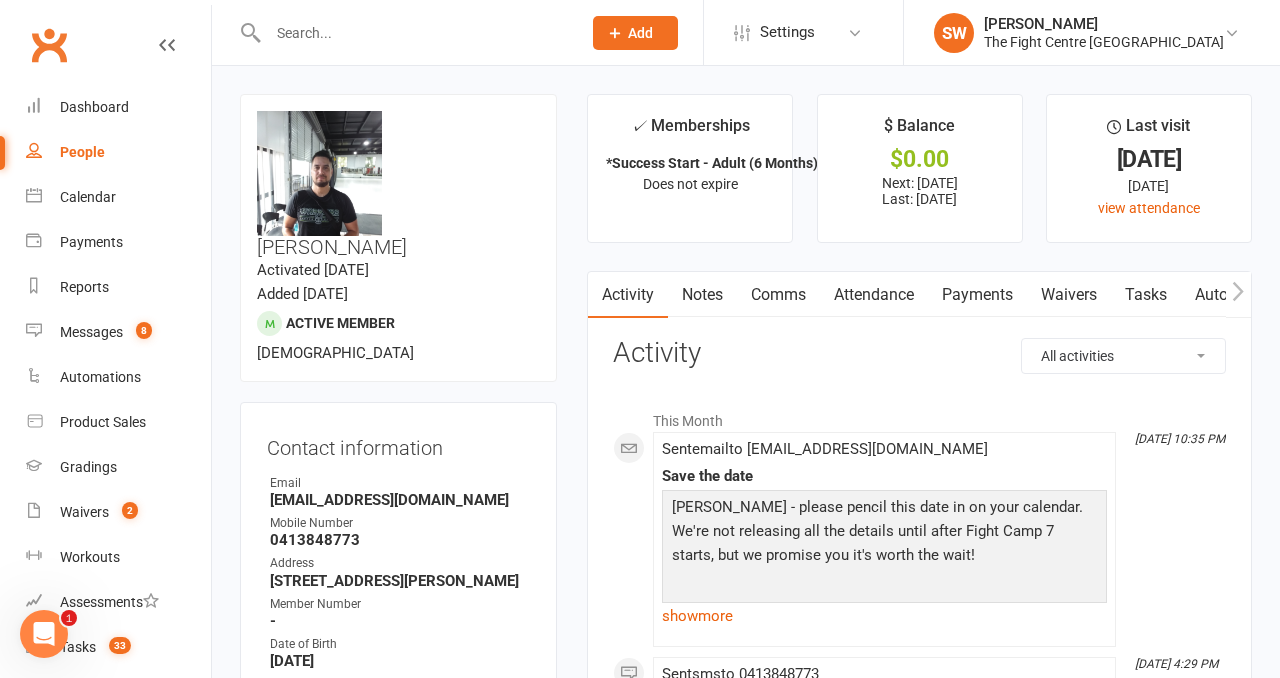 click at bounding box center [414, 33] 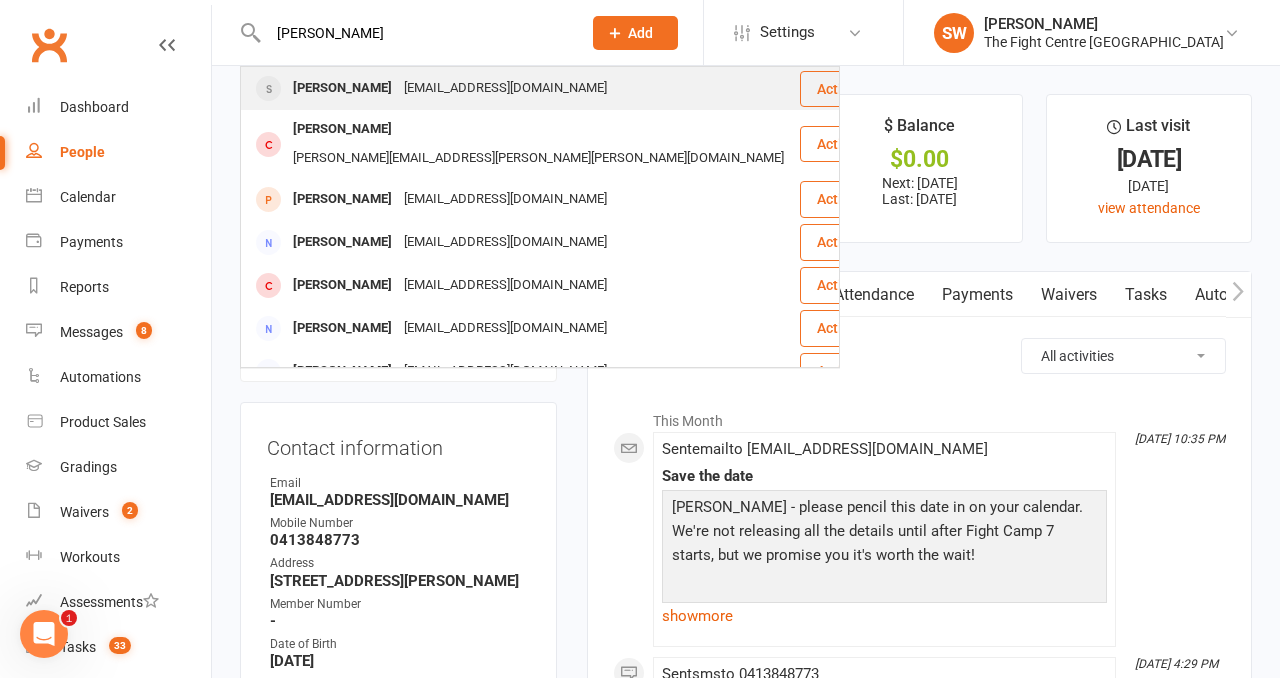 type on "[PERSON_NAME]" 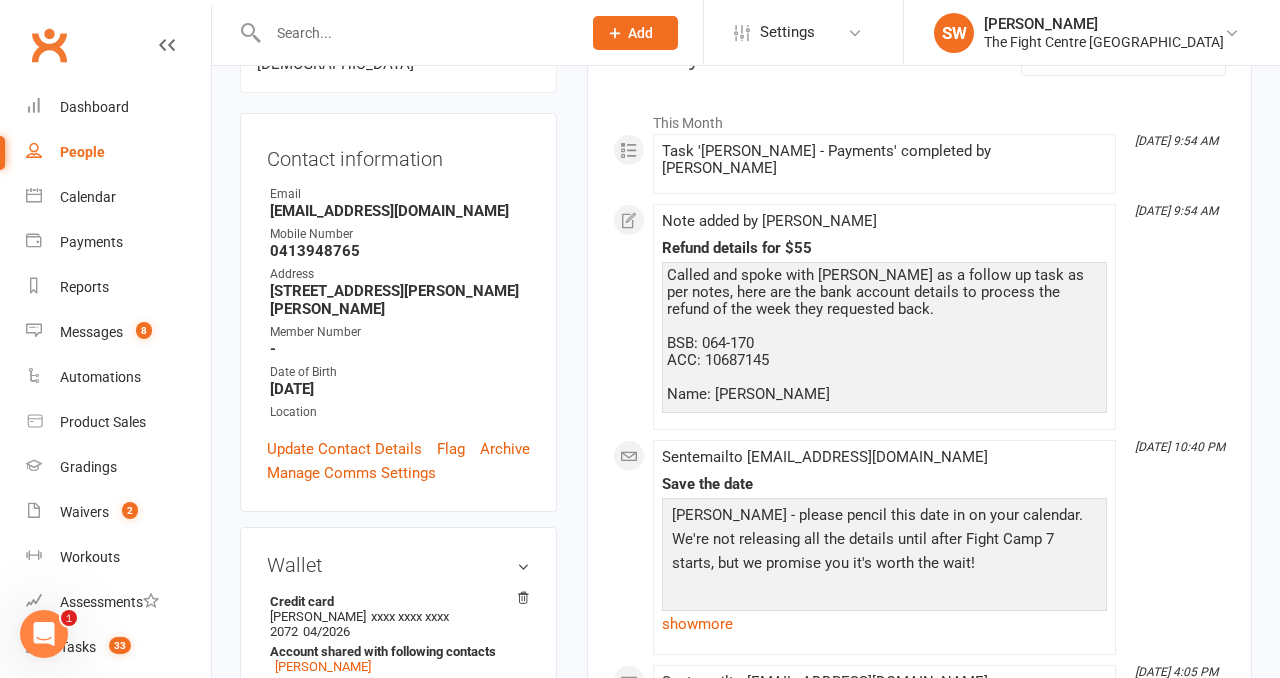 scroll, scrollTop: 282, scrollLeft: 0, axis: vertical 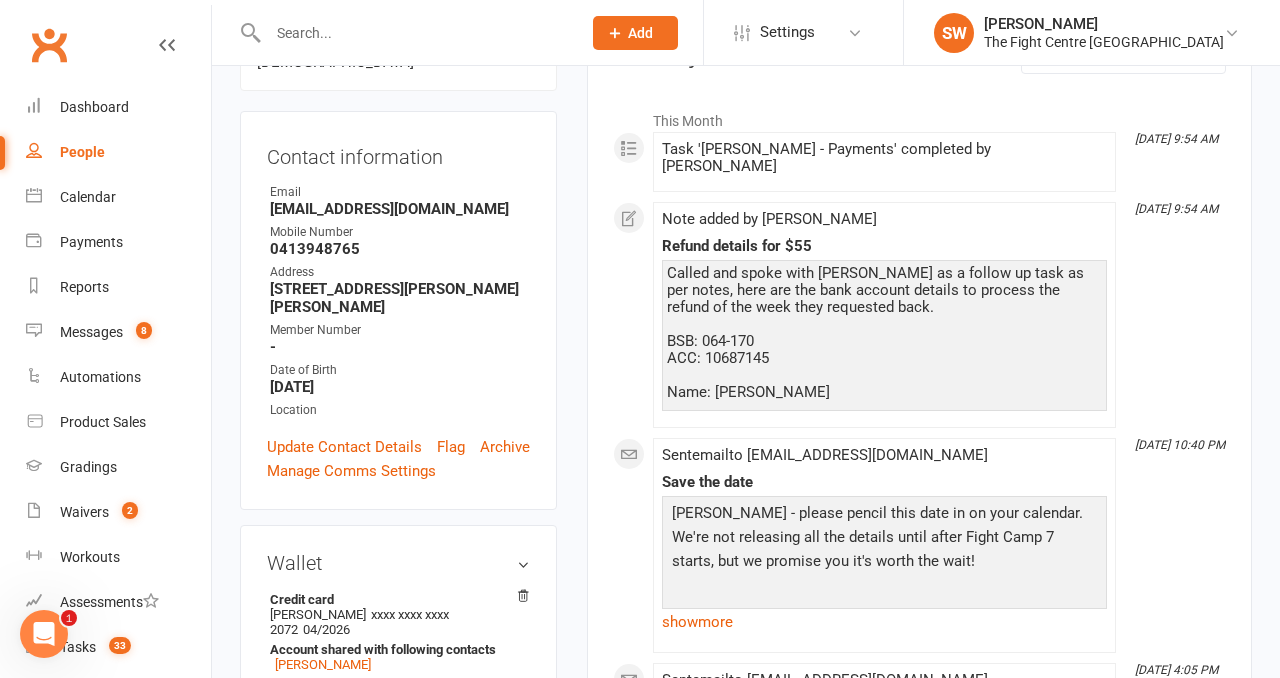 click on "Called and spoke with [PERSON_NAME] as a follow up task as per notes, here are the bank account details to process the refund of the week they requested back.   BSB: 064-170 ACC: 10687145 Name: [PERSON_NAME]" at bounding box center (884, 333) 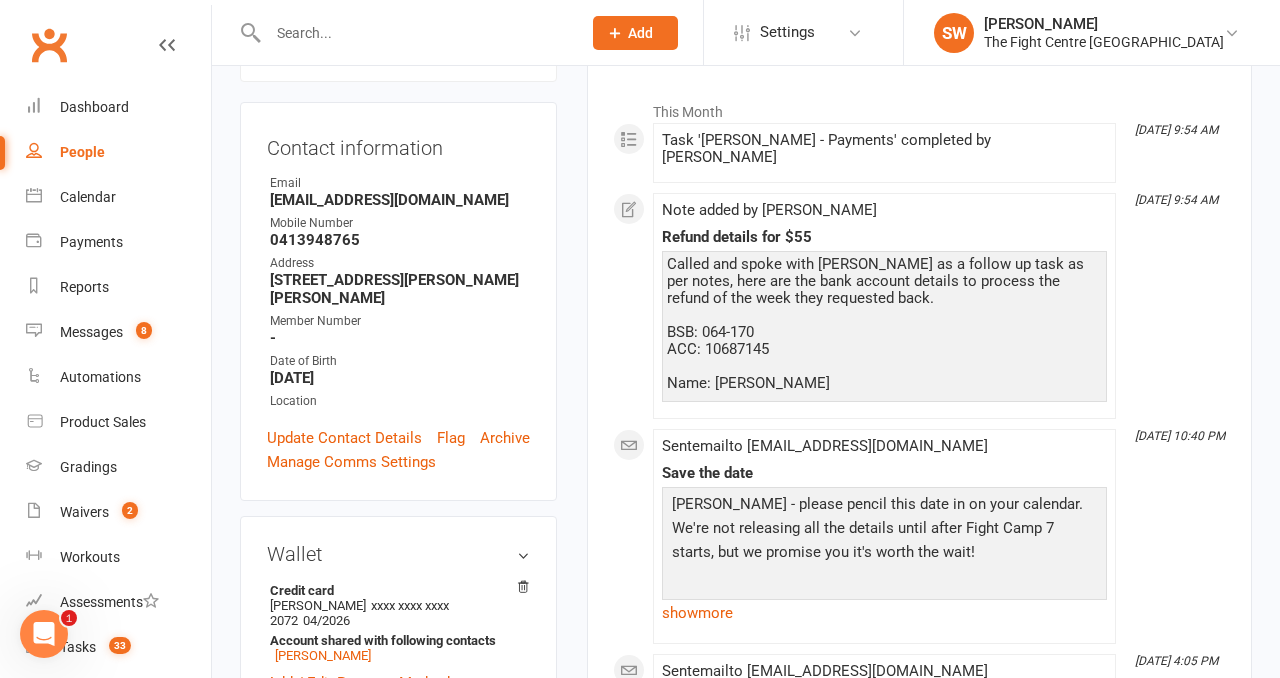 click on "Called and spoke with [PERSON_NAME] as a follow up task as per notes, here are the bank account details to process the refund of the week they requested back.   BSB: 064-170 ACC: 10687145 Name: [PERSON_NAME]" at bounding box center [884, 324] 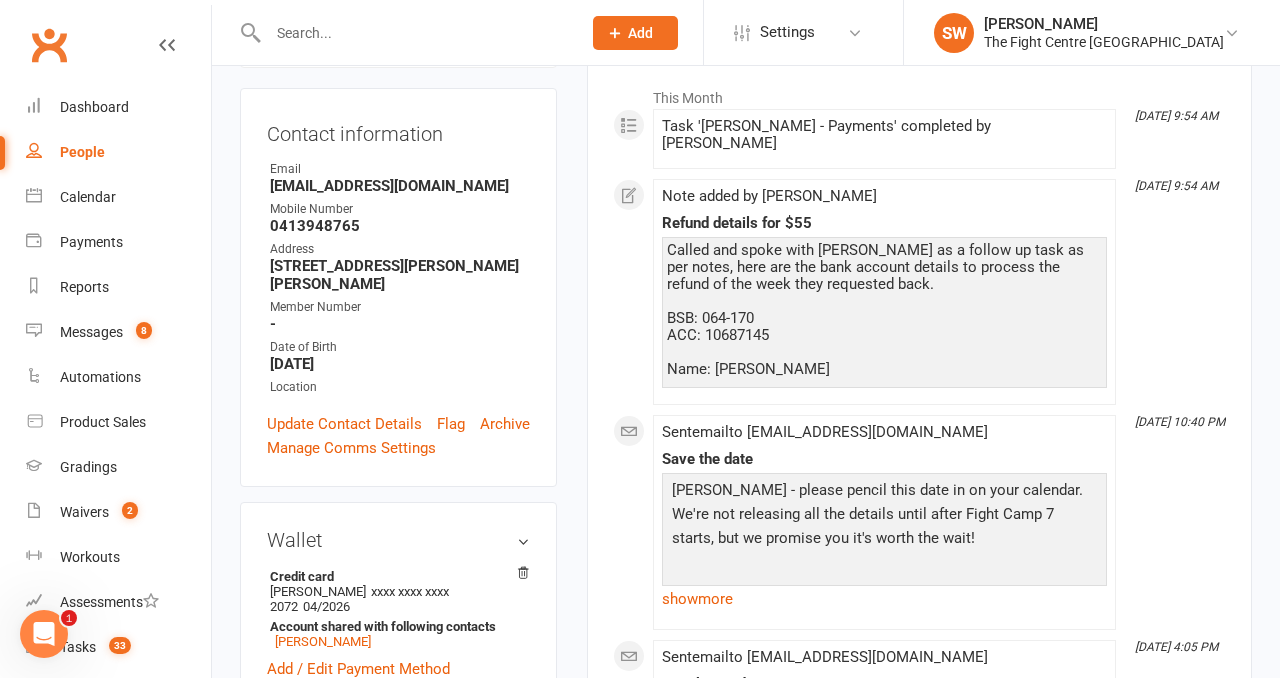 click on "Called and spoke with [PERSON_NAME] as a follow up task as per notes, here are the bank account details to process the refund of the week they requested back.   BSB: 064-170 ACC: 10687145 Name: [PERSON_NAME]" at bounding box center [884, 310] 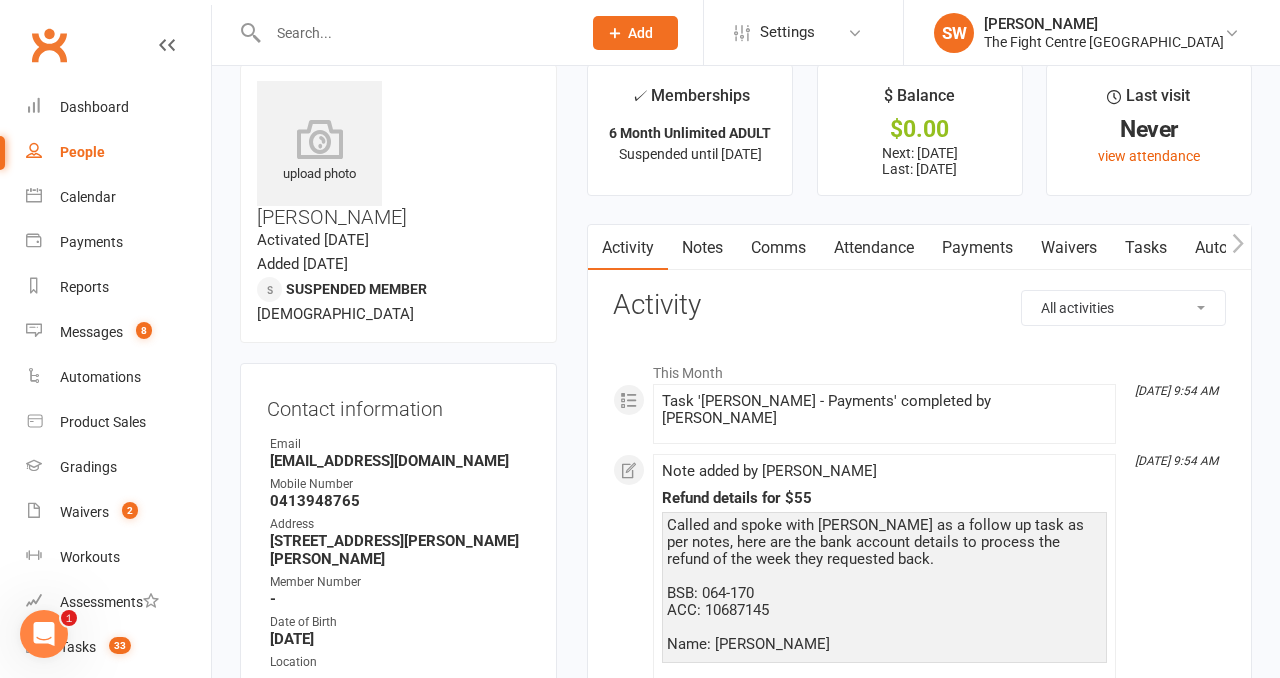 scroll, scrollTop: 0, scrollLeft: 0, axis: both 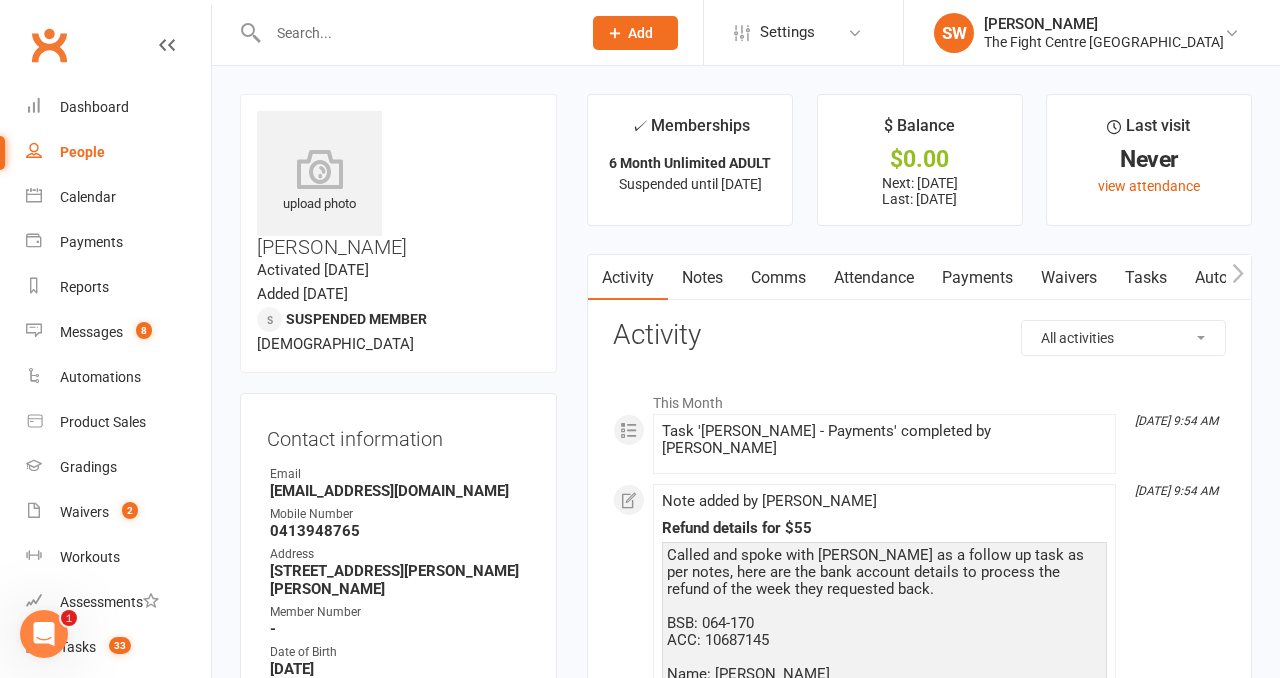 click on "Notes" at bounding box center (702, 278) 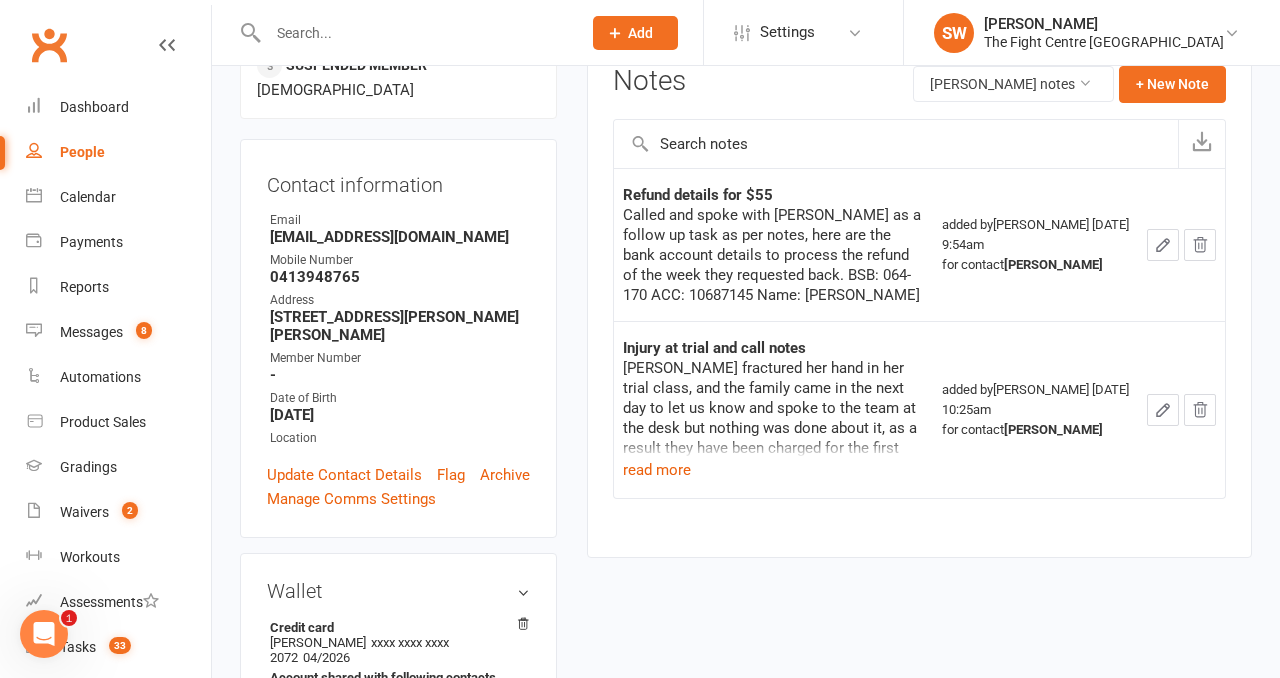 scroll, scrollTop: 271, scrollLeft: 0, axis: vertical 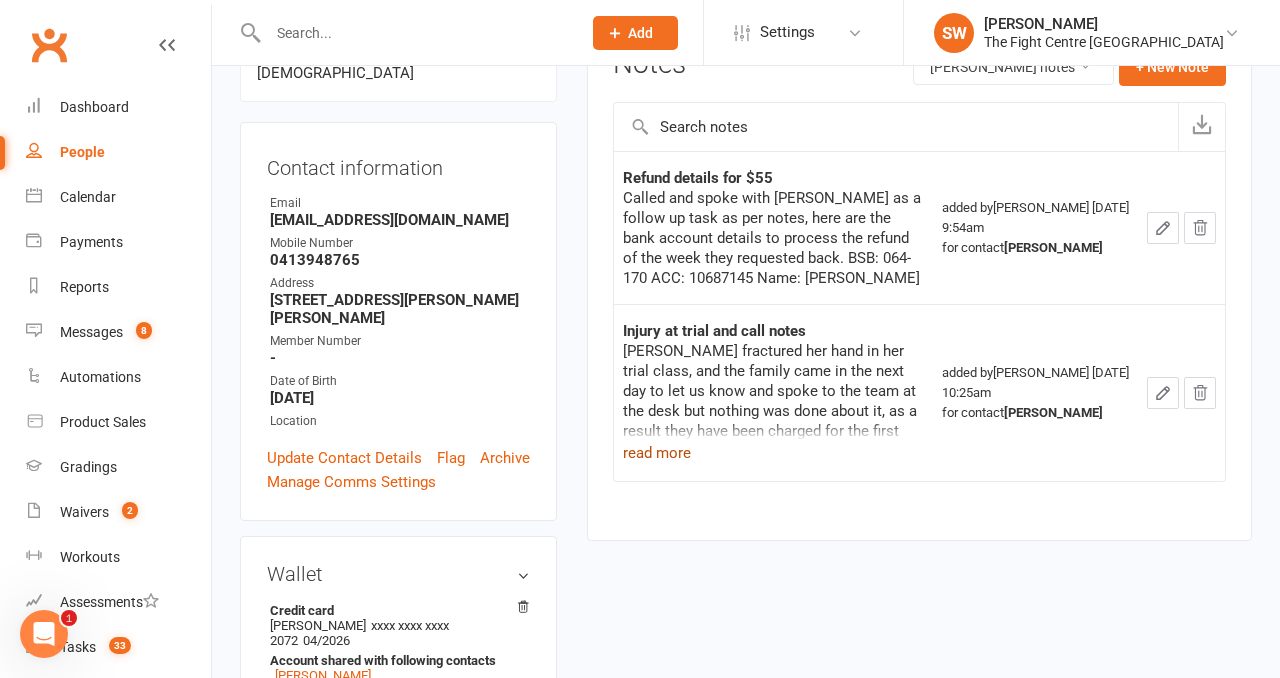 click on "read more" at bounding box center (657, 453) 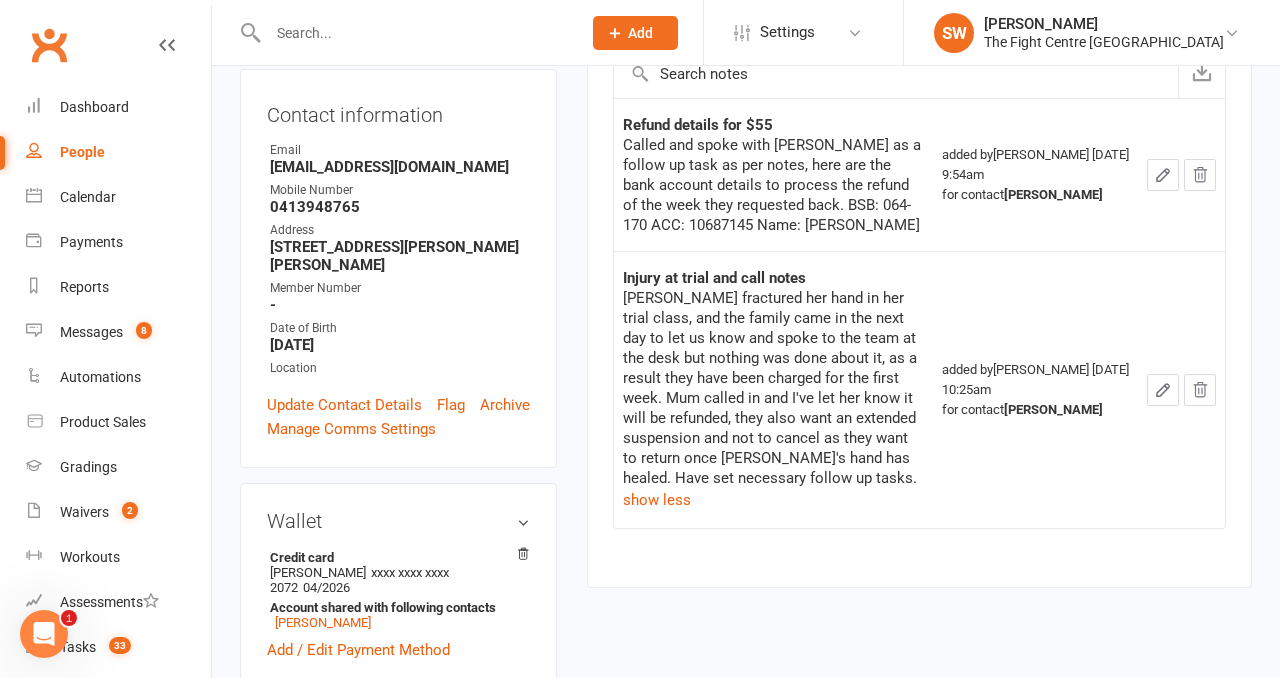 click on "Refund details for $55 Called and spoke with [PERSON_NAME] as a follow up task as per notes, here are the bank account details to process the refund of the week they requested back.
BSB: 064-170
ACC: 10687145
Name: [PERSON_NAME] added by  [PERSON_NAME]   [DATE] 9:54am for contact  [PERSON_NAME] Injury at trial and call notes [PERSON_NAME] fractured her hand in her trial class, and the family came in the next day to let us know and spoke to the team at the desk but nothing was done about it, as a result they have been charged for the first week.  Mum called in and I've let her know it will be refunded, they also want an extended suspension and not to cancel as they want to return once [PERSON_NAME]'s hand has healed.  Have set necessary follow up tasks. show less added by  [PERSON_NAME]   [DATE] 10:25am for contact  [PERSON_NAME]" at bounding box center [919, 327] 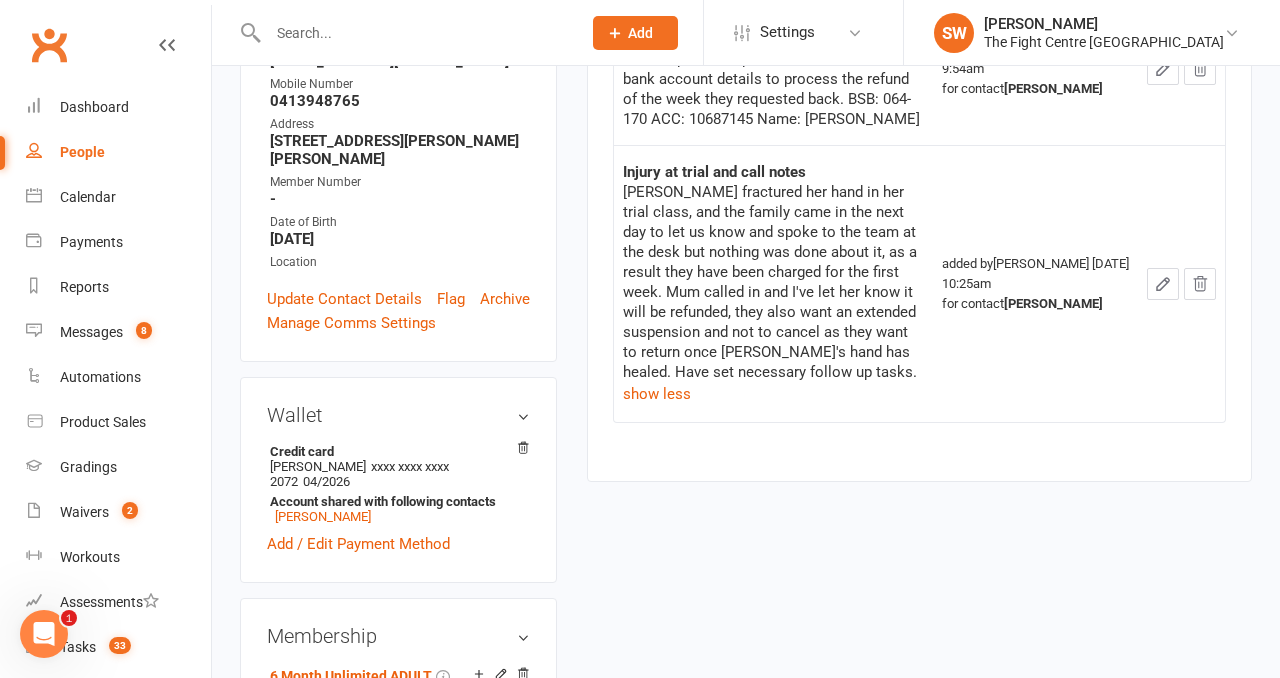 click on "upload photo [PERSON_NAME] Activated [DATE] Added [DATE]   Suspended member [DEMOGRAPHIC_DATA]  Contact information Owner   Email  [EMAIL_ADDRESS][DOMAIN_NAME]
Mobile Number  [PHONE_NUMBER]
Address  [STREET_ADDRESS][PERSON_NAME][PERSON_NAME]
Member Number  -
Date of Birth  [DEMOGRAPHIC_DATA]
Location
Update Contact Details Flag Archive Manage Comms Settings
Wallet Credit card [PERSON_NAME]  xxxx xxxx xxxx 2072  04/2026 Account shared with following contacts [PERSON_NAME]
Add / Edit Payment Method
Membership      6 Month Unlimited ADULT [DATE] — Never Booked: 0 Attended: 0 Unlimited classes remaining   Cancel membership Upgrade / Downgrade Add new membership
Family Members   [PERSON_NAME] - Parent / Guardian Add link to existing contact  Add link to new contact
Suspensions  [DATE] - [DATE] Injury sustained on trial class Add new suspension
Promotions  edit Fighters -
Kids / Teens members -
No more check in calls -
Online training check in -
First week message -" at bounding box center (746, 1073) 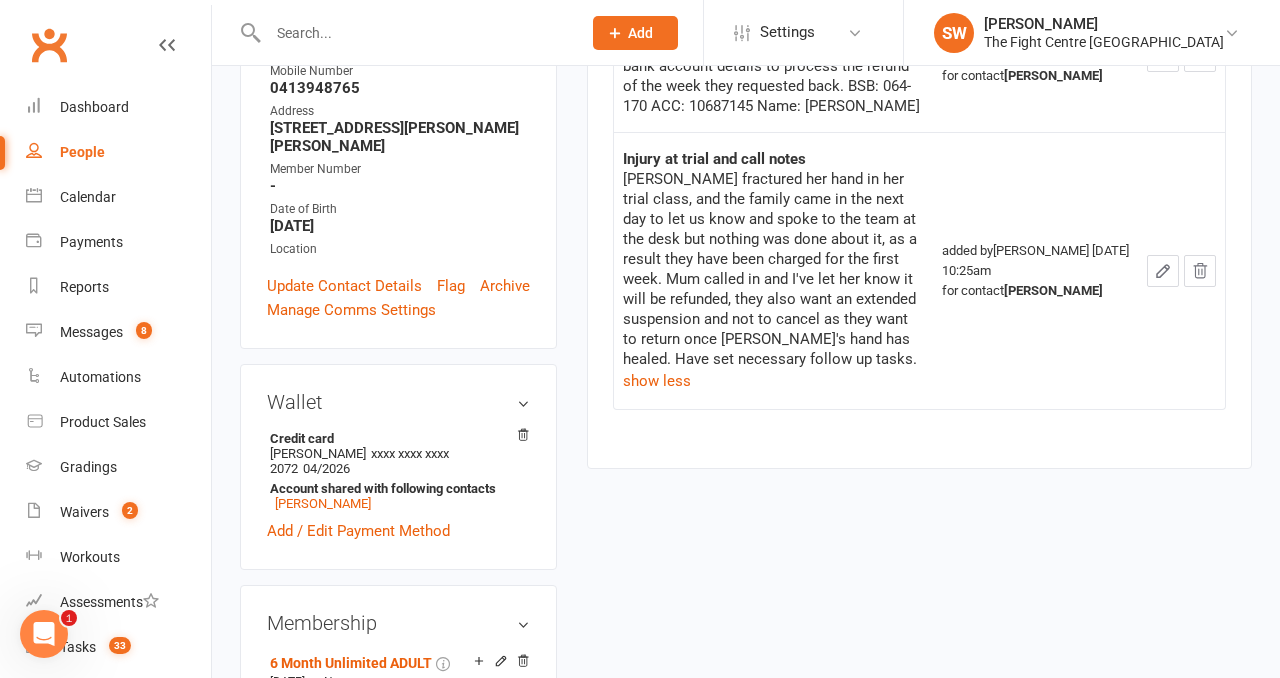 click on "upload photo [PERSON_NAME] Activated [DATE] Added [DATE]   Suspended member [DEMOGRAPHIC_DATA]  Contact information Owner   Email  [EMAIL_ADDRESS][DOMAIN_NAME]
Mobile Number  [PHONE_NUMBER]
Address  [STREET_ADDRESS][PERSON_NAME][PERSON_NAME]
Member Number  -
Date of Birth  [DEMOGRAPHIC_DATA]
Location
Update Contact Details Flag Archive Manage Comms Settings
Wallet Credit card [PERSON_NAME]  xxxx xxxx xxxx 2072  04/2026 Account shared with following contacts [PERSON_NAME]
Add / Edit Payment Method
Membership      6 Month Unlimited ADULT [DATE] — Never Booked: 0 Attended: 0 Unlimited classes remaining   Cancel membership Upgrade / Downgrade Add new membership
Family Members   [PERSON_NAME] - Parent / Guardian Add link to existing contact  Add link to new contact
Suspensions  [DATE] - [DATE] Injury sustained on trial class Add new suspension
Promotions  edit Fighters -
Kids / Teens members -
No more check in calls -
Online training check in -
First week message -" at bounding box center (746, 1060) 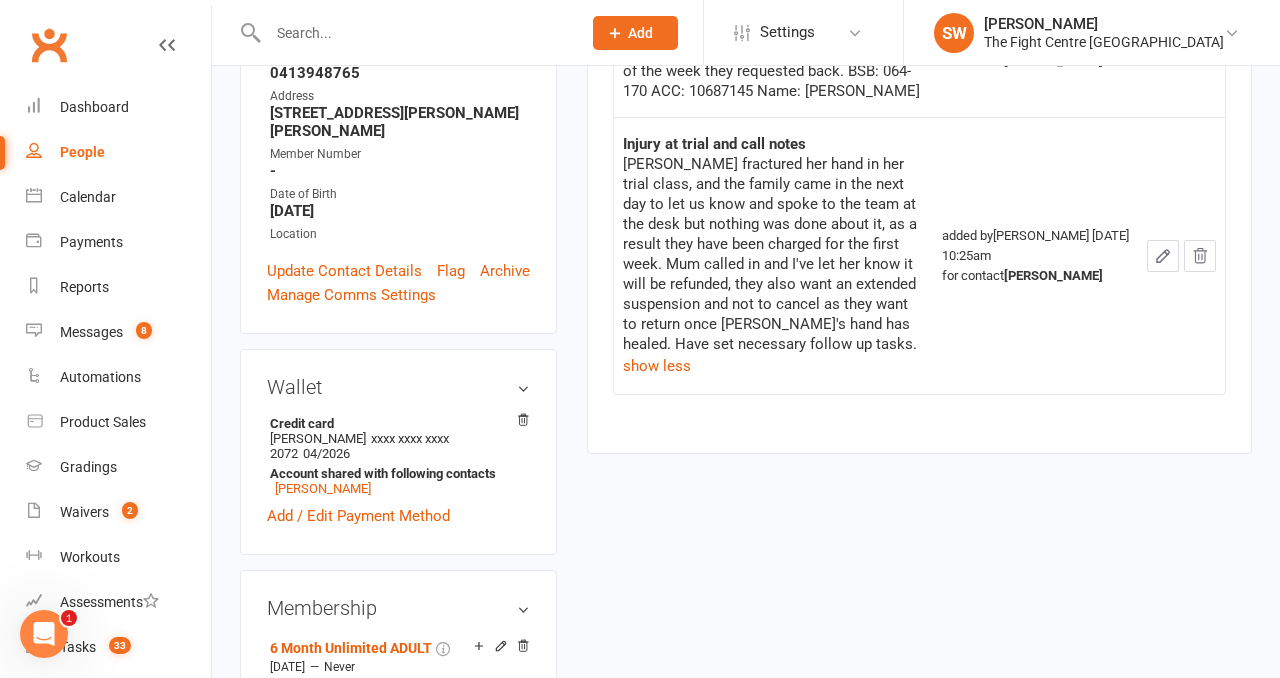 click on "upload photo [PERSON_NAME] Activated [DATE] Added [DATE]   Suspended member [DEMOGRAPHIC_DATA]  Contact information Owner   Email  [EMAIL_ADDRESS][DOMAIN_NAME]
Mobile Number  [PHONE_NUMBER]
Address  [STREET_ADDRESS][PERSON_NAME][PERSON_NAME]
Member Number  -
Date of Birth  [DEMOGRAPHIC_DATA]
Location
Update Contact Details Flag Archive Manage Comms Settings
Wallet Credit card [PERSON_NAME]  xxxx xxxx xxxx 2072  04/2026 Account shared with following contacts [PERSON_NAME]
Add / Edit Payment Method
Membership      6 Month Unlimited ADULT [DATE] — Never Booked: 0 Attended: 0 Unlimited classes remaining   Cancel membership Upgrade / Downgrade Add new membership
Family Members   [PERSON_NAME] - Parent / Guardian Add link to existing contact  Add link to new contact
Suspensions  [DATE] - [DATE] Injury sustained on trial class Add new suspension
Promotions  edit Fighters -
Kids / Teens members -
No more check in calls -
Online training check in -
First week message -" at bounding box center (746, 1045) 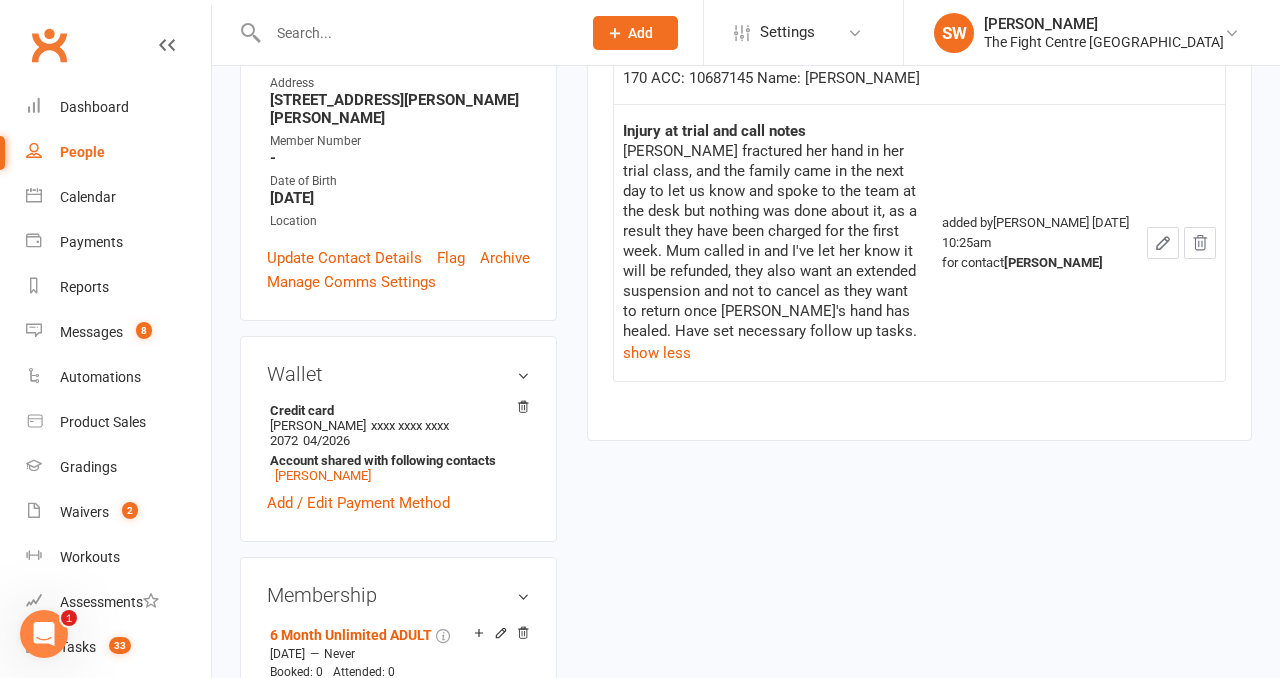 scroll, scrollTop: 475, scrollLeft: 0, axis: vertical 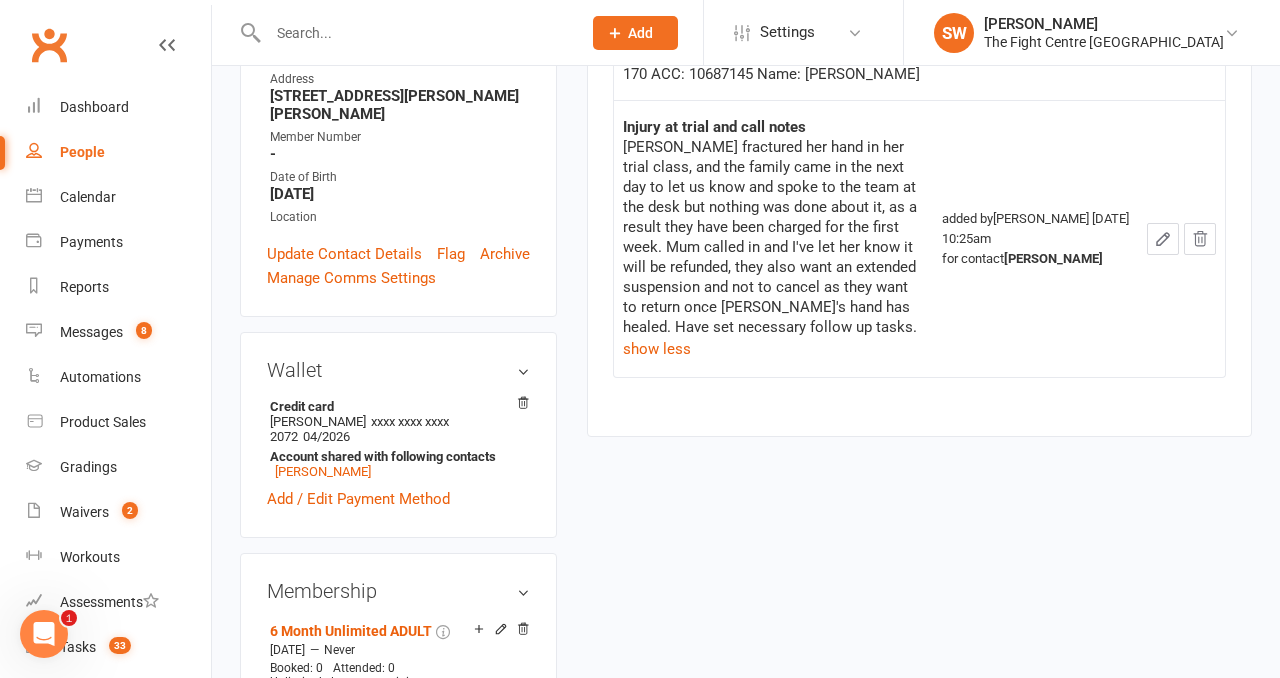 click on "upload photo [PERSON_NAME] Activated [DATE] Added [DATE]   Suspended member [DEMOGRAPHIC_DATA]  Contact information Owner   Email  [EMAIL_ADDRESS][DOMAIN_NAME]
Mobile Number  [PHONE_NUMBER]
Address  [STREET_ADDRESS][PERSON_NAME][PERSON_NAME]
Member Number  -
Date of Birth  [DEMOGRAPHIC_DATA]
Location
Update Contact Details Flag Archive Manage Comms Settings
Wallet Credit card [PERSON_NAME]  xxxx xxxx xxxx 2072  04/2026 Account shared with following contacts [PERSON_NAME]
Add / Edit Payment Method
Membership      6 Month Unlimited ADULT [DATE] — Never Booked: 0 Attended: 0 Unlimited classes remaining   Cancel membership Upgrade / Downgrade Add new membership
Family Members   [PERSON_NAME] - Parent / Guardian Add link to existing contact  Add link to new contact
Suspensions  [DATE] - [DATE] Injury sustained on trial class Add new suspension
Promotions  edit Fighters -
Kids / Teens members -
No more check in calls -
Online training check in -
First week message -" at bounding box center [746, 1028] 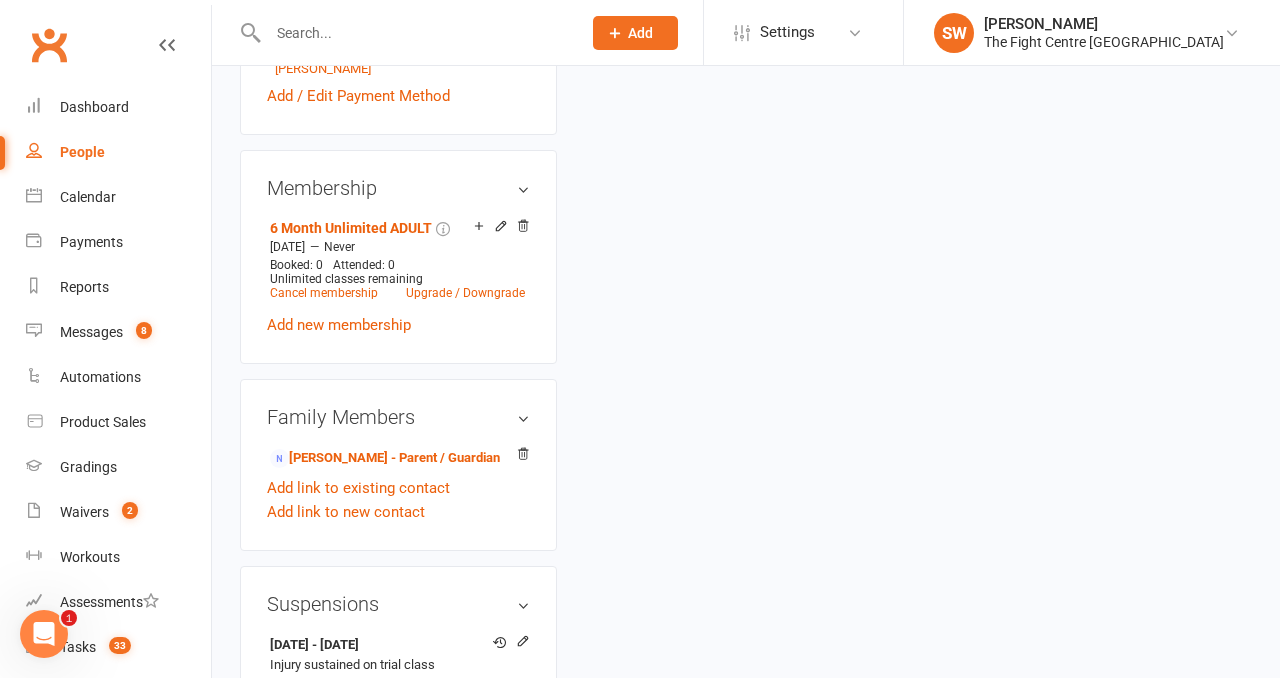 scroll, scrollTop: 876, scrollLeft: 0, axis: vertical 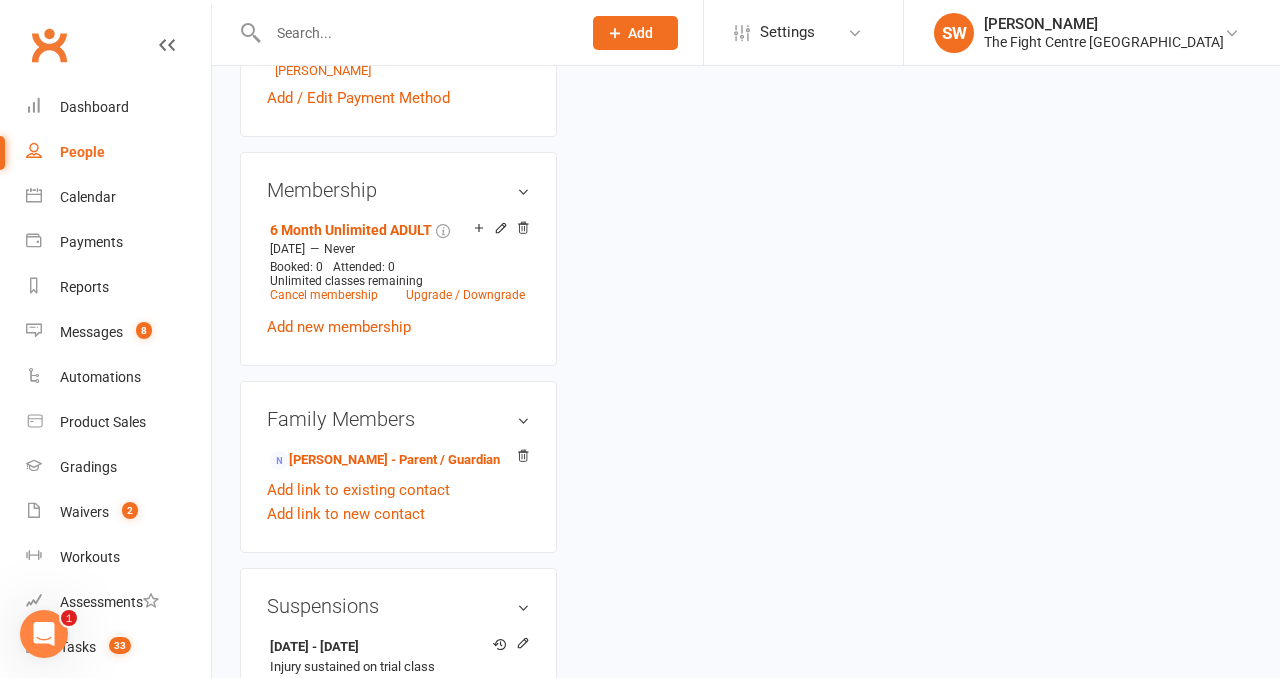 click on "upload photo [PERSON_NAME] Activated [DATE] Added [DATE]   Suspended member [DEMOGRAPHIC_DATA]  Contact information Owner   Email  [EMAIL_ADDRESS][DOMAIN_NAME]
Mobile Number  [PHONE_NUMBER]
Address  [STREET_ADDRESS][PERSON_NAME][PERSON_NAME]
Member Number  -
Date of Birth  [DEMOGRAPHIC_DATA]
Location
Update Contact Details Flag Archive Manage Comms Settings
Wallet Credit card [PERSON_NAME]  xxxx xxxx xxxx 2072  04/2026 Account shared with following contacts [PERSON_NAME]
Add / Edit Payment Method
Membership      6 Month Unlimited ADULT [DATE] — Never Booked: 0 Attended: 0 Unlimited classes remaining   Cancel membership Upgrade / Downgrade Add new membership
Family Members   [PERSON_NAME] - Parent / Guardian Add link to existing contact  Add link to new contact
Suspensions  [DATE] - [DATE] Injury sustained on trial class Add new suspension
Promotions  edit Fighters -
Kids / Teens members -
No more check in calls -
Online training check in -
First week message -" at bounding box center [746, 627] 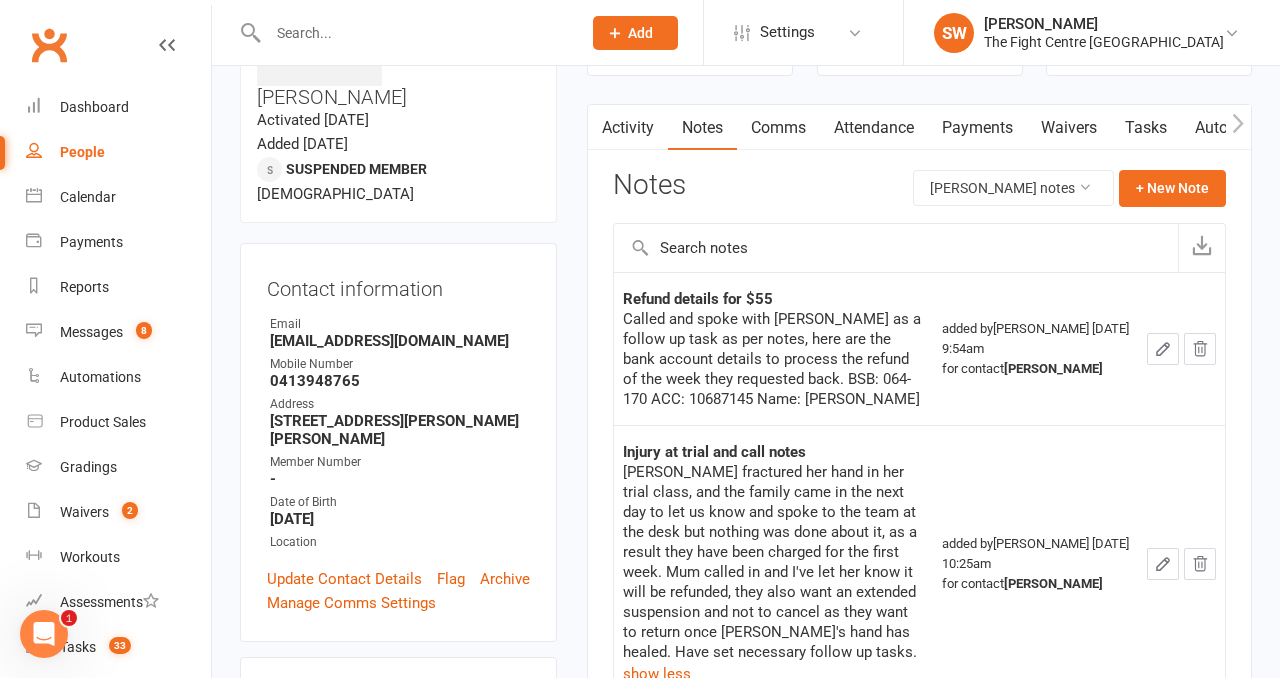 scroll, scrollTop: 0, scrollLeft: 0, axis: both 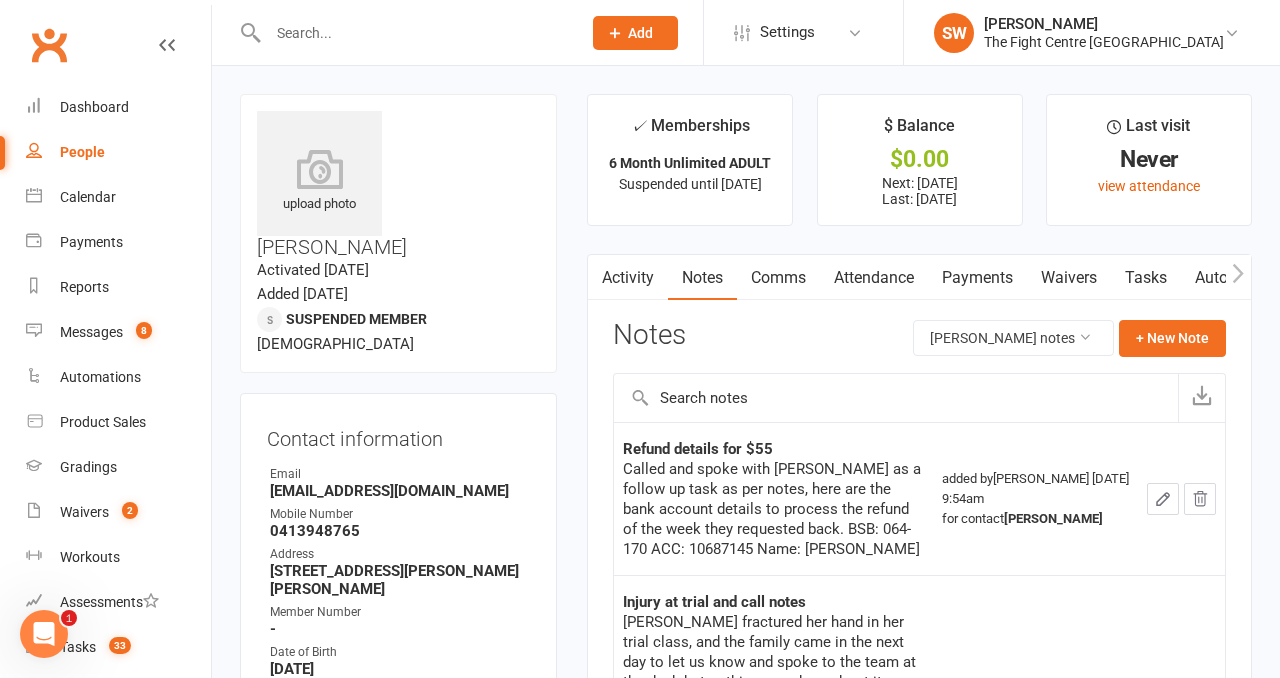 click on "Activity" at bounding box center [628, 278] 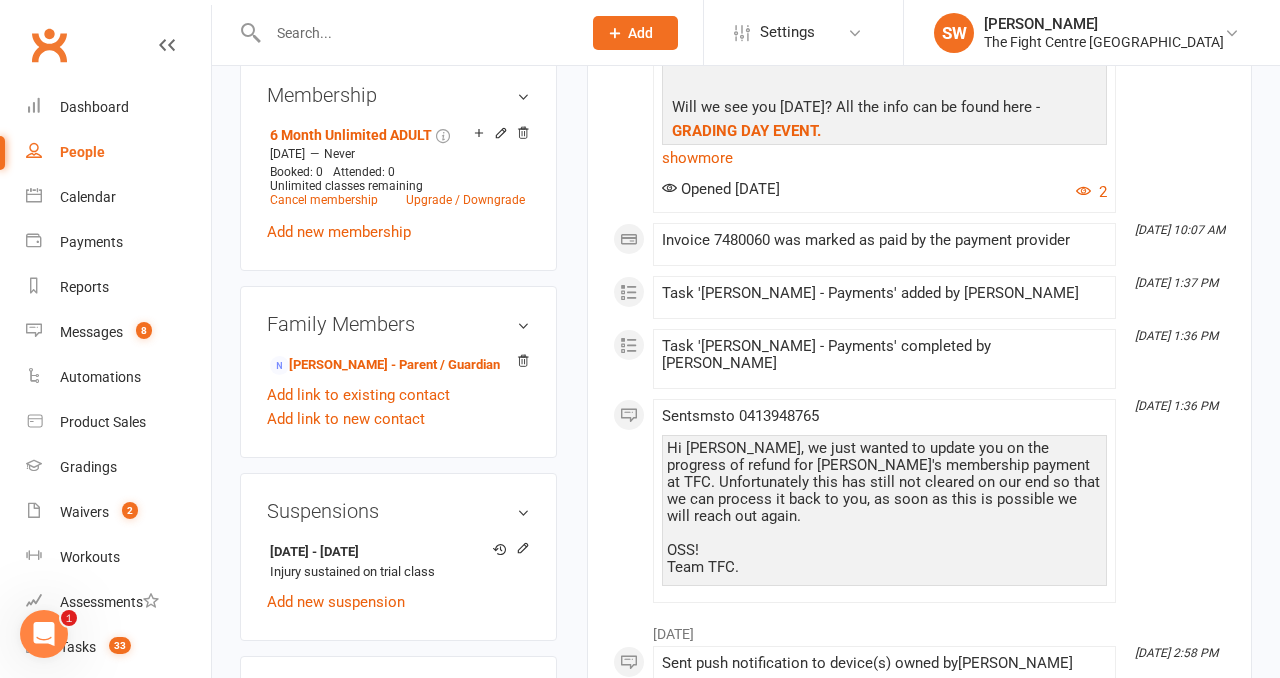 scroll, scrollTop: 0, scrollLeft: 0, axis: both 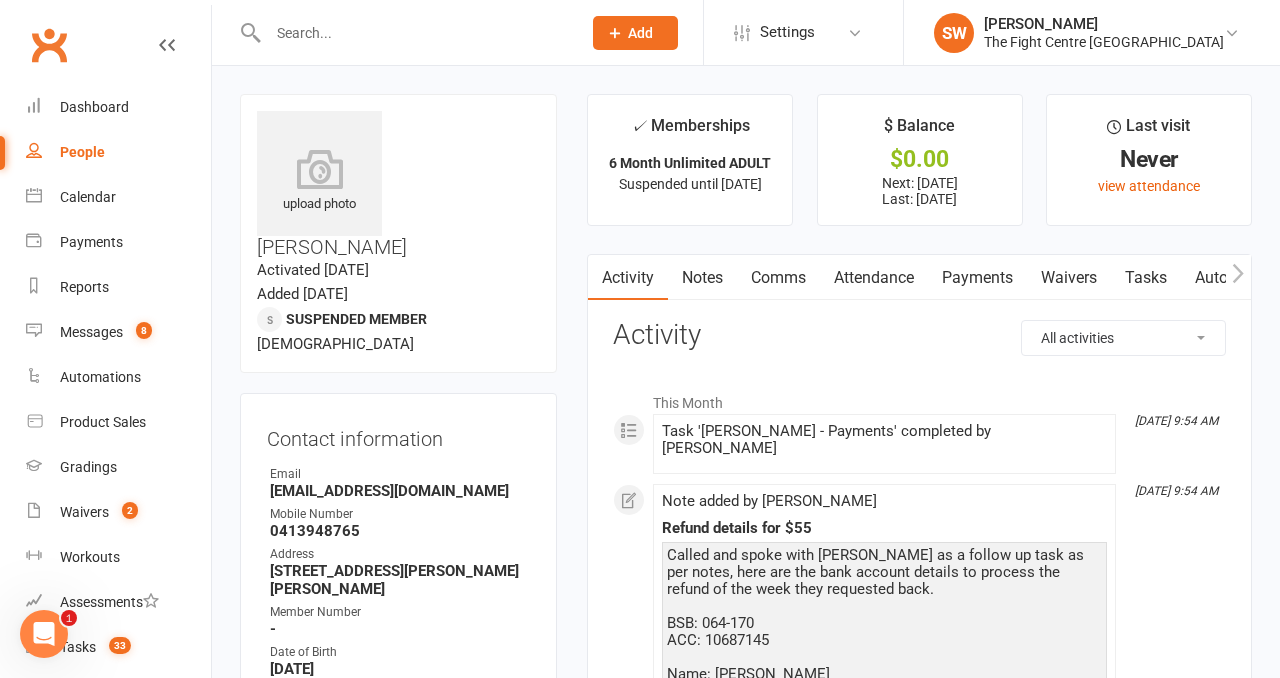 click at bounding box center (403, 32) 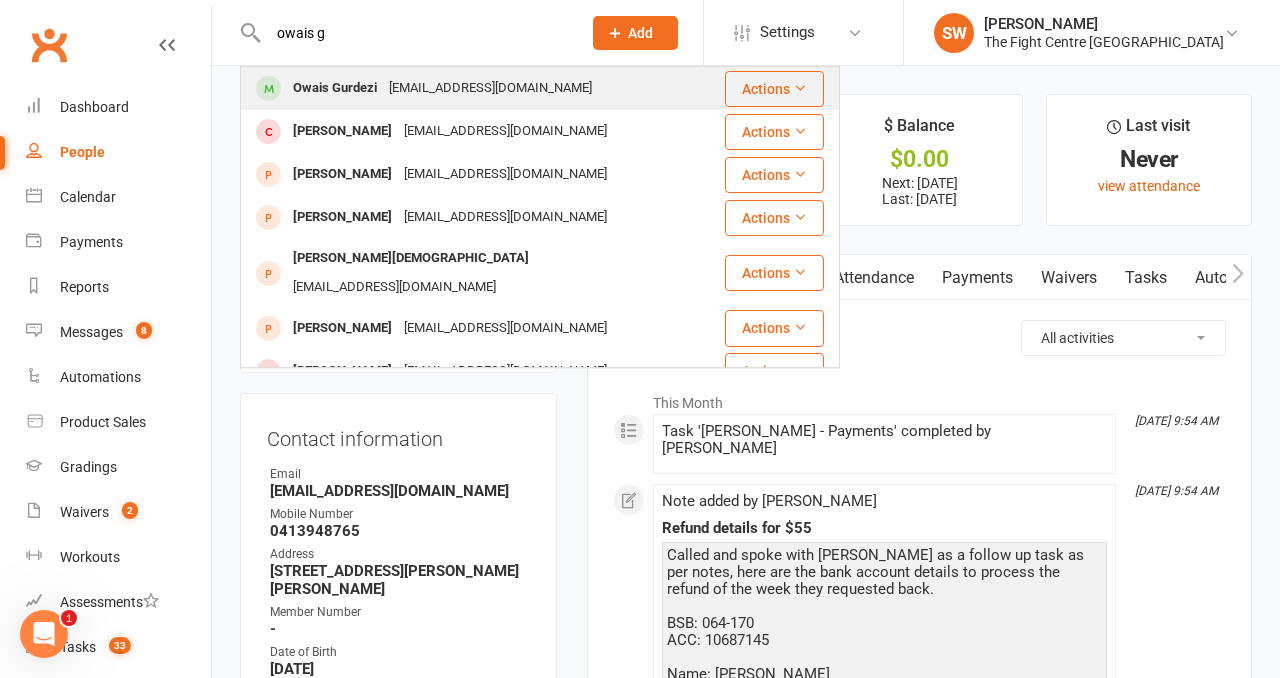 type on "owais g" 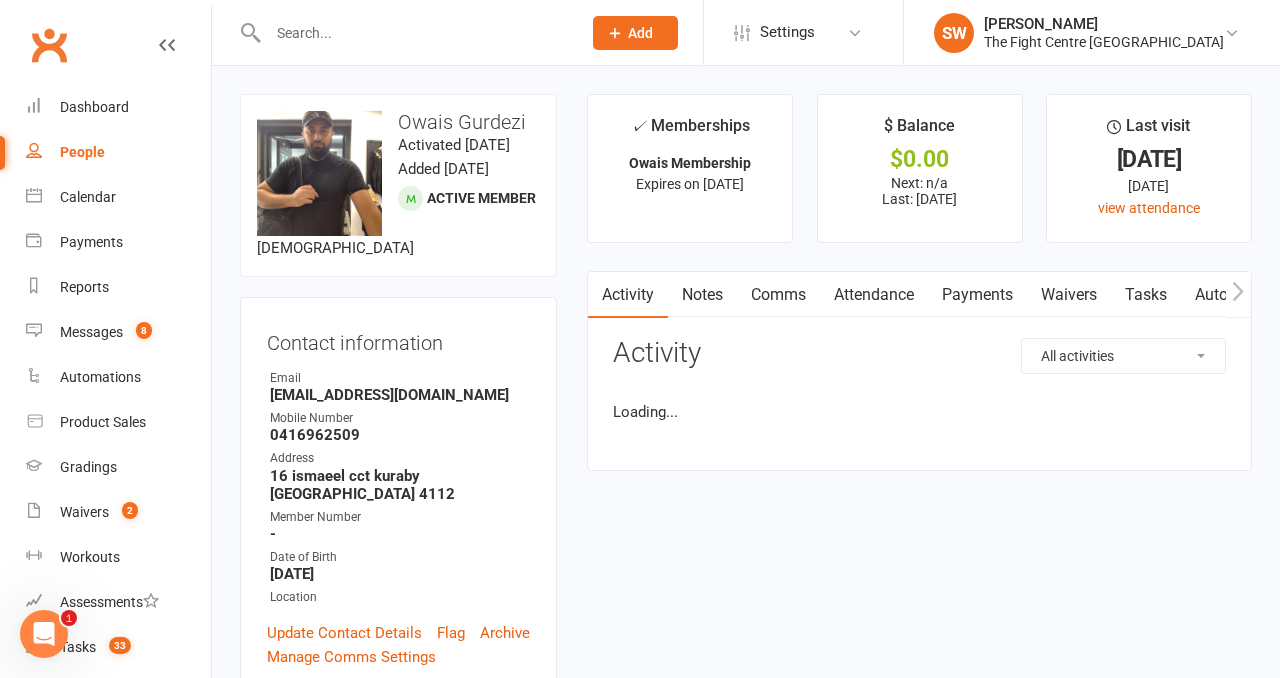 click on "Payments" at bounding box center [977, 295] 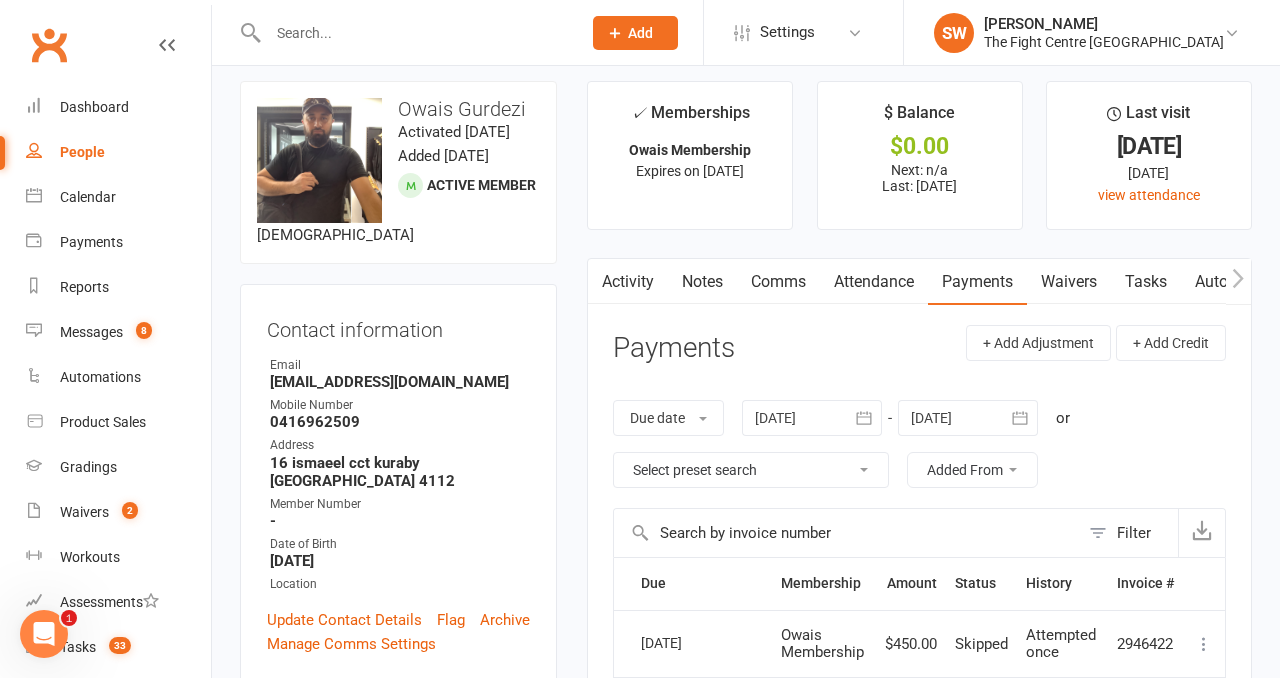 scroll, scrollTop: 0, scrollLeft: 0, axis: both 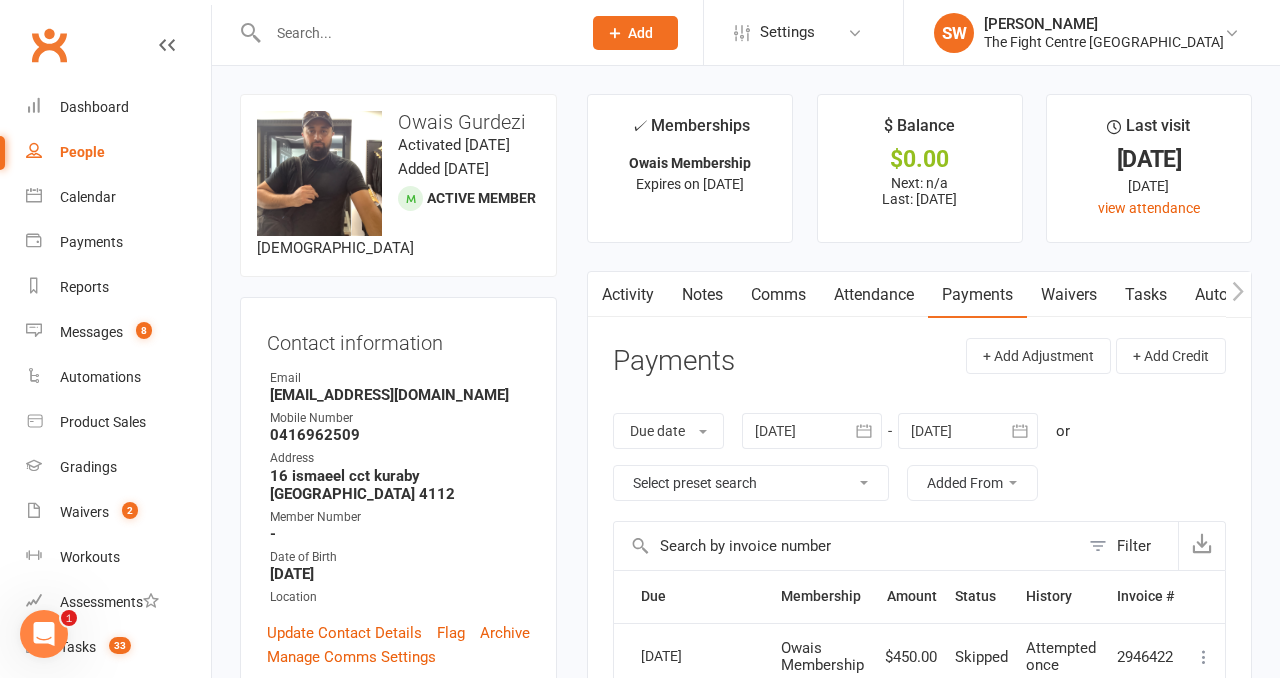 click on "Notes" at bounding box center [702, 295] 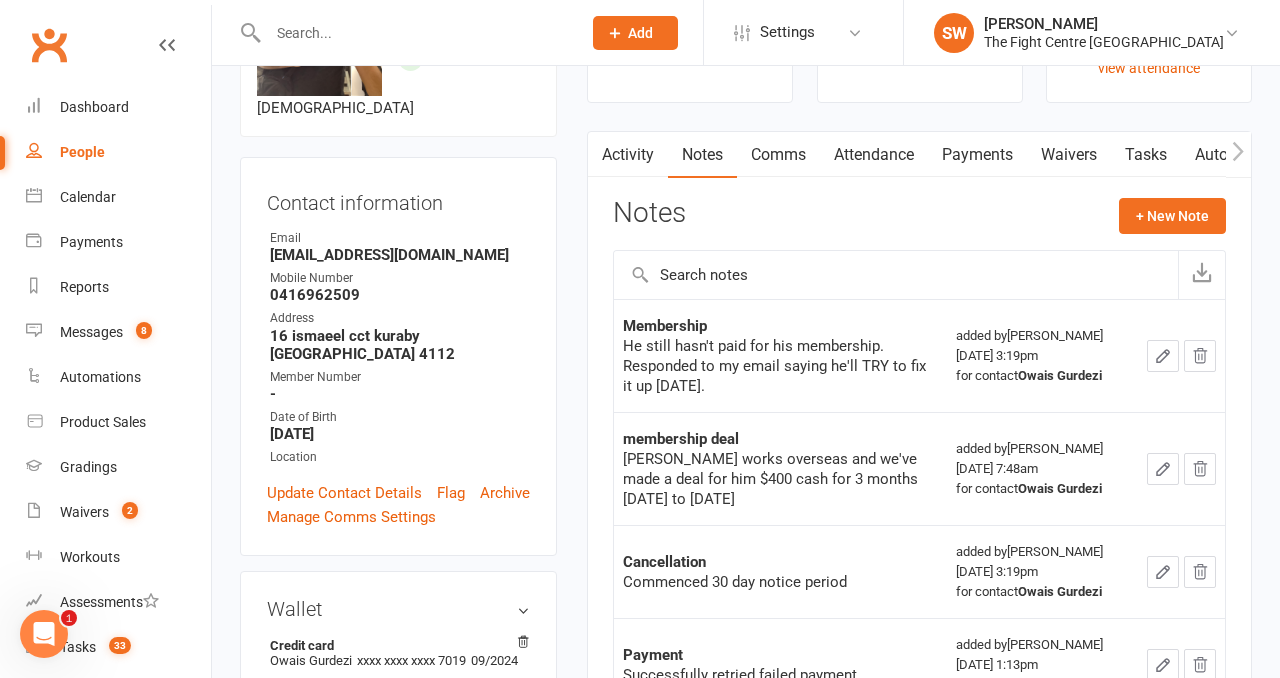click on "He still hasn't paid for his membership. Responded to my email saying he'll TRY to fix it up [DATE]." 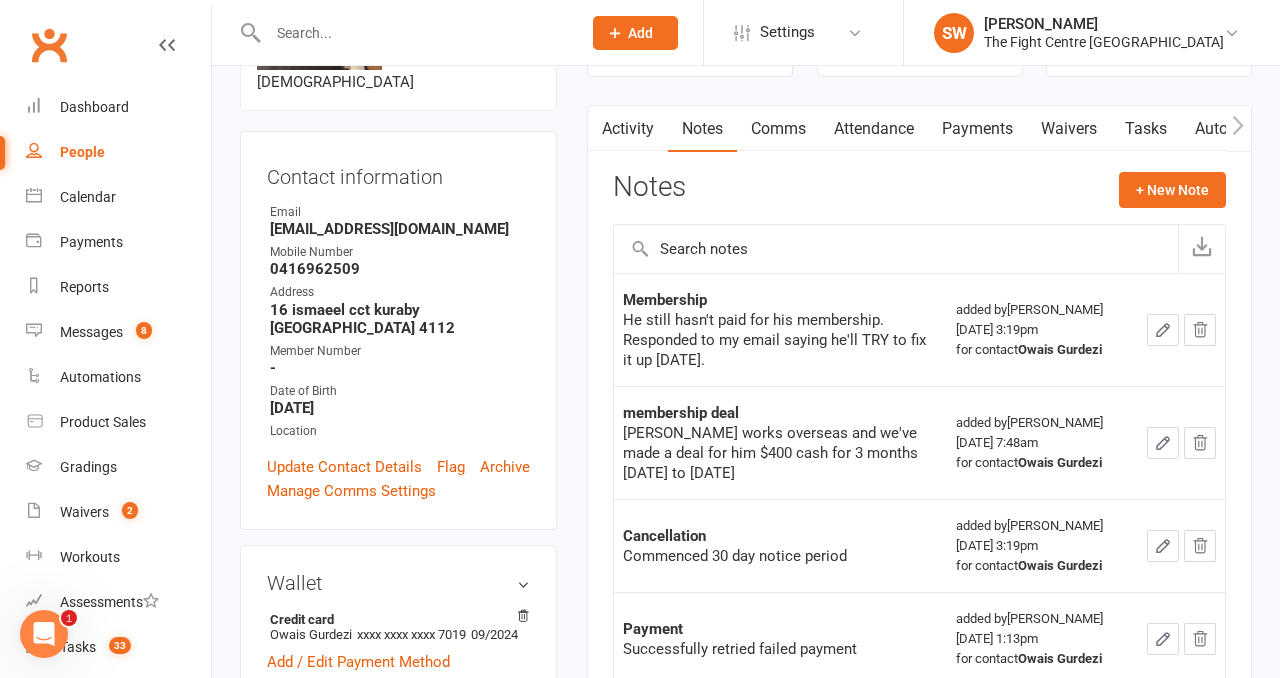 scroll, scrollTop: 167, scrollLeft: 0, axis: vertical 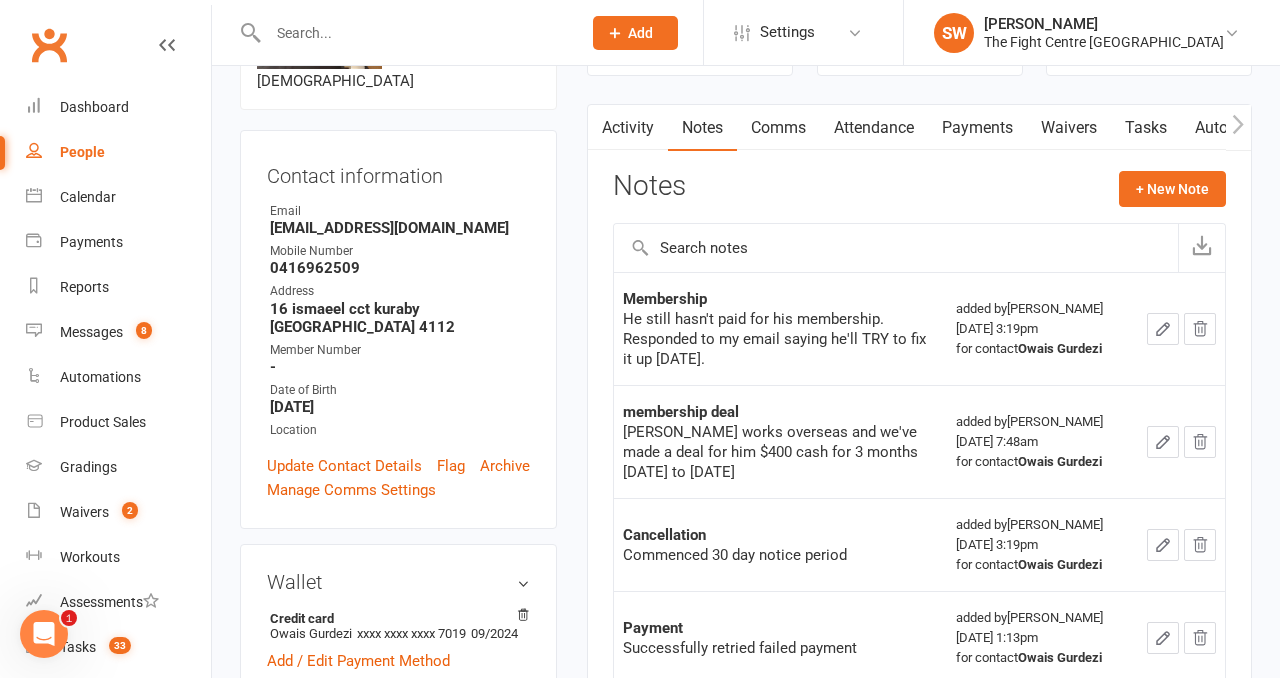 click on "membership deal [PERSON_NAME] works overseas and we've made a deal for him $400 cash for 3 months [DATE] to [DATE]" 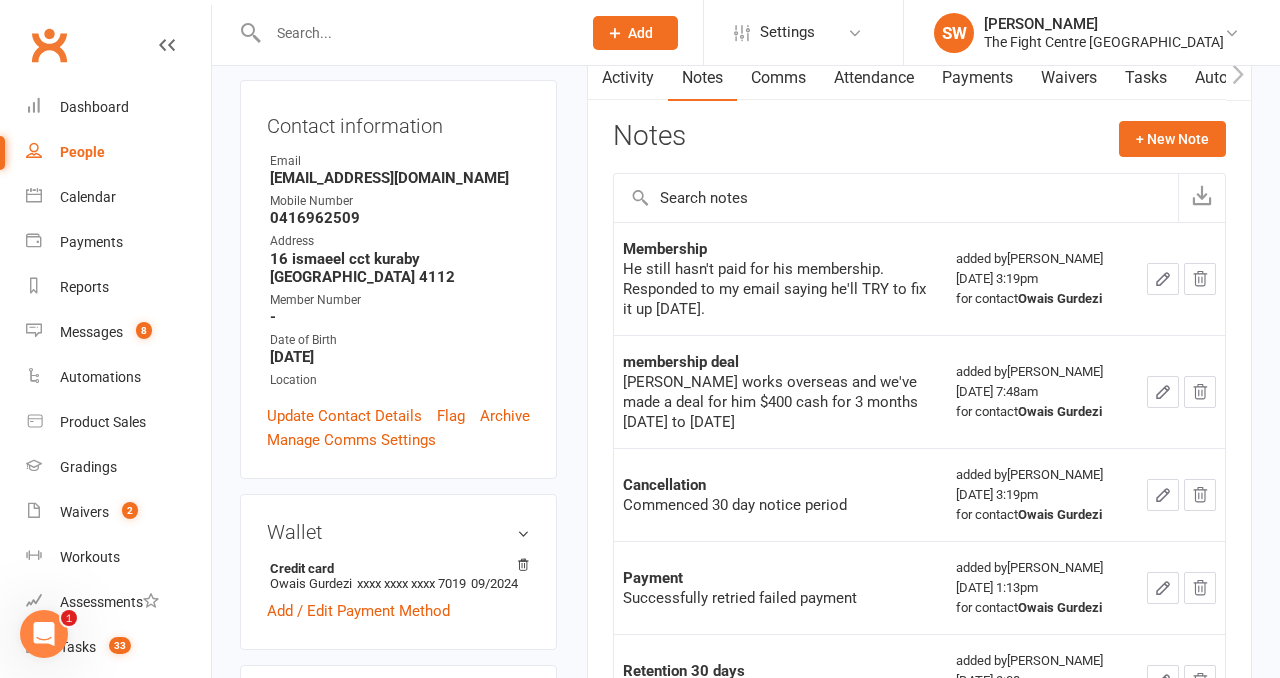 scroll, scrollTop: 225, scrollLeft: 0, axis: vertical 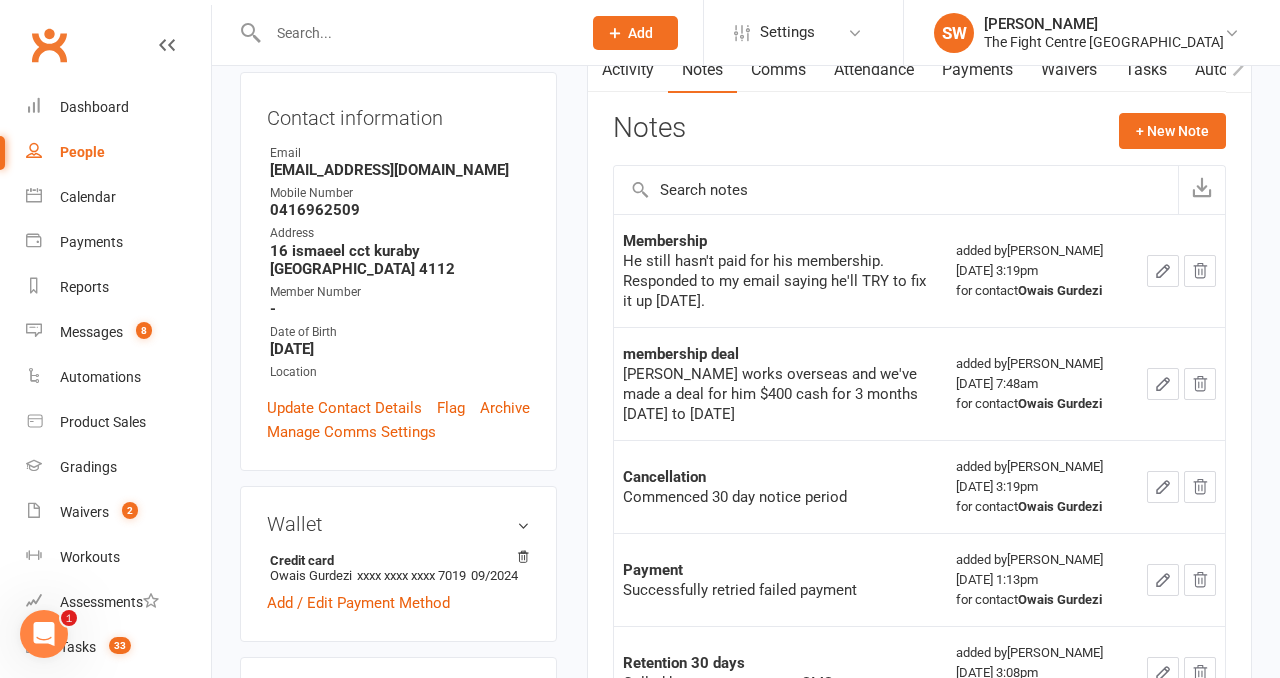 click on "membership deal [PERSON_NAME] works overseas and we've made a deal for him $400 cash for 3 months [DATE] to [DATE]" 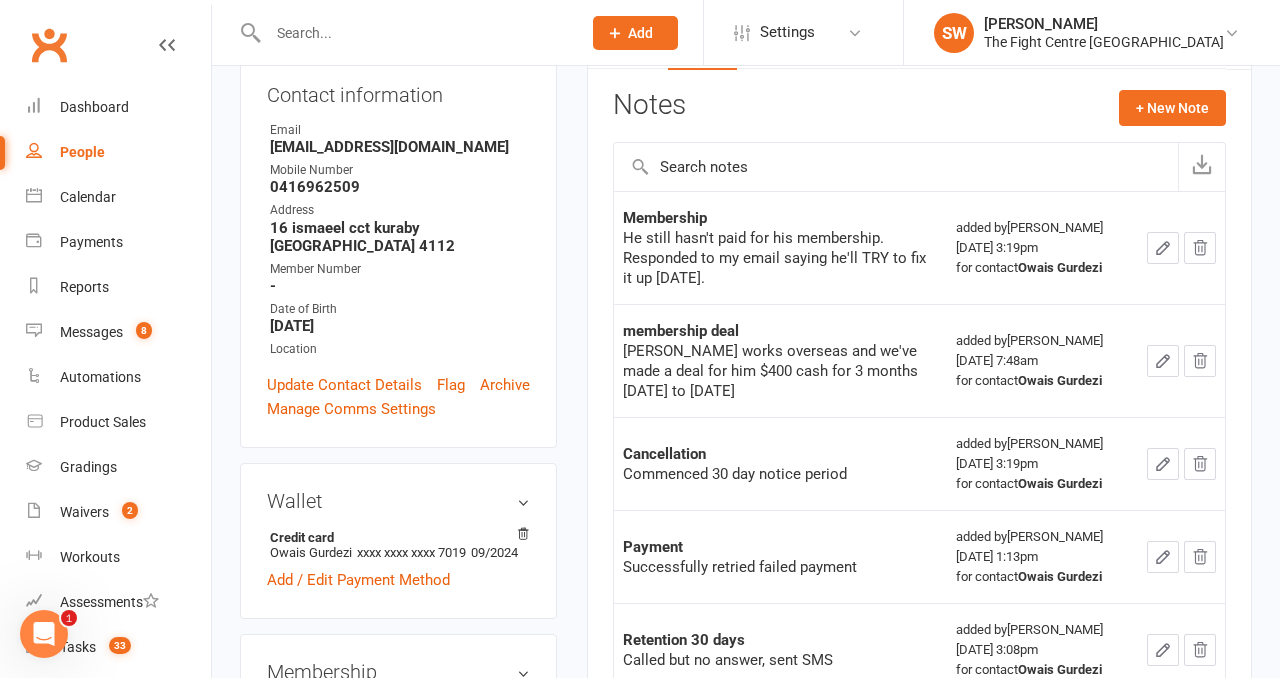 scroll, scrollTop: 250, scrollLeft: 0, axis: vertical 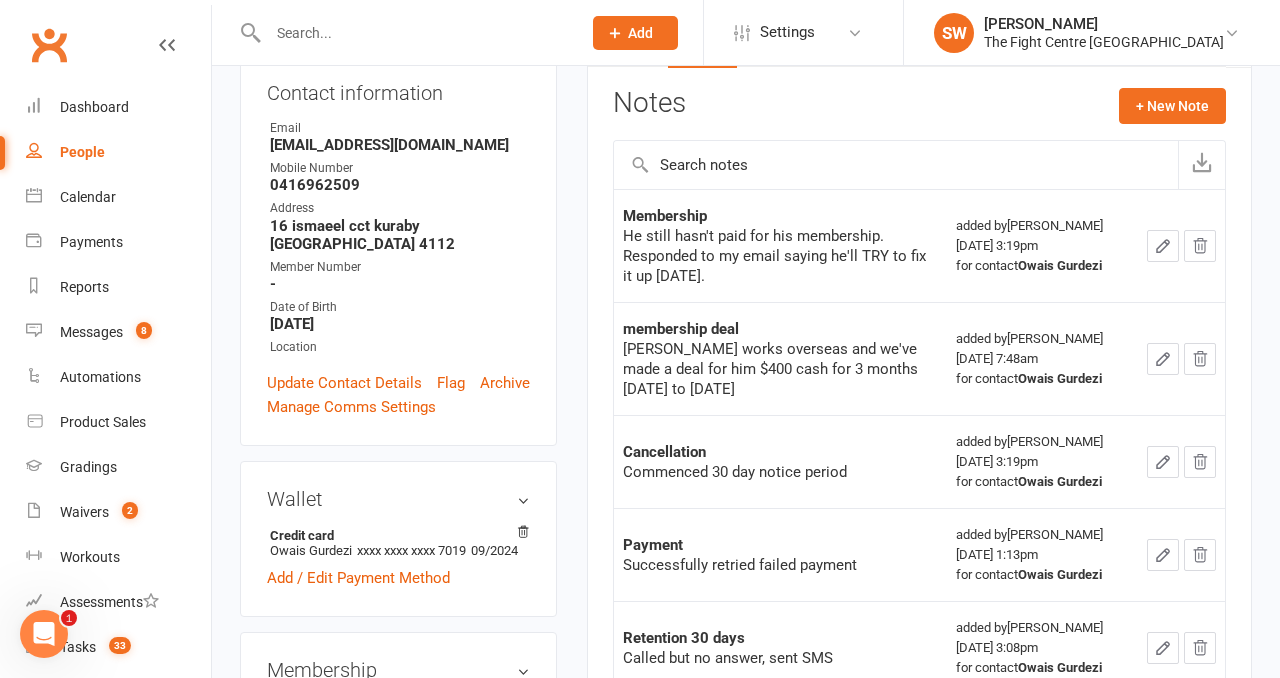 click on "Cancellation" 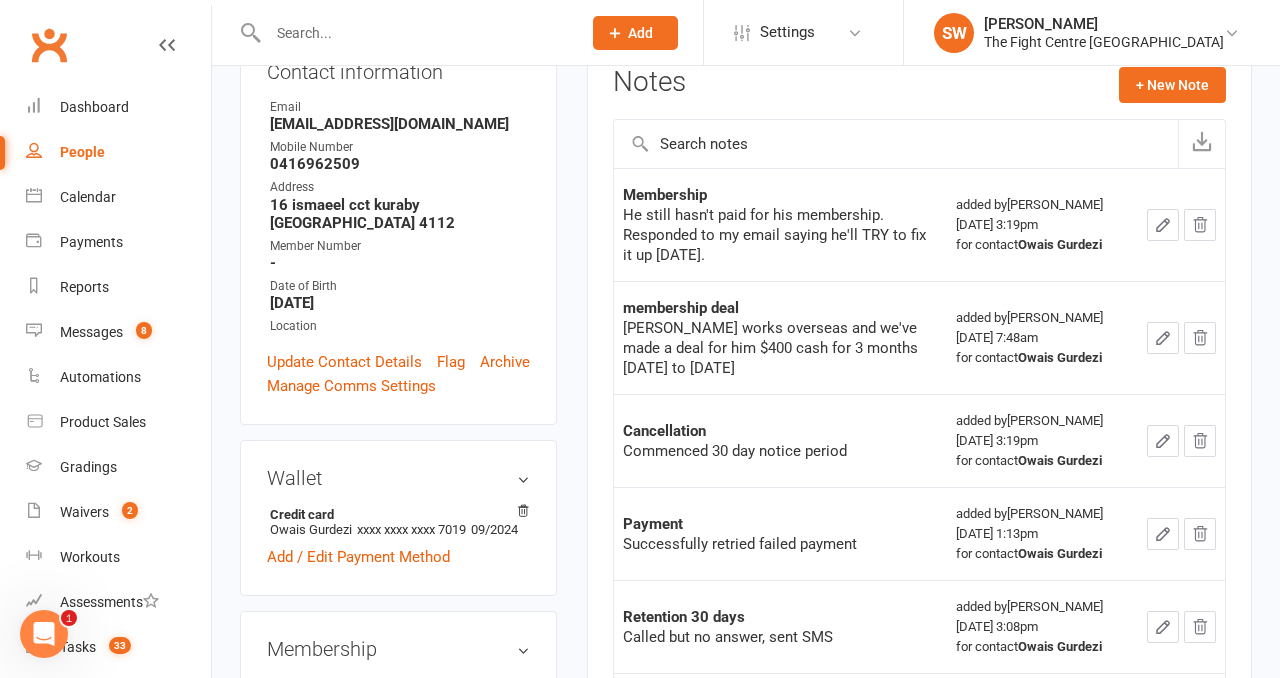 click on "Commenced 30 day notice period" 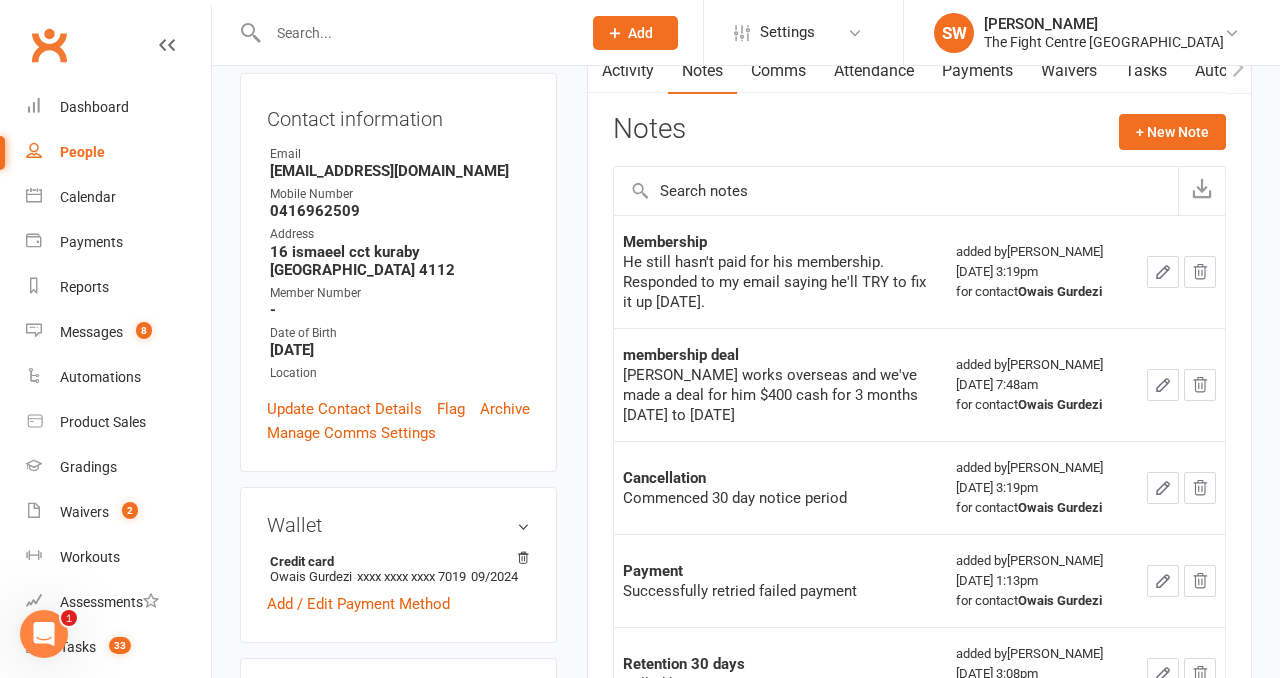scroll, scrollTop: 220, scrollLeft: 0, axis: vertical 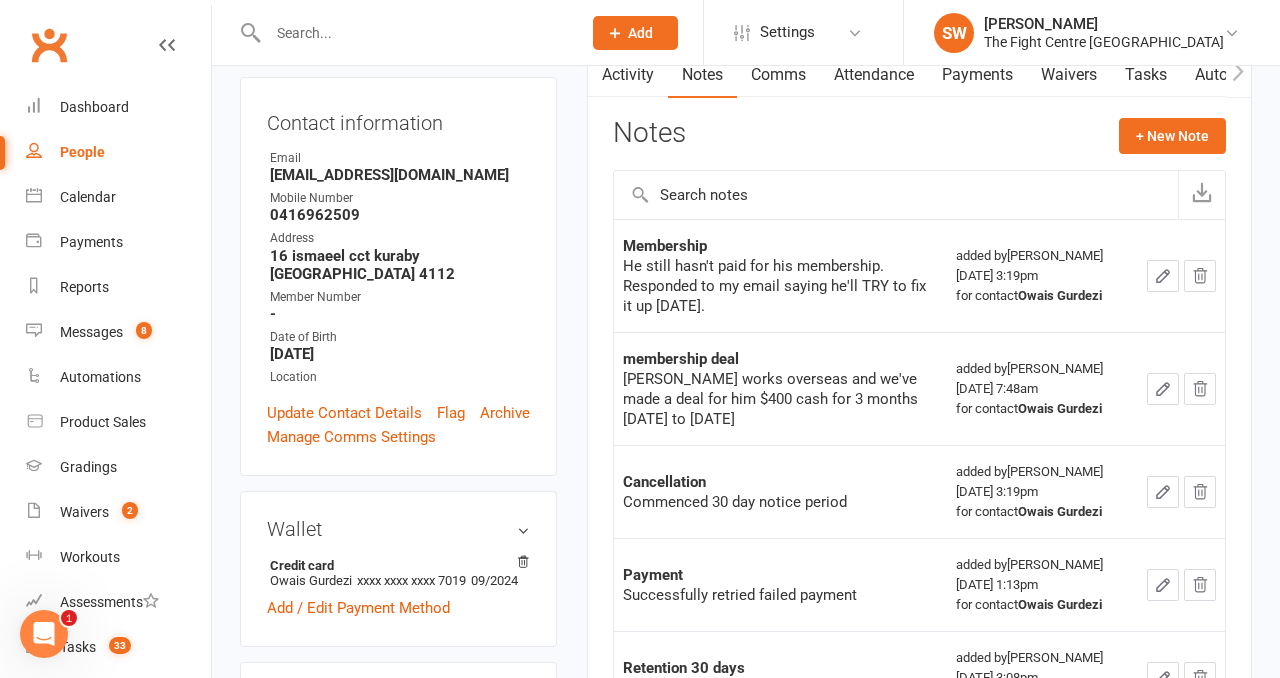click on "Activity" at bounding box center (628, 75) 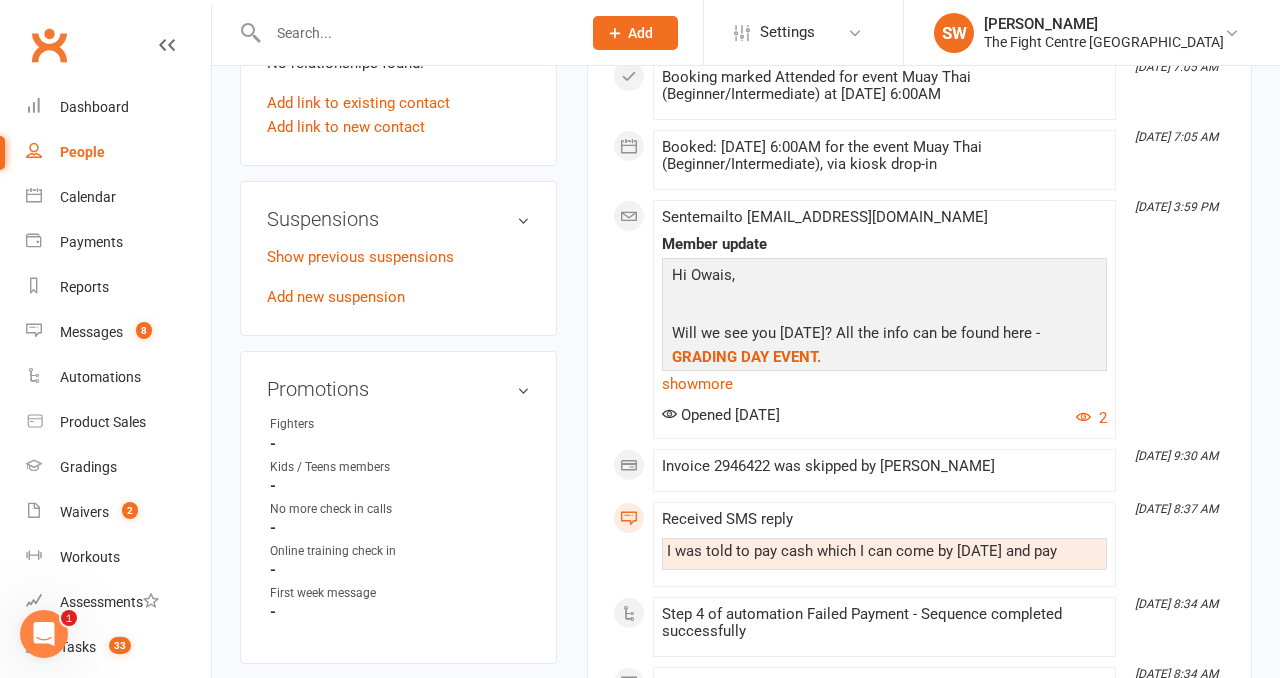 scroll, scrollTop: 1173, scrollLeft: 0, axis: vertical 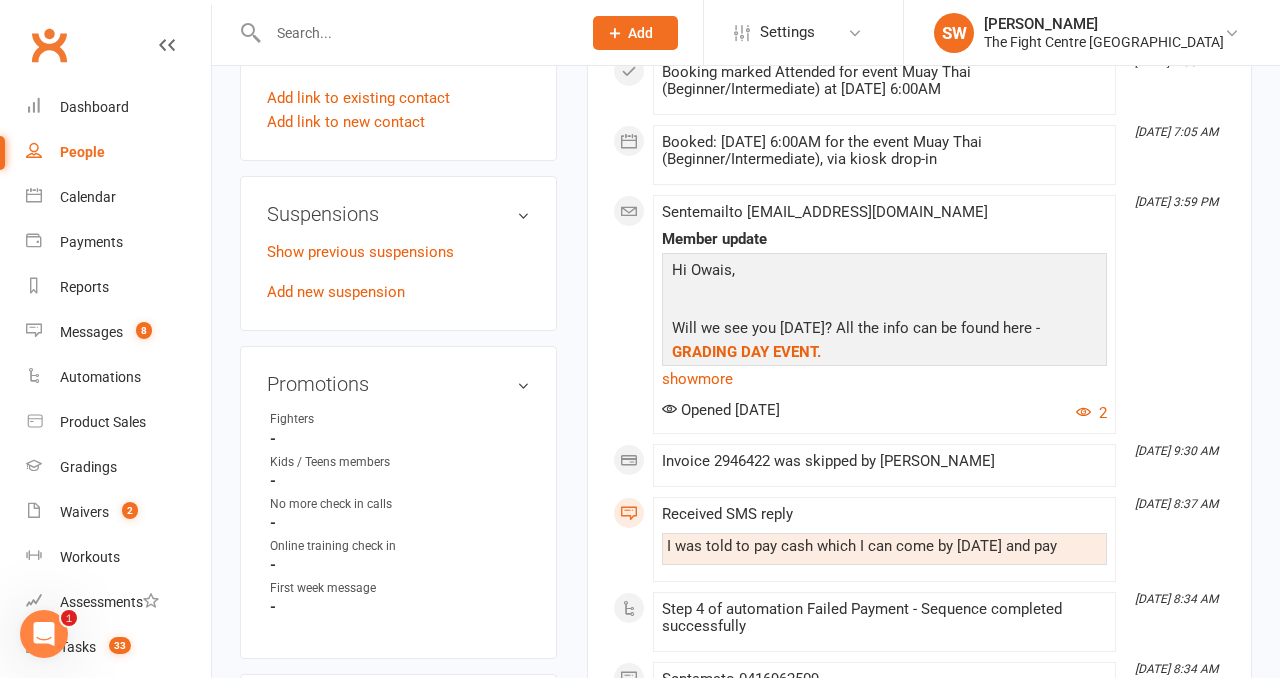 click on "Activity Notes Comms Attendance Payments Waivers Tasks Automations Workouts Gradings / Promotions Mobile App Credit balance
Payments + Add Adjustment + Add Credit Due date  Due date Date paid Date failed Date settled [DATE]
[DATE]
Sun Mon Tue Wed Thu Fri Sat
23
01
02
03
04
05
06
07
24
08
09
10
11
12
13
14
25
15
16
17
18
19
20
21
26
22
23
24
25
26
27
28 27" at bounding box center [919, 734] 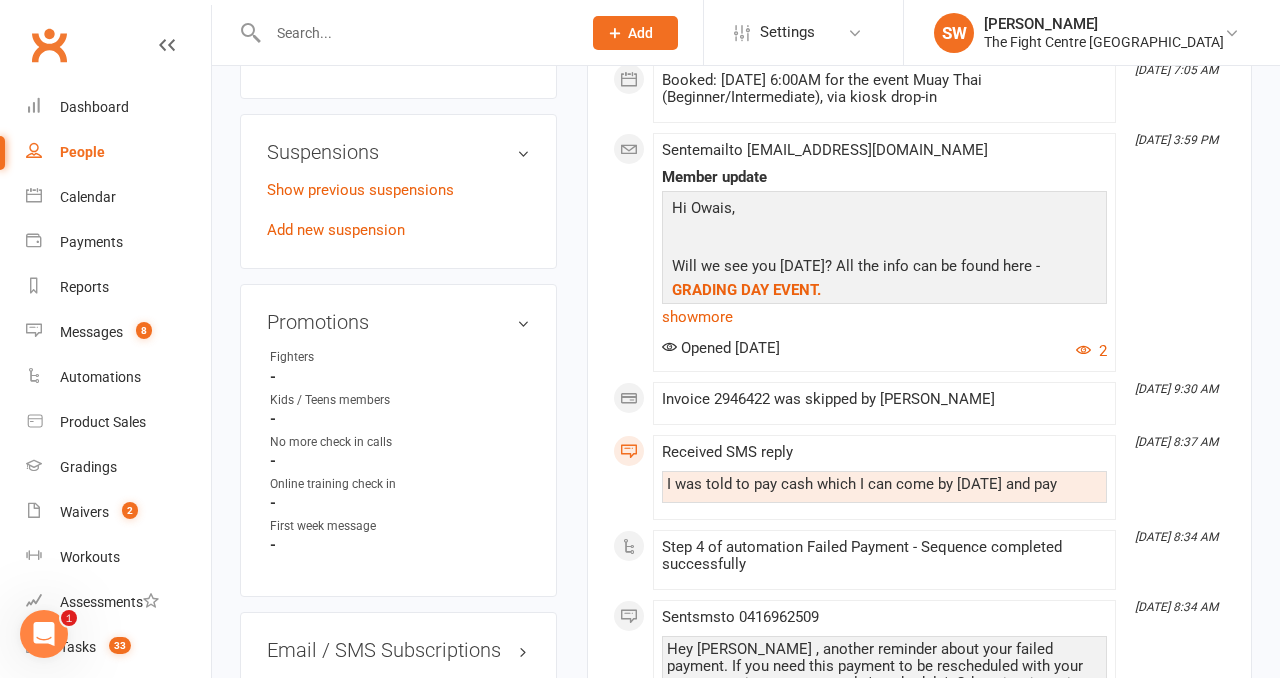 scroll, scrollTop: 1238, scrollLeft: 0, axis: vertical 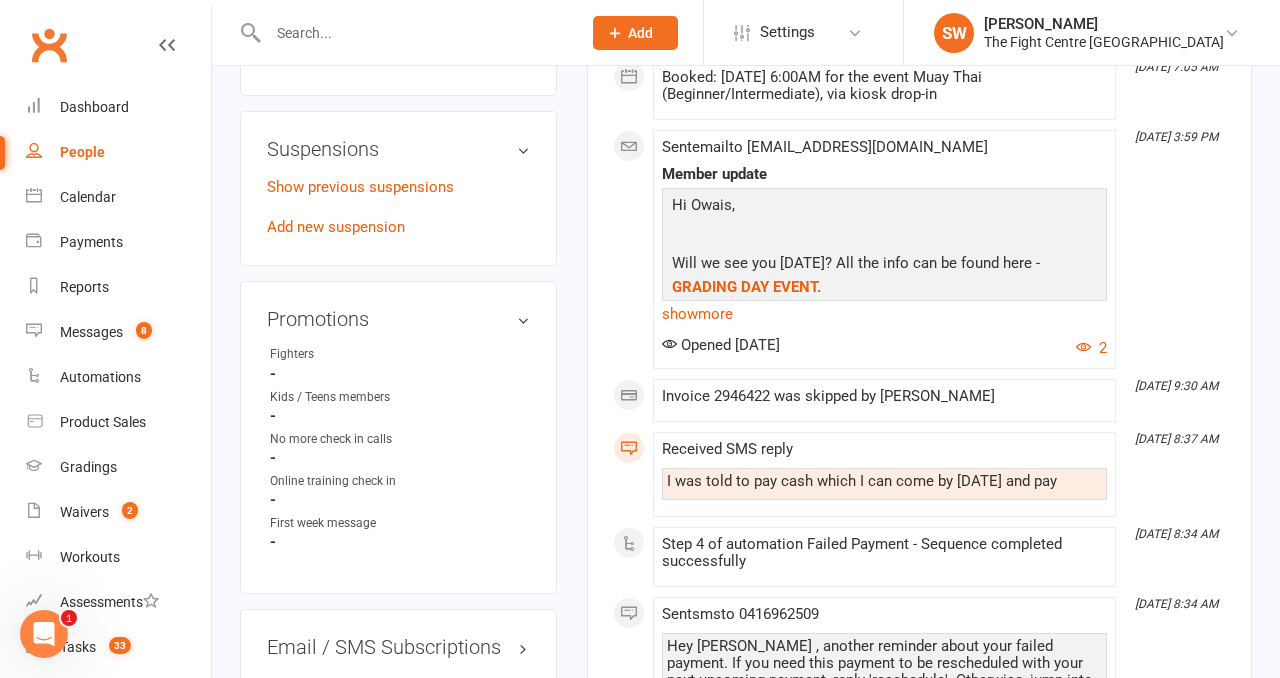 click on "Promotions  edit Fighters -
Kids / Teens members -
No more check in calls -
Online training check in -
First week message -" at bounding box center (398, 437) 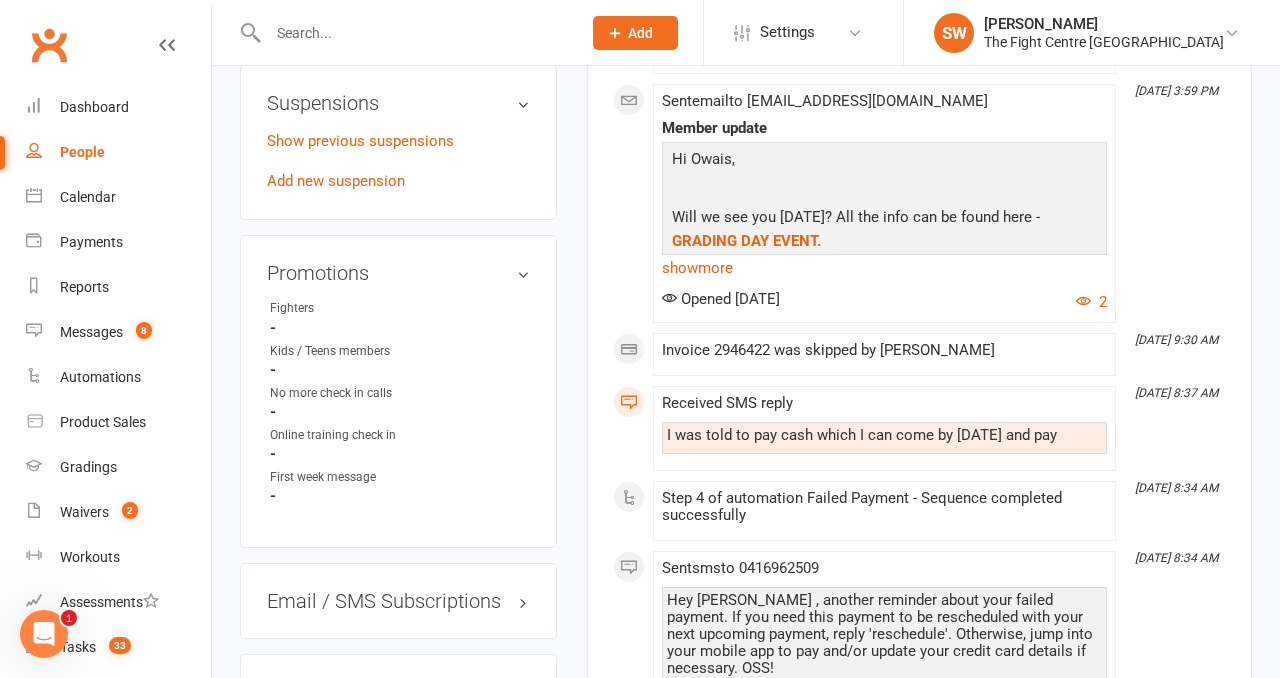 click on "upload photo change photo Owais Gurdezi Activated [DATE] Added [DATE]   Active member [DEMOGRAPHIC_DATA]  Contact information Owner   Email  [EMAIL_ADDRESS][DOMAIN_NAME]
Mobile Number  [PHONE_NUMBER]
Address  16 ismaeel cct kuraby [GEOGRAPHIC_DATA] 4112
Member Number  -
Date of Birth  [DEMOGRAPHIC_DATA]
Location
Update Contact Details Flag Archive Manage Comms Settings
Wallet Credit card Owais Gurdezi  xxxx xxxx xxxx 7019  09/2024
Add / Edit Payment Method
Membership      Owais Membership [DATE] — [DATE] Booked: 1 Attended: 1 Unlimited classes remaining   Cancel membership Upgrade / Downgrade Show expired memberships Add new membership
Family Members  No relationships found. Add link to existing contact  Add link to new contact
Suspensions  Show previous suspensions Add new suspension
Promotions  edit Fighters -
Kids / Teens members -
No more check in calls -
Online training check in -
First week message -
Email / SMS Subscriptions  edit Key Demographics  edit" at bounding box center [398, 165] 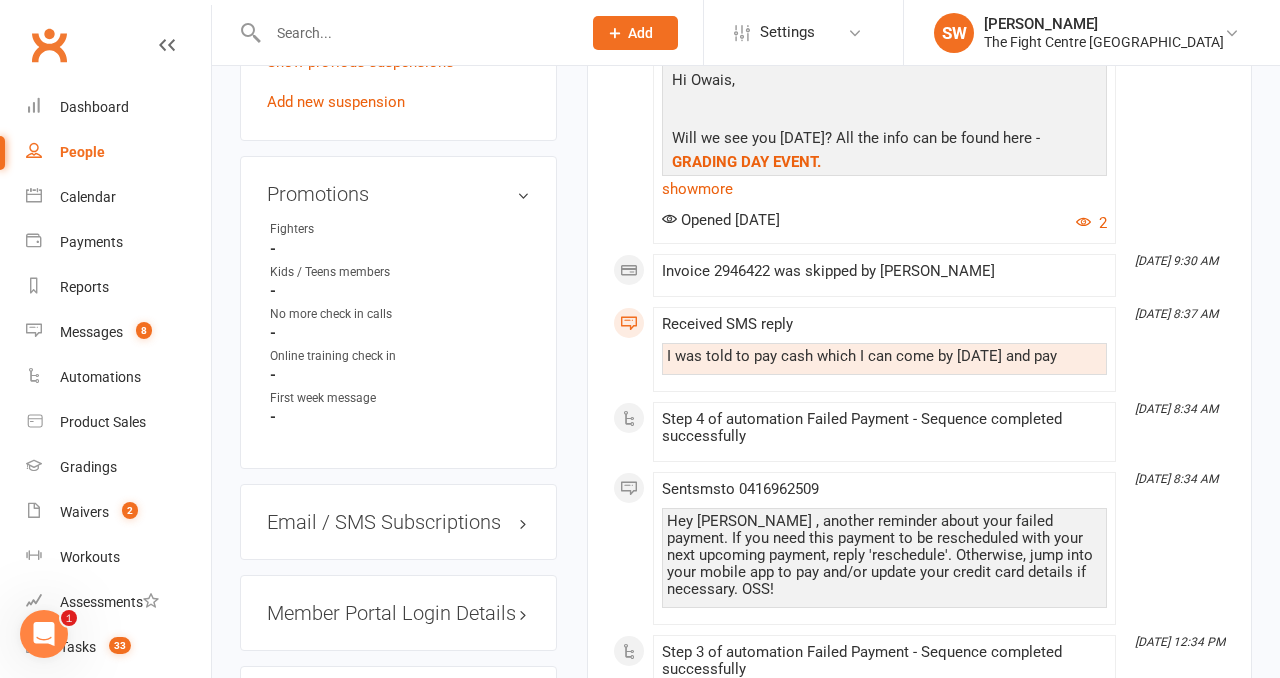scroll, scrollTop: 1366, scrollLeft: 0, axis: vertical 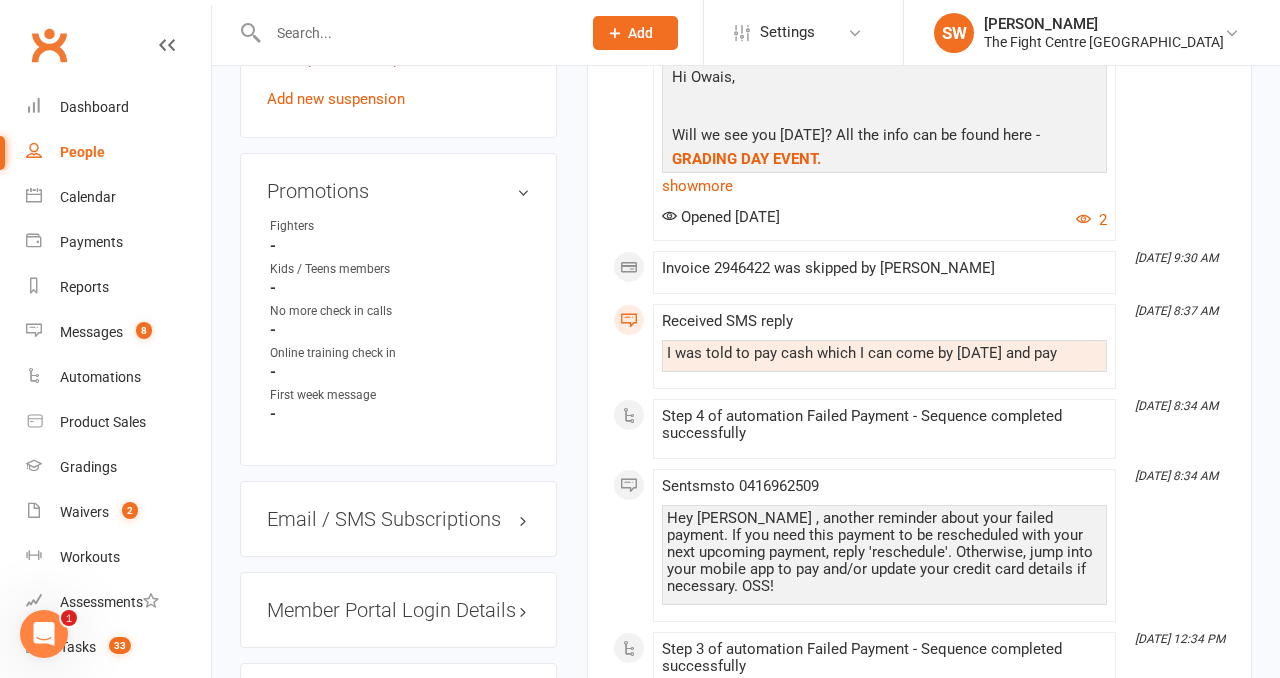 click on "upload photo change photo Owais Gurdezi Activated [DATE] Added [DATE]   Active member [DEMOGRAPHIC_DATA]  Contact information Owner   Email  [EMAIL_ADDRESS][DOMAIN_NAME]
Mobile Number  [PHONE_NUMBER]
Address  16 ismaeel cct kuraby [GEOGRAPHIC_DATA] 4112
Member Number  -
Date of Birth  [DEMOGRAPHIC_DATA]
Location
Update Contact Details Flag Archive Manage Comms Settings
Wallet Credit card Owais Gurdezi  xxxx xxxx xxxx 7019  09/2024
Add / Edit Payment Method
Membership      Owais Membership [DATE] — [DATE] Booked: 1 Attended: 1 Unlimited classes remaining   Cancel membership Upgrade / Downgrade Show expired memberships Add new membership
Family Members  No relationships found. Add link to existing contact  Add link to new contact
Suspensions  Show previous suspensions Add new suspension
Promotions  edit Fighters -
Kids / Teens members -
No more check in calls -
Online training check in -
First week message -
Email / SMS Subscriptions  edit Key Demographics  edit" at bounding box center [398, 83] 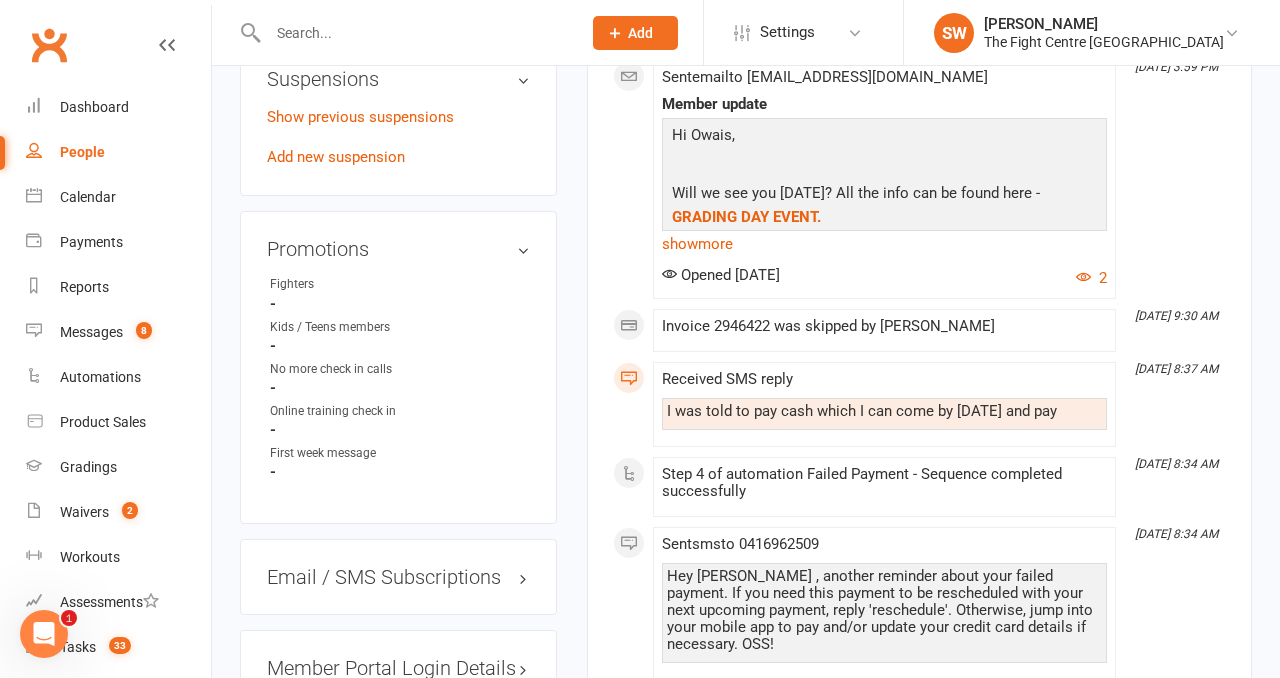 scroll, scrollTop: 1306, scrollLeft: 0, axis: vertical 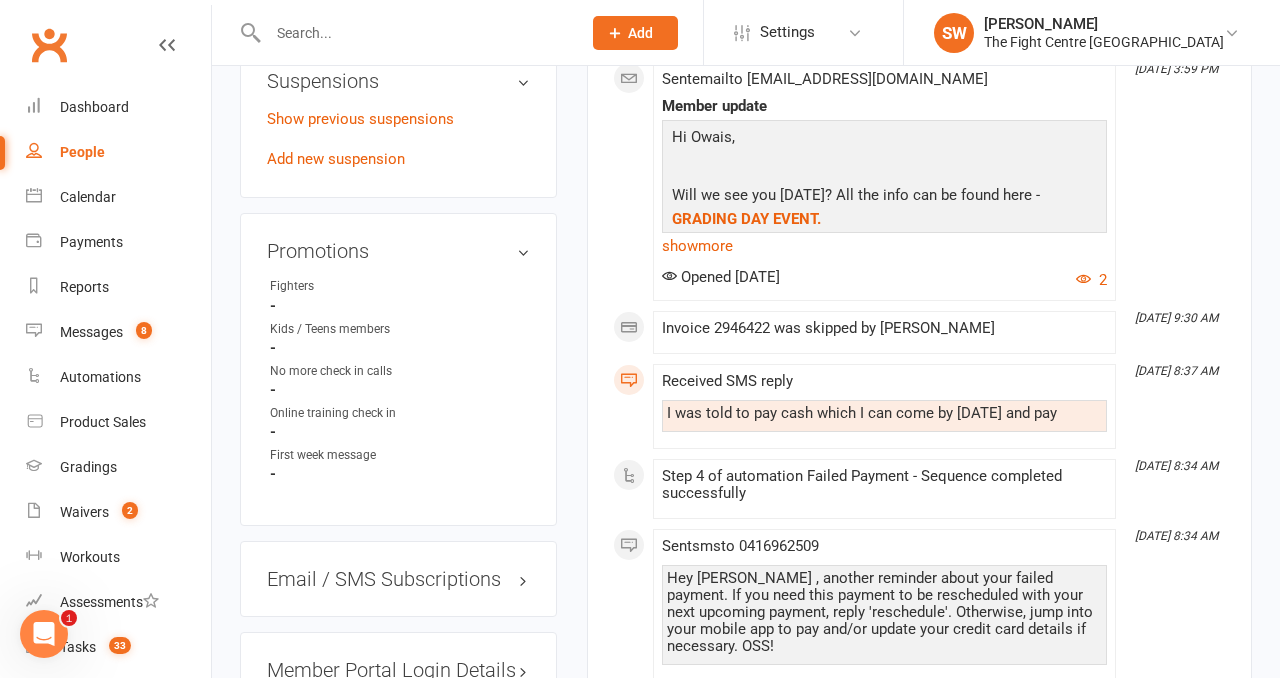 click on "✓ Memberships Owais Membership Expires on [DATE] $ Balance $0.00 Next: n/a Last: [DATE] Last visit [DATE] [DATE] view attendance
Activity Notes Comms Attendance Payments Waivers Tasks Automations Workouts Gradings / Promotions Mobile App Credit balance
Payments + Add Adjustment + Add Credit Due date  Due date Date paid Date failed Date settled [DATE]
[DATE]
Sun Mon Tue Wed Thu Fri Sat
23
01
02
03
04
05
06
07
24
08
09
10
11
12
13
14
25
15
16
17
18
19
20
21" at bounding box center [919, 523] 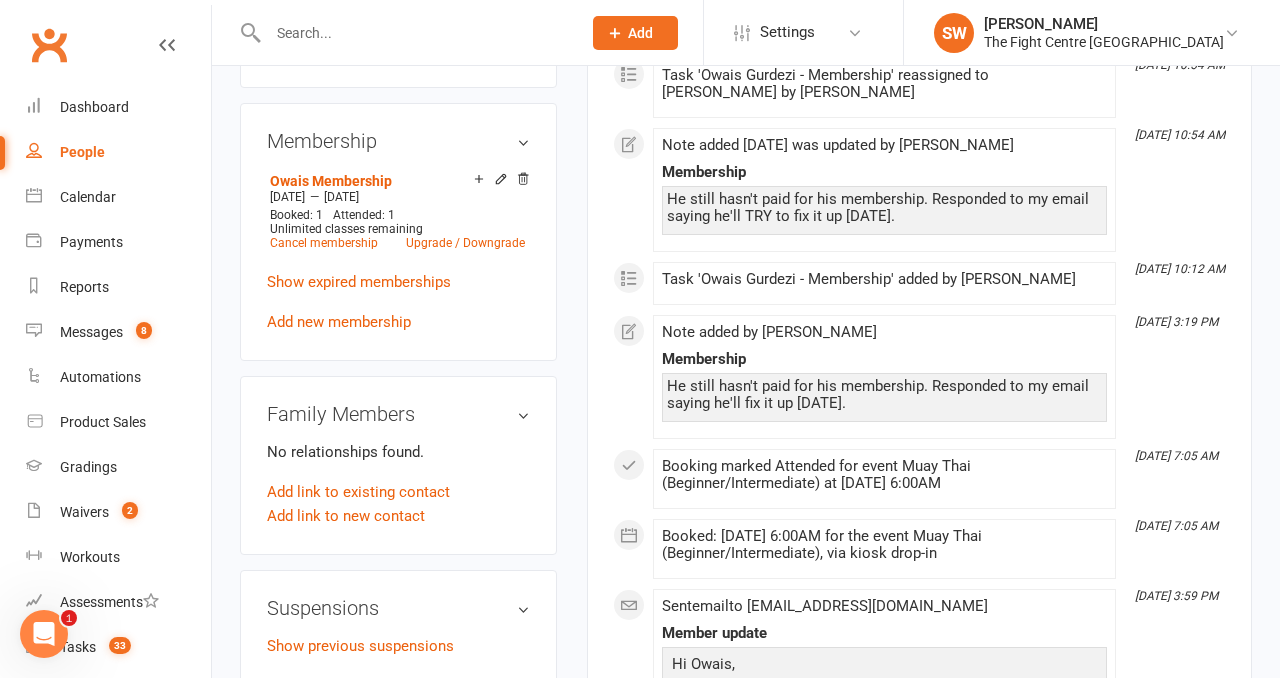 scroll, scrollTop: 778, scrollLeft: 0, axis: vertical 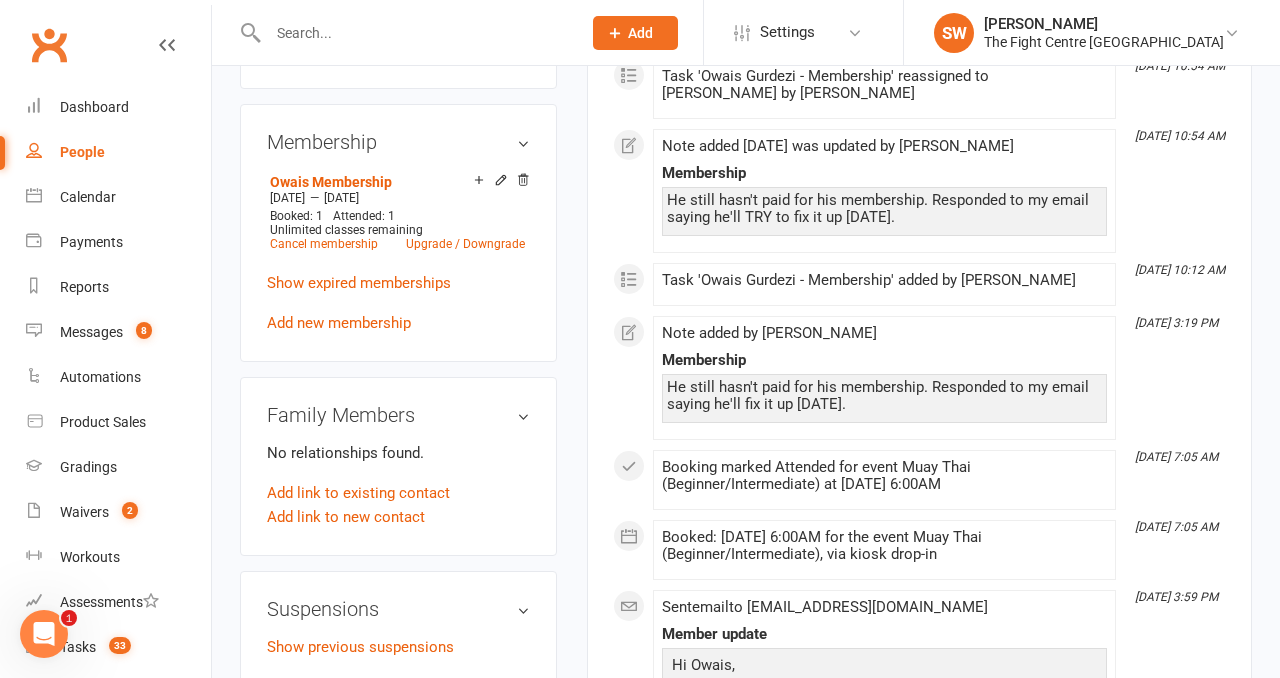 click on "upload photo change photo Owais Gurdezi Activated [DATE] Added [DATE]   Active member [DEMOGRAPHIC_DATA]  Contact information Owner   Email  [EMAIL_ADDRESS][DOMAIN_NAME]
Mobile Number  [PHONE_NUMBER]
Address  16 ismaeel cct kuraby [GEOGRAPHIC_DATA] 4112
Member Number  -
Date of Birth  [DEMOGRAPHIC_DATA]
Location
Update Contact Details Flag Archive Manage Comms Settings
Wallet Credit card Owais Gurdezi  xxxx xxxx xxxx 7019  09/2024
Add / Edit Payment Method
Membership      Owais Membership [DATE] — [DATE] Booked: 1 Attended: 1 Unlimited classes remaining   Cancel membership Upgrade / Downgrade Show expired memberships Add new membership
Family Members  No relationships found. Add link to existing contact  Add link to new contact
Suspensions  Show previous suspensions Add new suspension
Promotions  edit Fighters -
Kids / Teens members -
No more check in calls -
Online training check in -
First week message -
Email / SMS Subscriptions  edit Key Demographics  edit" at bounding box center [398, 671] 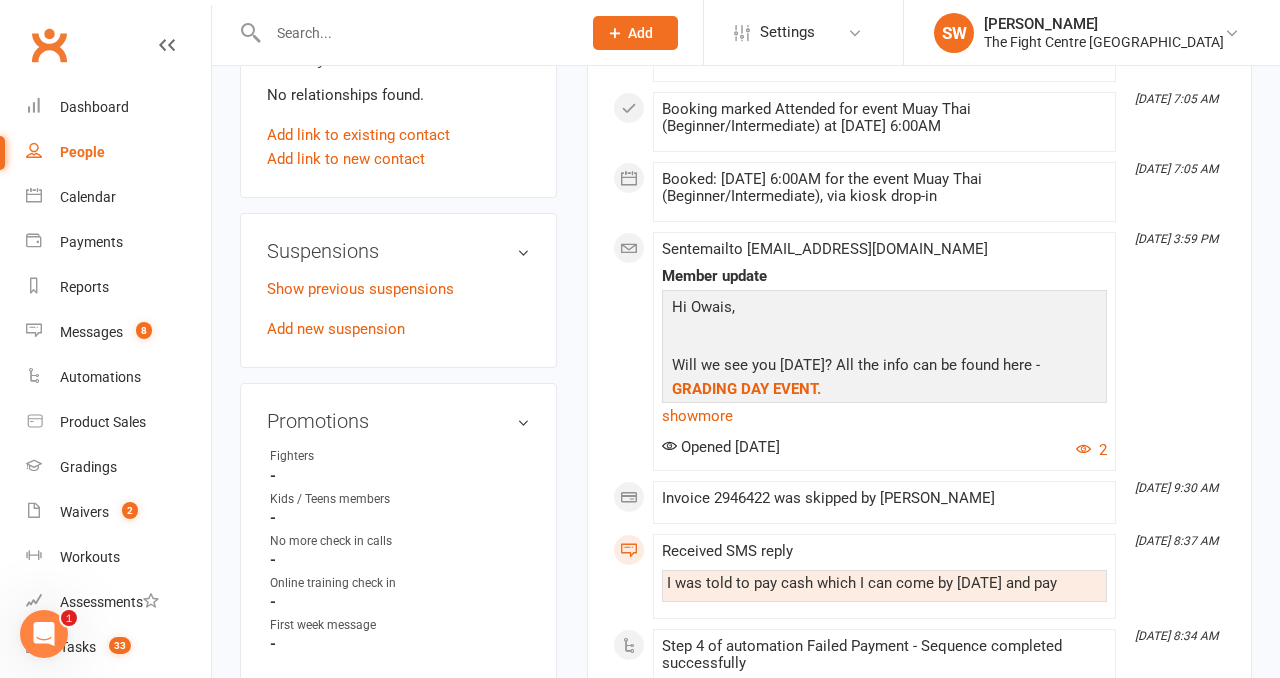 scroll, scrollTop: 1257, scrollLeft: 0, axis: vertical 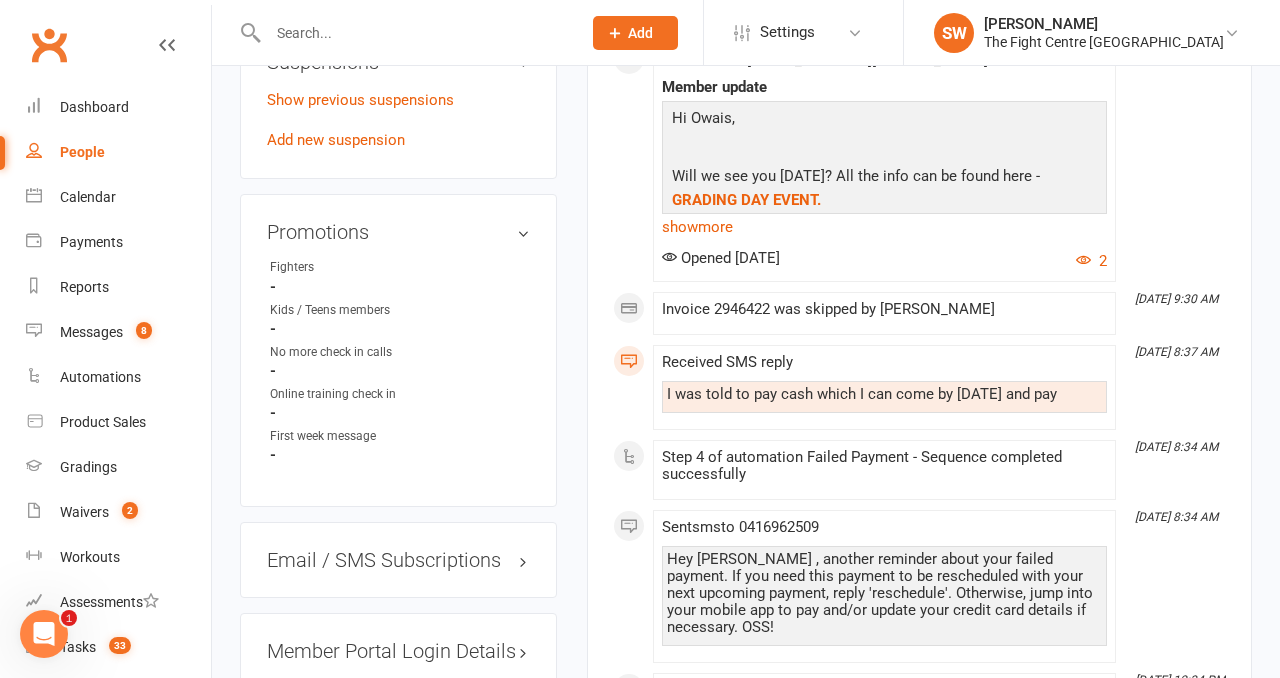 click on "upload photo change photo Owais Gurdezi Activated [DATE] Added [DATE]   Active member [DEMOGRAPHIC_DATA]  Contact information Owner   Email  [EMAIL_ADDRESS][DOMAIN_NAME]
Mobile Number  [PHONE_NUMBER]
Address  16 ismaeel cct kuraby [GEOGRAPHIC_DATA] 4112
Member Number  -
Date of Birth  [DEMOGRAPHIC_DATA]
Location
Update Contact Details Flag Archive Manage Comms Settings
Wallet Credit card Owais Gurdezi  xxxx xxxx xxxx 7019  09/2024
Add / Edit Payment Method
Membership      Owais Membership [DATE] — [DATE] Booked: 1 Attended: 1 Unlimited classes remaining   Cancel membership Upgrade / Downgrade Show expired memberships Add new membership
Family Members  No relationships found. Add link to existing contact  Add link to new contact
Suspensions  Show previous suspensions Add new suspension
Promotions  edit Fighters -
Kids / Teens members -
No more check in calls -
Online training check in -
First week message -
Email / SMS Subscriptions  edit Key Demographics  edit" at bounding box center (398, 124) 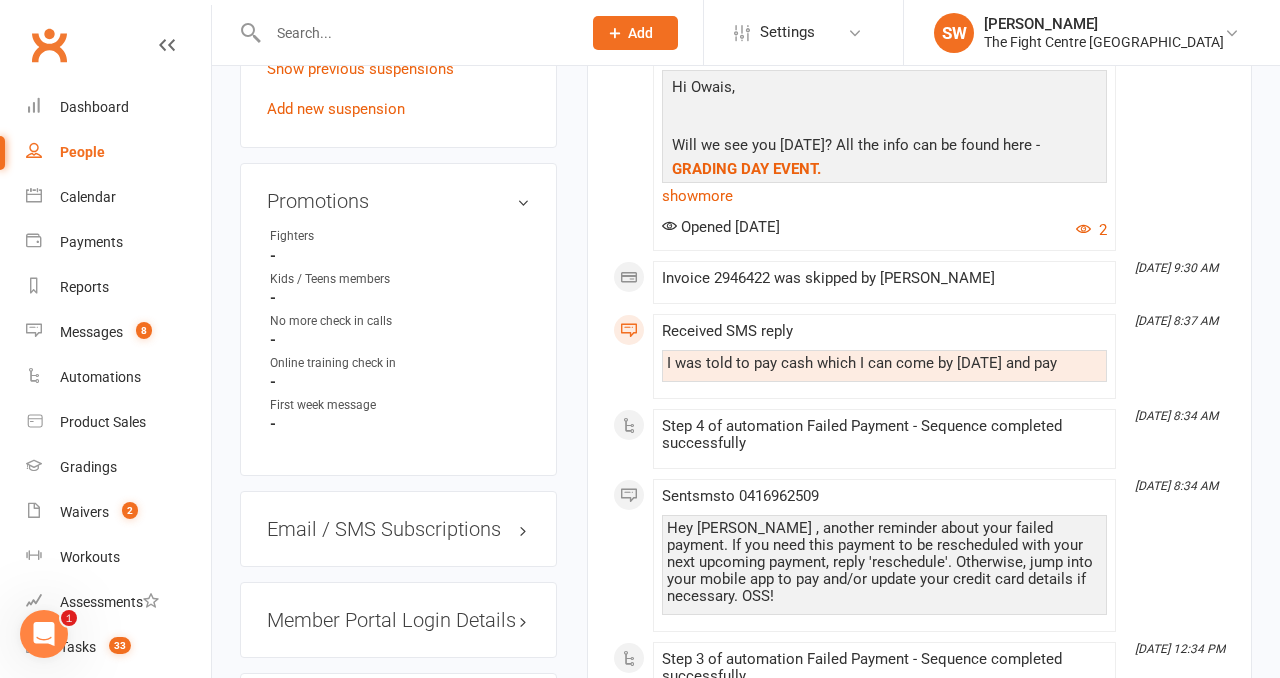 scroll, scrollTop: 1358, scrollLeft: 0, axis: vertical 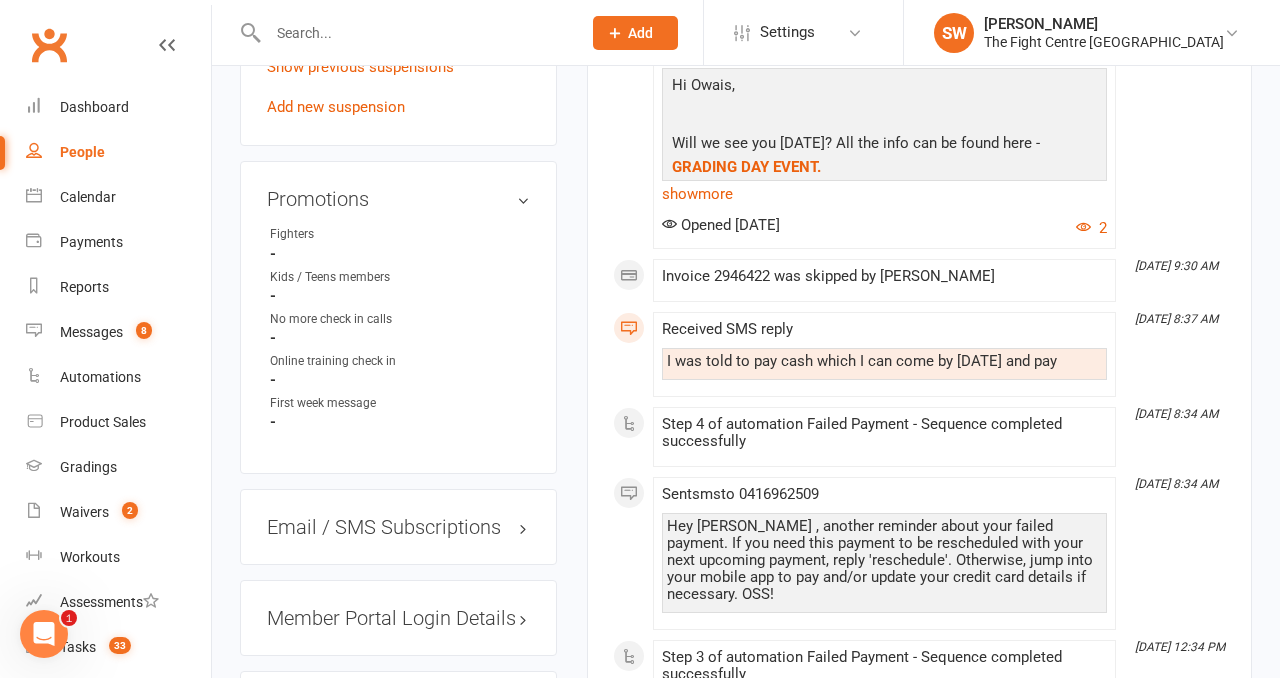 click on "upload photo change photo Owais Gurdezi Activated [DATE] Added [DATE]   Active member [DEMOGRAPHIC_DATA]  Contact information Owner   Email  [EMAIL_ADDRESS][DOMAIN_NAME]
Mobile Number  [PHONE_NUMBER]
Address  16 ismaeel cct kuraby [GEOGRAPHIC_DATA] 4112
Member Number  -
Date of Birth  [DEMOGRAPHIC_DATA]
Location
Update Contact Details Flag Archive Manage Comms Settings
Wallet Credit card Owais Gurdezi  xxxx xxxx xxxx 7019  09/2024
Add / Edit Payment Method
Membership      Owais Membership [DATE] — [DATE] Booked: 1 Attended: 1 Unlimited classes remaining   Cancel membership Upgrade / Downgrade Show expired memberships Add new membership
Family Members  No relationships found. Add link to existing contact  Add link to new contact
Suspensions  Show previous suspensions Add new suspension
Promotions  edit Fighters -
Kids / Teens members -
No more check in calls -
Online training check in -
First week message -
Email / SMS Subscriptions  edit Key Demographics  edit" at bounding box center [398, 91] 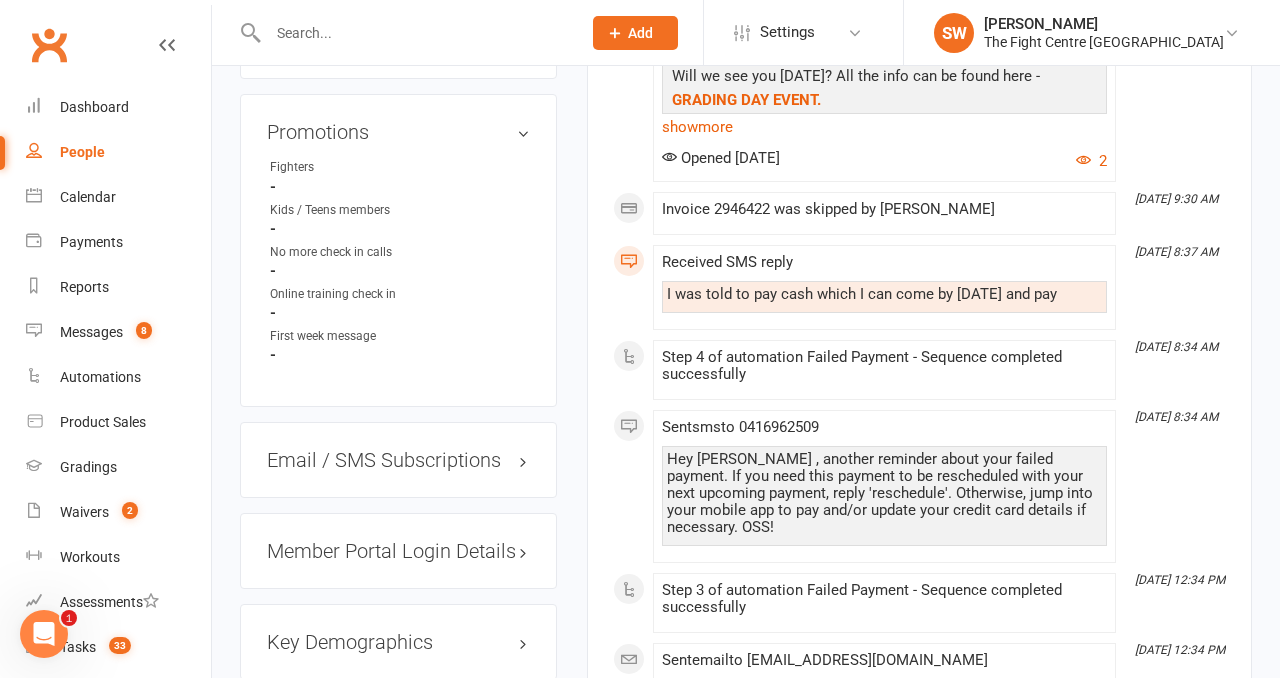 click on "upload photo change photo Owais Gurdezi Activated [DATE] Added [DATE]   Active member [DEMOGRAPHIC_DATA]  Contact information Owner   Email  [EMAIL_ADDRESS][DOMAIN_NAME]
Mobile Number  [PHONE_NUMBER]
Address  16 ismaeel cct kuraby [GEOGRAPHIC_DATA] 4112
Member Number  -
Date of Birth  [DEMOGRAPHIC_DATA]
Location
Update Contact Details Flag Archive Manage Comms Settings
Wallet Credit card Owais Gurdezi  xxxx xxxx xxxx 7019  09/2024
Add / Edit Payment Method
Membership      Owais Membership [DATE] — [DATE] Booked: 1 Attended: 1 Unlimited classes remaining   Cancel membership Upgrade / Downgrade Show expired memberships Add new membership
Family Members  No relationships found. Add link to existing contact  Add link to new contact
Suspensions  Show previous suspensions Add new suspension
Promotions  edit Fighters -
Kids / Teens members -
No more check in calls -
Online training check in -
First week message -
Email / SMS Subscriptions  edit Key Demographics  edit" at bounding box center [398, 24] 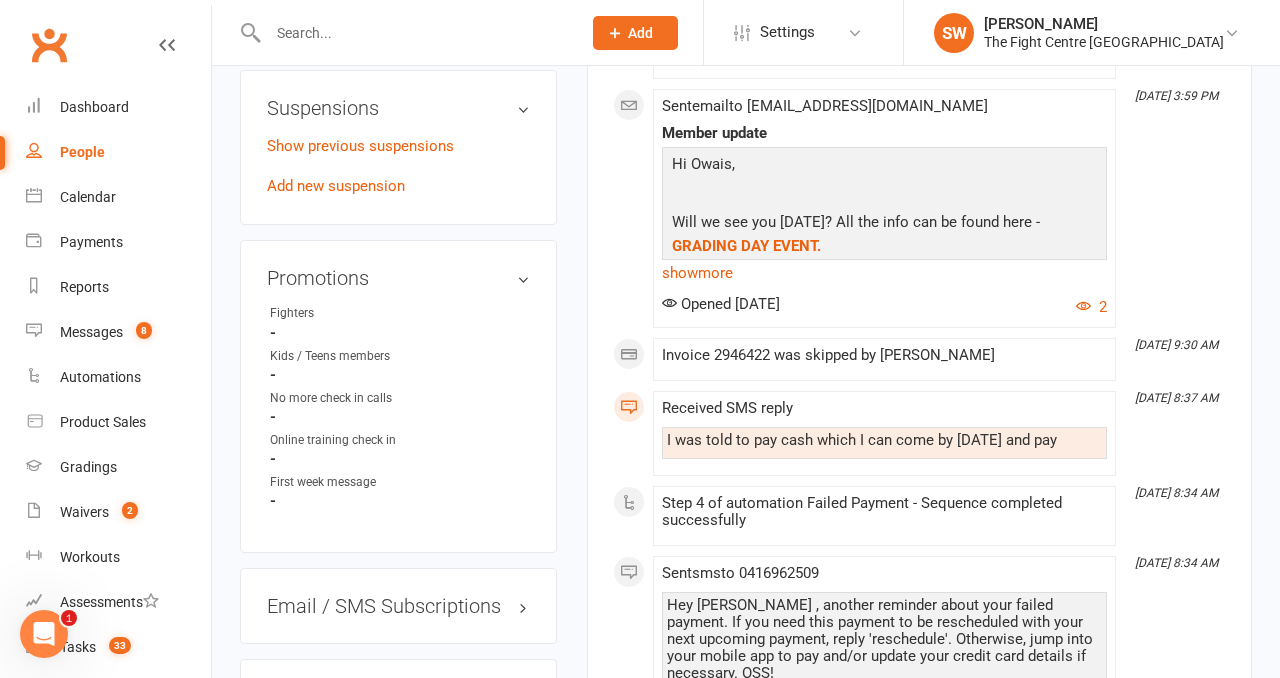 scroll, scrollTop: 1261, scrollLeft: 0, axis: vertical 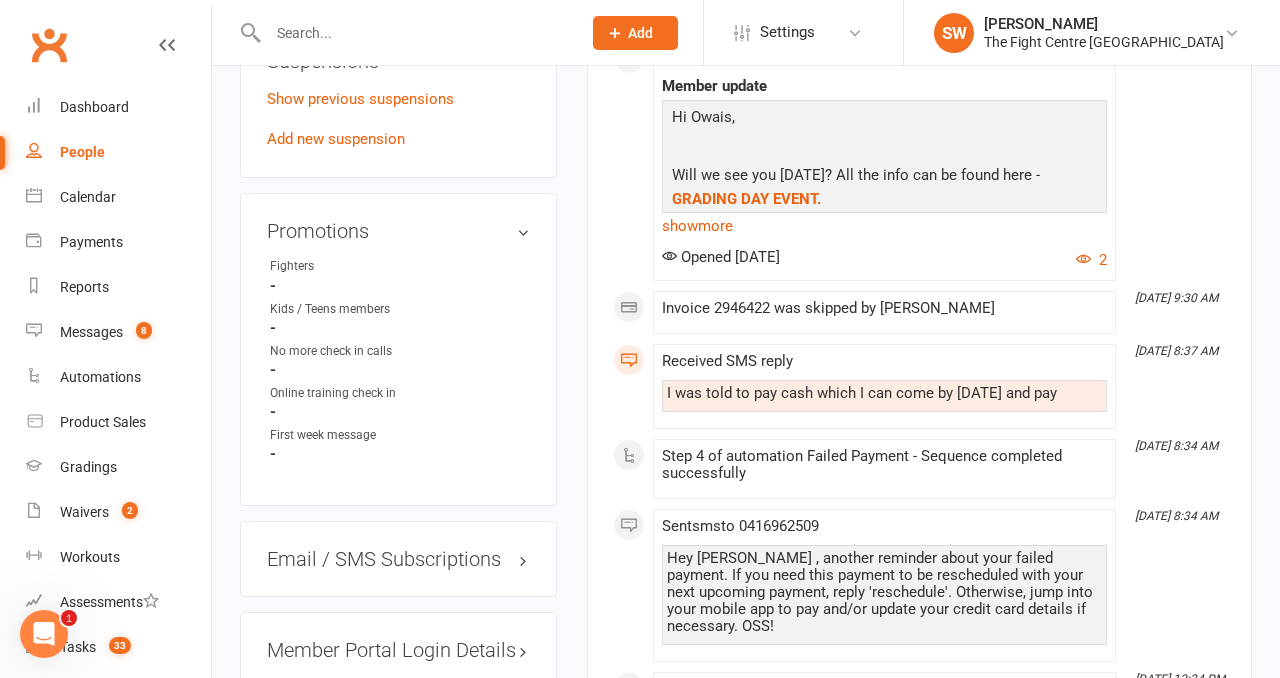 click on "upload photo change photo Owais Gurdezi Activated [DATE] Added [DATE]   Active member [DEMOGRAPHIC_DATA]  Contact information Owner   Email  [EMAIL_ADDRESS][DOMAIN_NAME]
Mobile Number  [PHONE_NUMBER]
Address  16 ismaeel cct kuraby [GEOGRAPHIC_DATA] 4112
Member Number  -
Date of Birth  [DEMOGRAPHIC_DATA]
Location
Update Contact Details Flag Archive Manage Comms Settings
Wallet Credit card Owais Gurdezi  xxxx xxxx xxxx 7019  09/2024
Add / Edit Payment Method
Membership      Owais Membership [DATE] — [DATE] Booked: 1 Attended: 1 Unlimited classes remaining   Cancel membership Upgrade / Downgrade Show expired memberships Add new membership
Family Members  No relationships found. Add link to existing contact  Add link to new contact
Suspensions  Show previous suspensions Add new suspension
Promotions  edit Fighters -
Kids / Teens members -
No more check in calls -
Online training check in -
First week message -
Email / SMS Subscriptions  edit Key Demographics  edit" at bounding box center [398, 123] 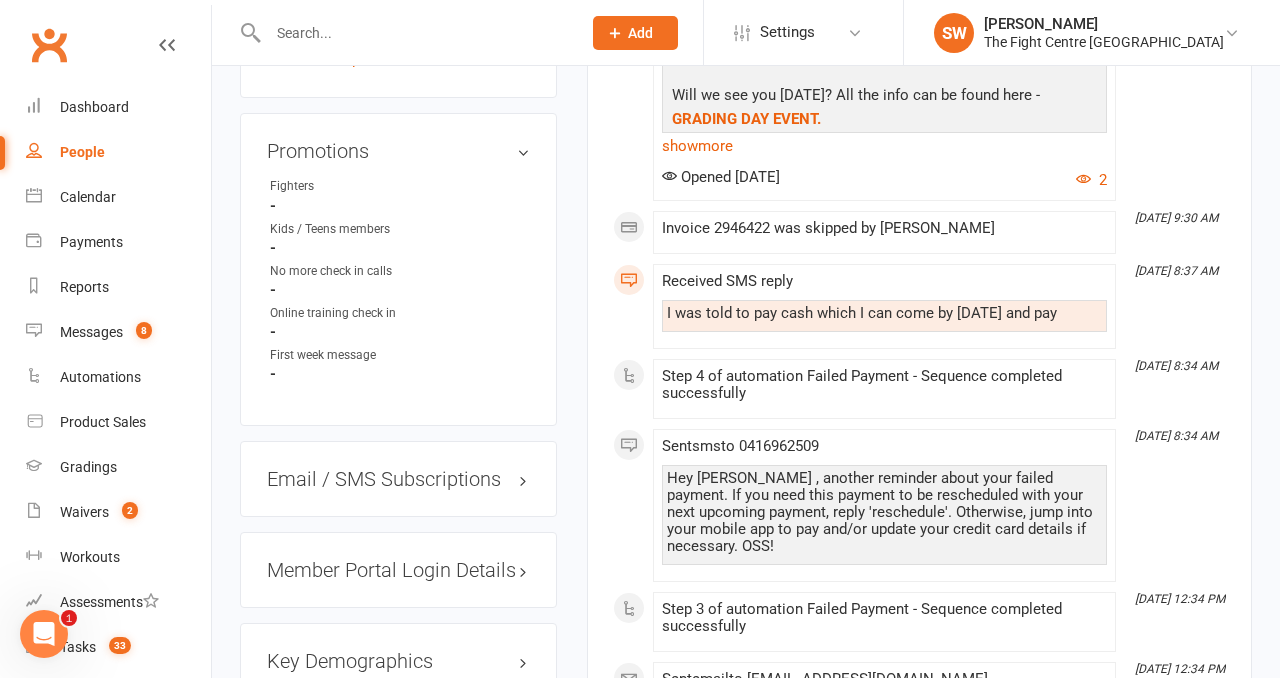 scroll, scrollTop: 1417, scrollLeft: 0, axis: vertical 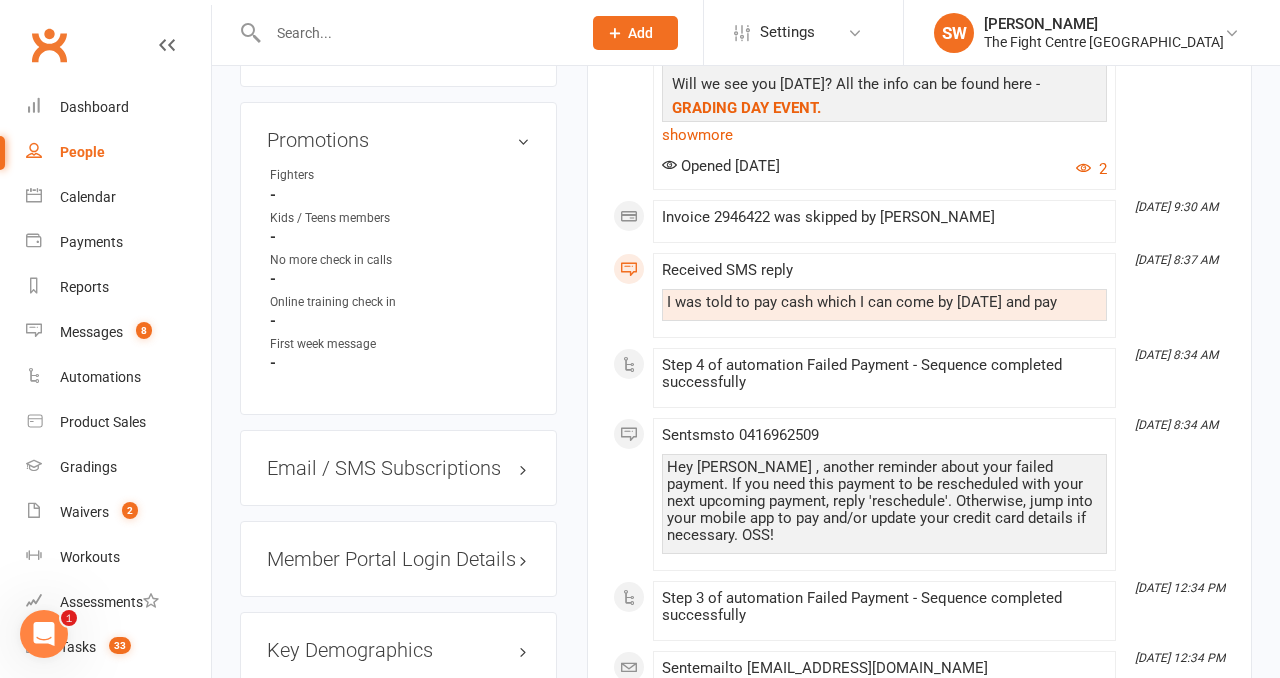 click on "This Month [DATE] 10:36 PM   Sent  email  to   [EMAIL_ADDRESS][DOMAIN_NAME]   Save the date Owais - please pencil this date in on your calendar.  We're not releasing all the details until after Fight Camp 7 starts, but we promise you it's worth the wait!   We hope you've all had a restful winter weekend, nice and chill (no pun intended).     Behind the scenes at [GEOGRAPHIC_DATA] this week we said farewell to [PERSON_NAME] who had his last day with us [DATE].  I know he received some lovely messages from some of you who spent time chatting with him over his time at TFC, and no doubt, we'll still see his face around the gym, just more on the mats this time.   There's so much to look forward too in the 2nd half of 2025, and it's nice to be doing it with you guys.   Check it all out on the links below (just tap the images)  - last week, admittedly, I screwed up and didn't put the links on properly, but I promise I've fixed it now; well actually,  [PERSON_NAME]    Watch, Listen or Read to stay up to date with everything TFC!     OSS! more" 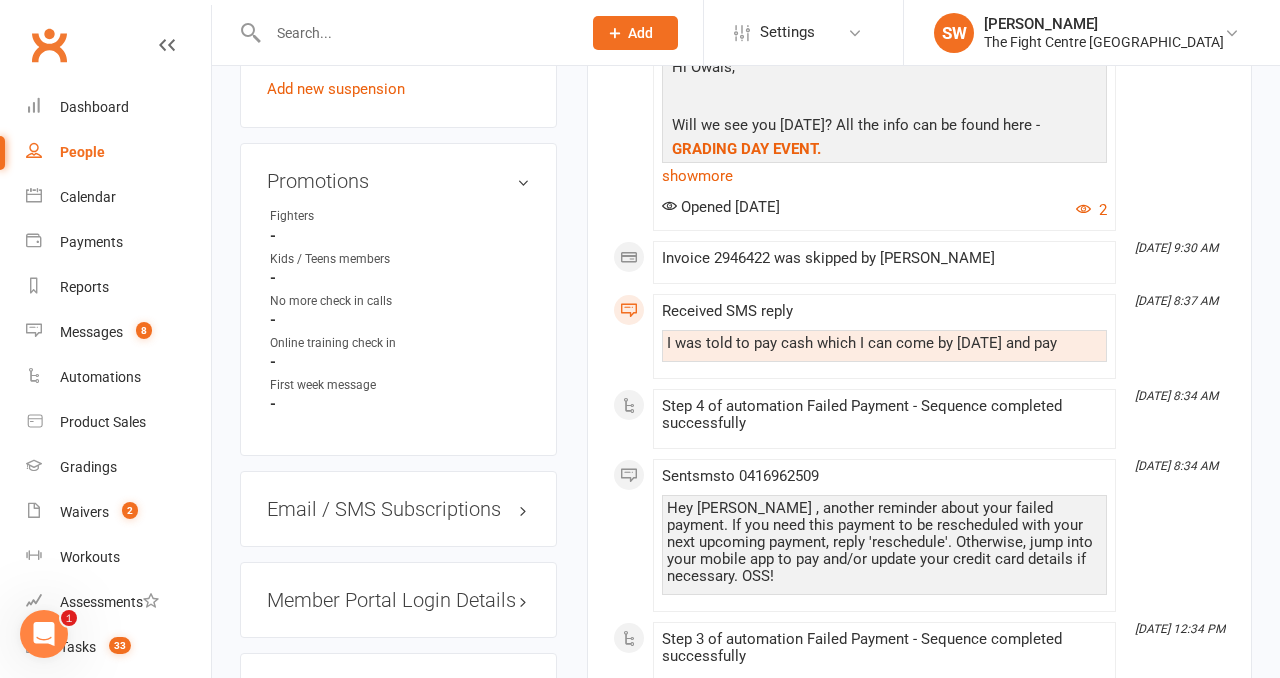 scroll, scrollTop: 1377, scrollLeft: 0, axis: vertical 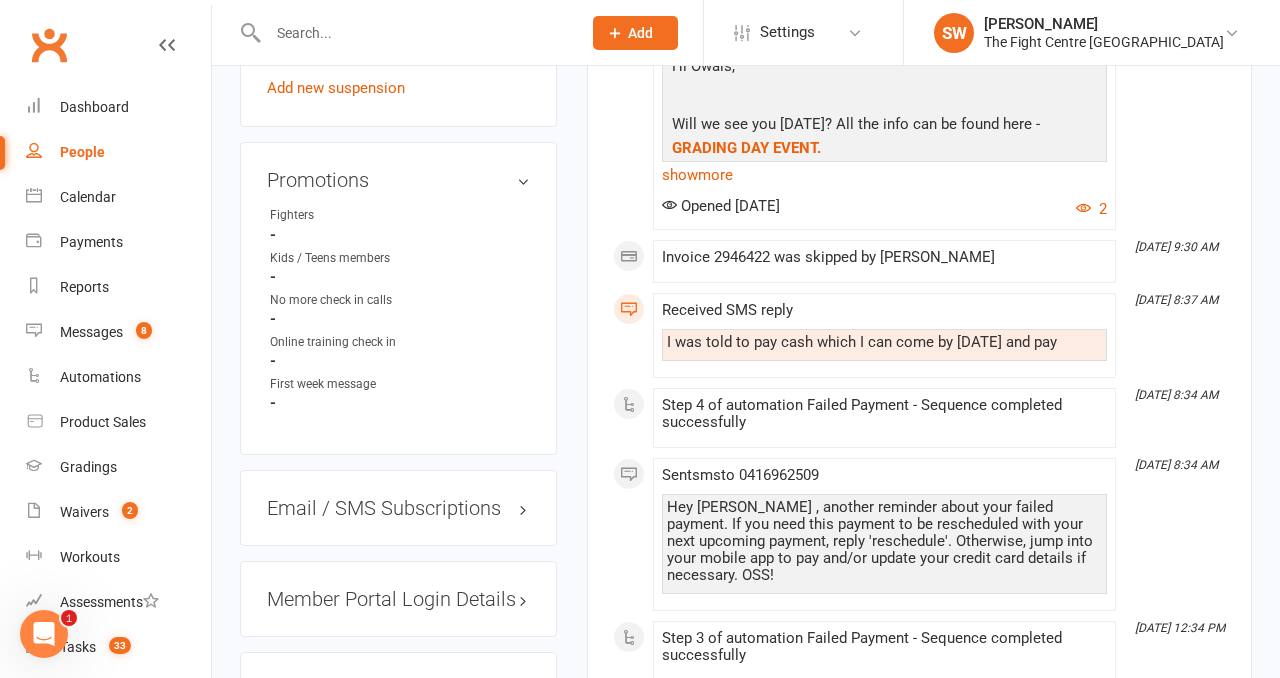 click on "This Month [DATE] 10:36 PM   Sent  email  to   [EMAIL_ADDRESS][DOMAIN_NAME]   Save the date Owais - please pencil this date in on your calendar.  We're not releasing all the details until after Fight Camp 7 starts, but we promise you it's worth the wait!   We hope you've all had a restful winter weekend, nice and chill (no pun intended).     Behind the scenes at [GEOGRAPHIC_DATA] this week we said farewell to [PERSON_NAME] who had his last day with us [DATE].  I know he received some lovely messages from some of you who spent time chatting with him over his time at TFC, and no doubt, we'll still see his face around the gym, just more on the mats this time.   There's so much to look forward too in the 2nd half of 2025, and it's nice to be doing it with you guys.   Check it all out on the links below (just tap the images)  - last week, admittedly, I screwed up and didn't put the links on properly, but I promise I've fixed it now; well actually,  [PERSON_NAME]    Watch, Listen or Read to stay up to date with everything TFC!     OSS! more" 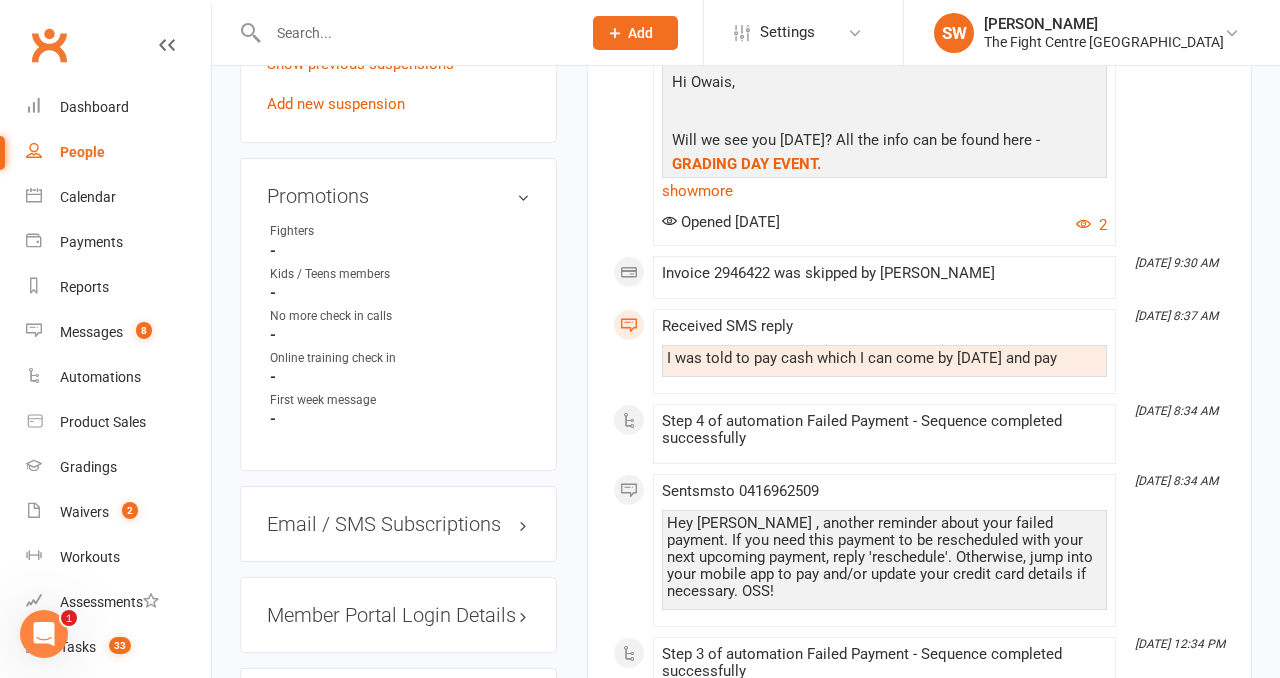 click on "This Month [DATE] 10:36 PM   Sent  email  to   [EMAIL_ADDRESS][DOMAIN_NAME]   Save the date Owais - please pencil this date in on your calendar.  We're not releasing all the details until after Fight Camp 7 starts, but we promise you it's worth the wait!   We hope you've all had a restful winter weekend, nice and chill (no pun intended).     Behind the scenes at [GEOGRAPHIC_DATA] this week we said farewell to [PERSON_NAME] who had his last day with us [DATE].  I know he received some lovely messages from some of you who spent time chatting with him over his time at TFC, and no doubt, we'll still see his face around the gym, just more on the mats this time.   There's so much to look forward too in the 2nd half of 2025, and it's nice to be doing it with you guys.   Check it all out on the links below (just tap the images)  - last week, admittedly, I screwed up and didn't put the links on properly, but I promise I've fixed it now; well actually,  [PERSON_NAME]    Watch, Listen or Read to stay up to date with everything TFC!     OSS! more" 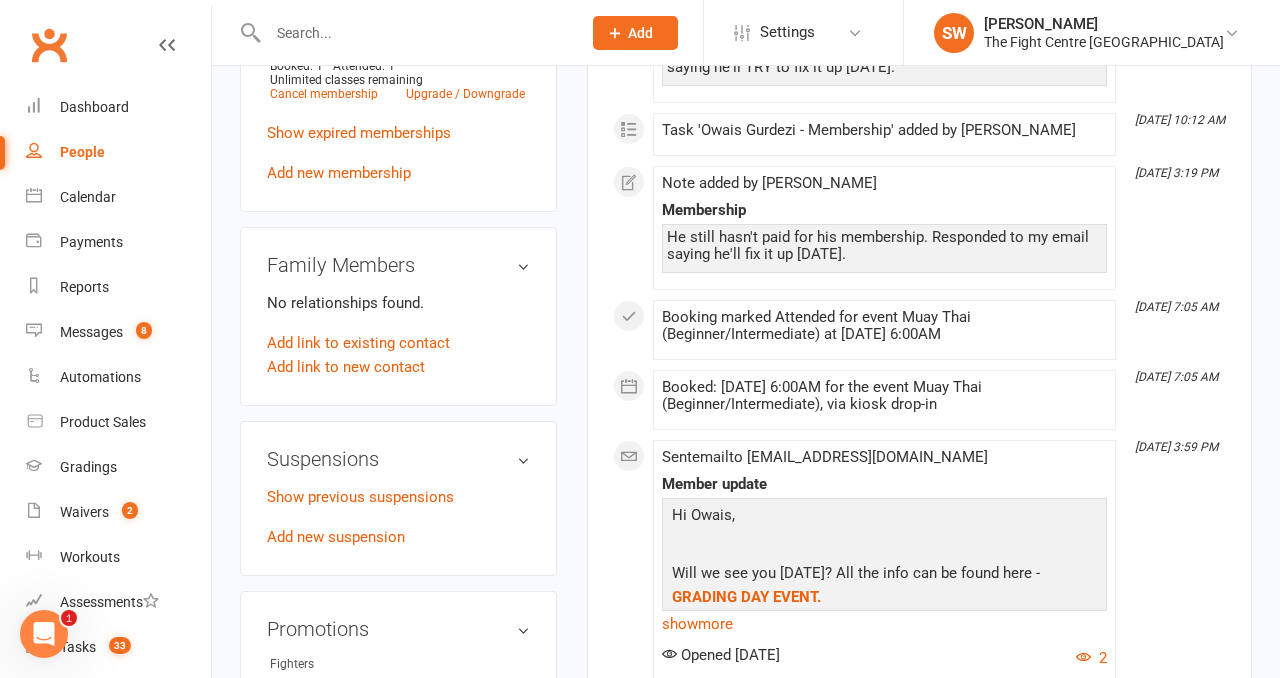 click on "This Month [DATE] 10:36 PM   Sent  email  to   [EMAIL_ADDRESS][DOMAIN_NAME]   Save the date Owais - please pencil this date in on your calendar.  We're not releasing all the details until after Fight Camp 7 starts, but we promise you it's worth the wait!   We hope you've all had a restful winter weekend, nice and chill (no pun intended).     Behind the scenes at [GEOGRAPHIC_DATA] this week we said farewell to [PERSON_NAME] who had his last day with us [DATE].  I know he received some lovely messages from some of you who spent time chatting with him over his time at TFC, and no doubt, we'll still see his face around the gym, just more on the mats this time.   There's so much to look forward too in the 2nd half of 2025, and it's nice to be doing it with you guys.   Check it all out on the links below (just tap the images)  - last week, admittedly, I screwed up and didn't put the links on properly, but I promise I've fixed it now; well actually,  [PERSON_NAME]    Watch, Listen or Read to stay up to date with everything TFC!     OSS! more" 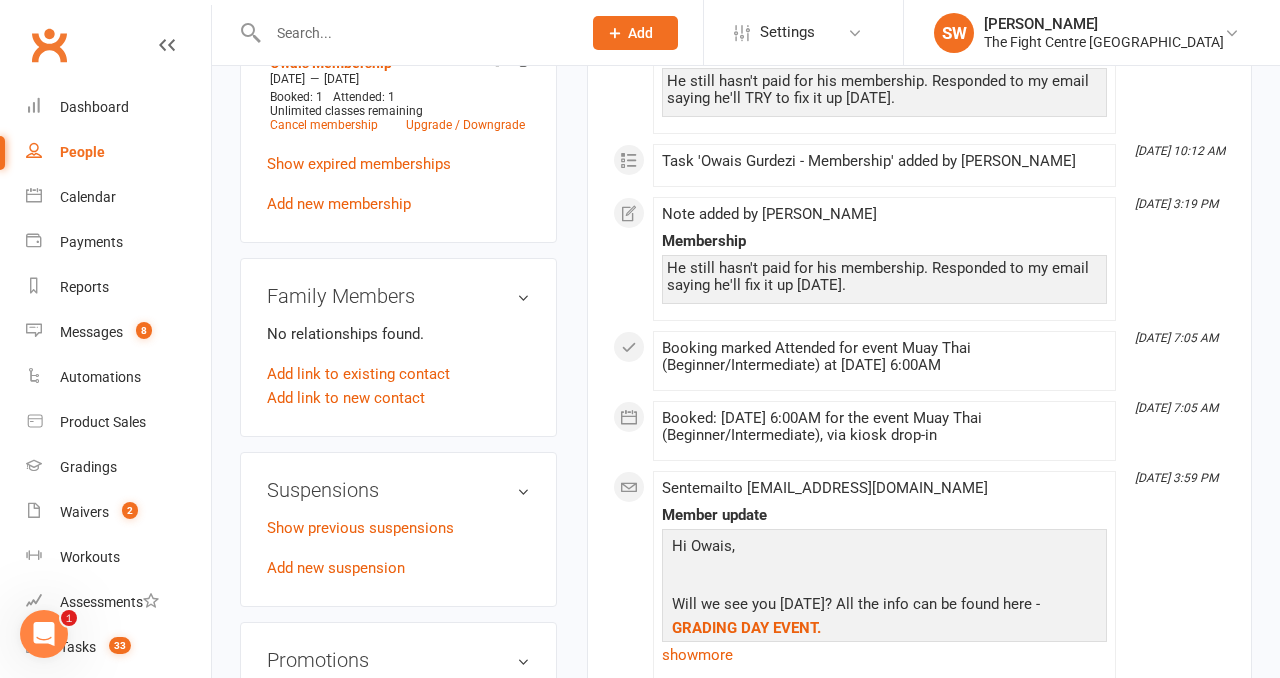 scroll, scrollTop: 898, scrollLeft: 0, axis: vertical 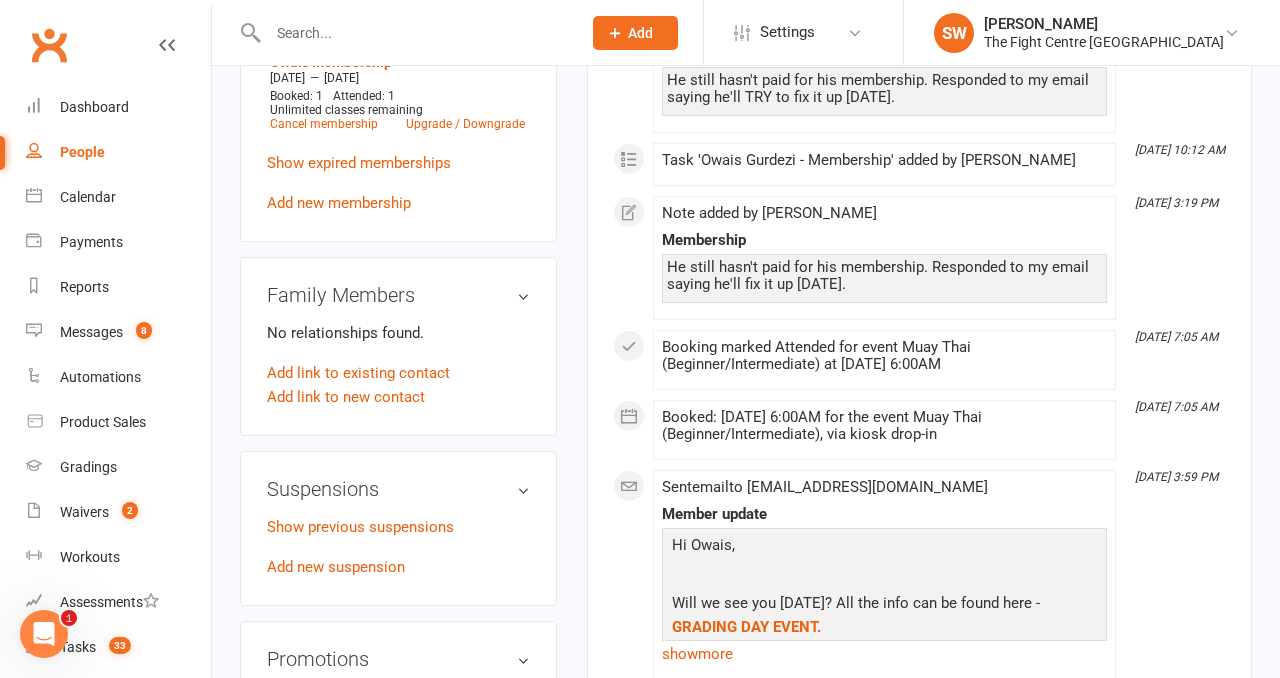 click on "This Month [DATE] 10:36 PM   Sent  email  to   [EMAIL_ADDRESS][DOMAIN_NAME]   Save the date Owais - please pencil this date in on your calendar.  We're not releasing all the details until after Fight Camp 7 starts, but we promise you it's worth the wait!   We hope you've all had a restful winter weekend, nice and chill (no pun intended).     Behind the scenes at [GEOGRAPHIC_DATA] this week we said farewell to [PERSON_NAME] who had his last day with us [DATE].  I know he received some lovely messages from some of you who spent time chatting with him over his time at TFC, and no doubt, we'll still see his face around the gym, just more on the mats this time.   There's so much to look forward too in the 2nd half of 2025, and it's nice to be doing it with you guys.   Check it all out on the links below (just tap the images)  - last week, admittedly, I screwed up and didn't put the links on properly, but I promise I've fixed it now; well actually,  [PERSON_NAME]    Watch, Listen or Read to stay up to date with everything TFC!     OSS! more" 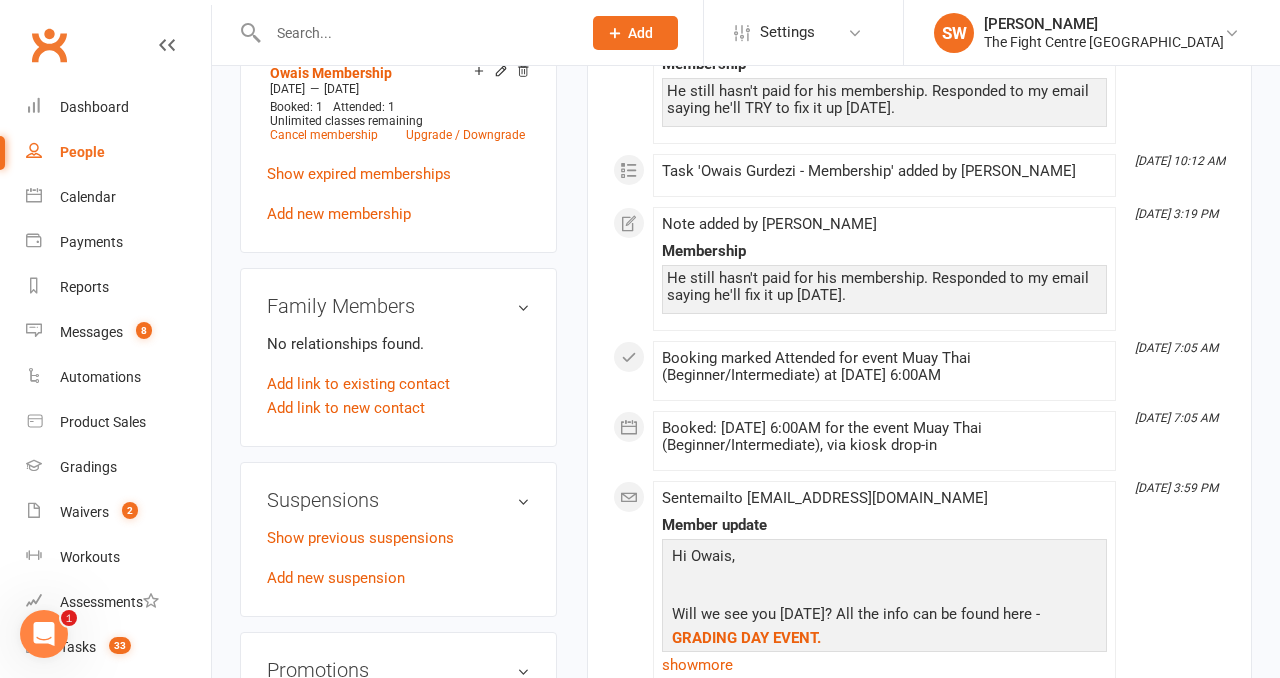 click on "This Month [DATE] 10:36 PM   Sent  email  to   [EMAIL_ADDRESS][DOMAIN_NAME]   Save the date Owais - please pencil this date in on your calendar.  We're not releasing all the details until after Fight Camp 7 starts, but we promise you it's worth the wait!   We hope you've all had a restful winter weekend, nice and chill (no pun intended).     Behind the scenes at [GEOGRAPHIC_DATA] this week we said farewell to [PERSON_NAME] who had his last day with us [DATE].  I know he received some lovely messages from some of you who spent time chatting with him over his time at TFC, and no doubt, we'll still see his face around the gym, just more on the mats this time.   There's so much to look forward too in the 2nd half of 2025, and it's nice to be doing it with you guys.   Check it all out on the links below (just tap the images)  - last week, admittedly, I screwed up and didn't put the links on properly, but I promise I've fixed it now; well actually,  [PERSON_NAME]    Watch, Listen or Read to stay up to date with everything TFC!     OSS! more" 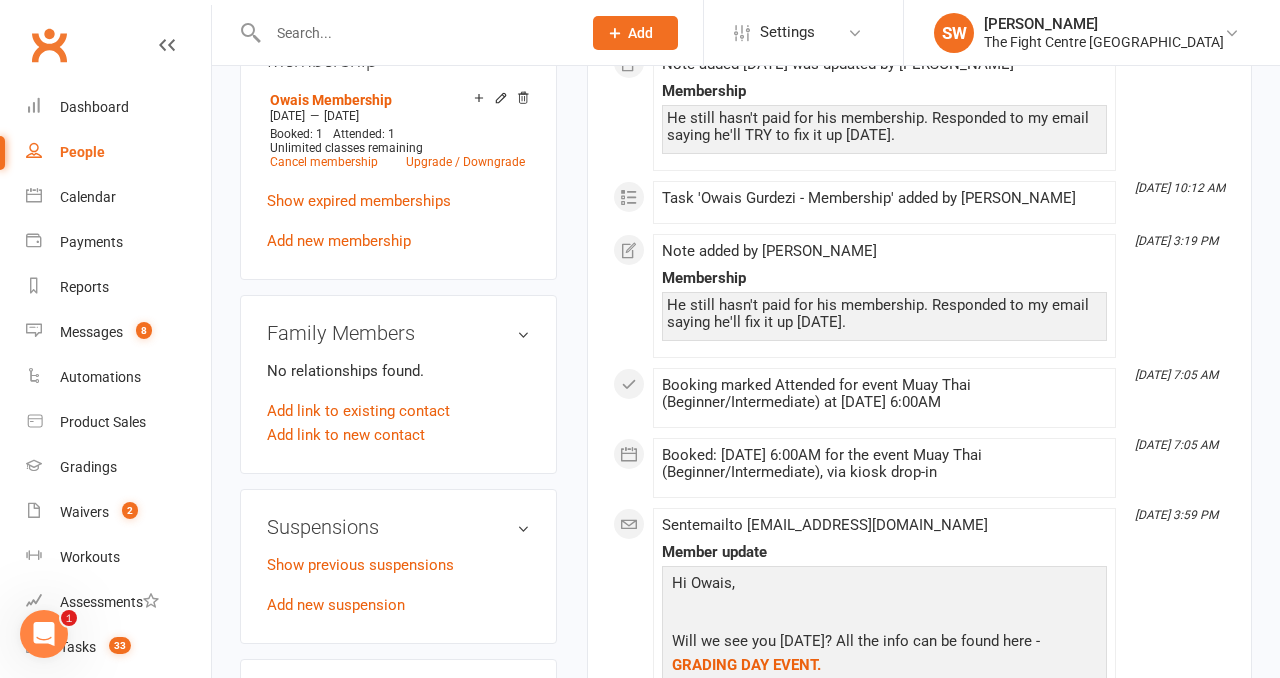 scroll, scrollTop: 861, scrollLeft: 0, axis: vertical 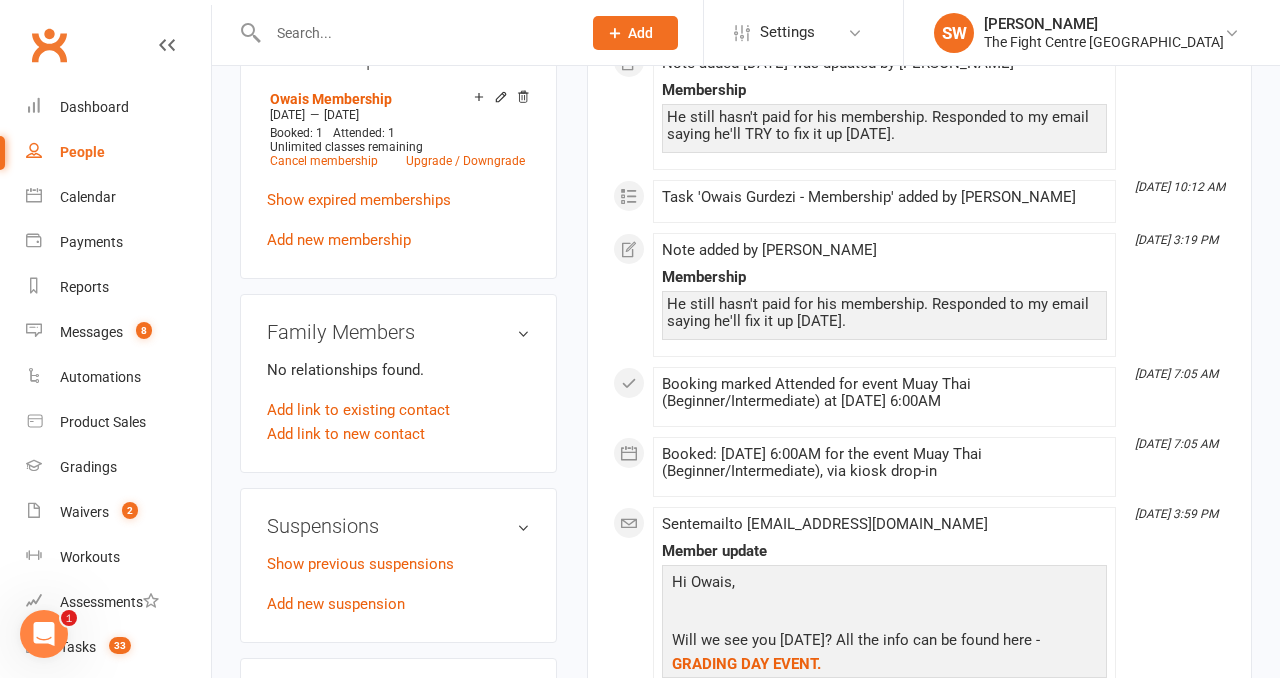 click on "This Month [DATE] 10:36 PM   Sent  email  to   [EMAIL_ADDRESS][DOMAIN_NAME]   Save the date Owais - please pencil this date in on your calendar.  We're not releasing all the details until after Fight Camp 7 starts, but we promise you it's worth the wait!   We hope you've all had a restful winter weekend, nice and chill (no pun intended).     Behind the scenes at [GEOGRAPHIC_DATA] this week we said farewell to [PERSON_NAME] who had his last day with us [DATE].  I know he received some lovely messages from some of you who spent time chatting with him over his time at TFC, and no doubt, we'll still see his face around the gym, just more on the mats this time.   There's so much to look forward too in the 2nd half of 2025, and it's nice to be doing it with you guys.   Check it all out on the links below (just tap the images)  - last week, admittedly, I screwed up and didn't put the links on properly, but I promise I've fixed it now; well actually,  [PERSON_NAME]    Watch, Listen or Read to stay up to date with everything TFC!     OSS! more" 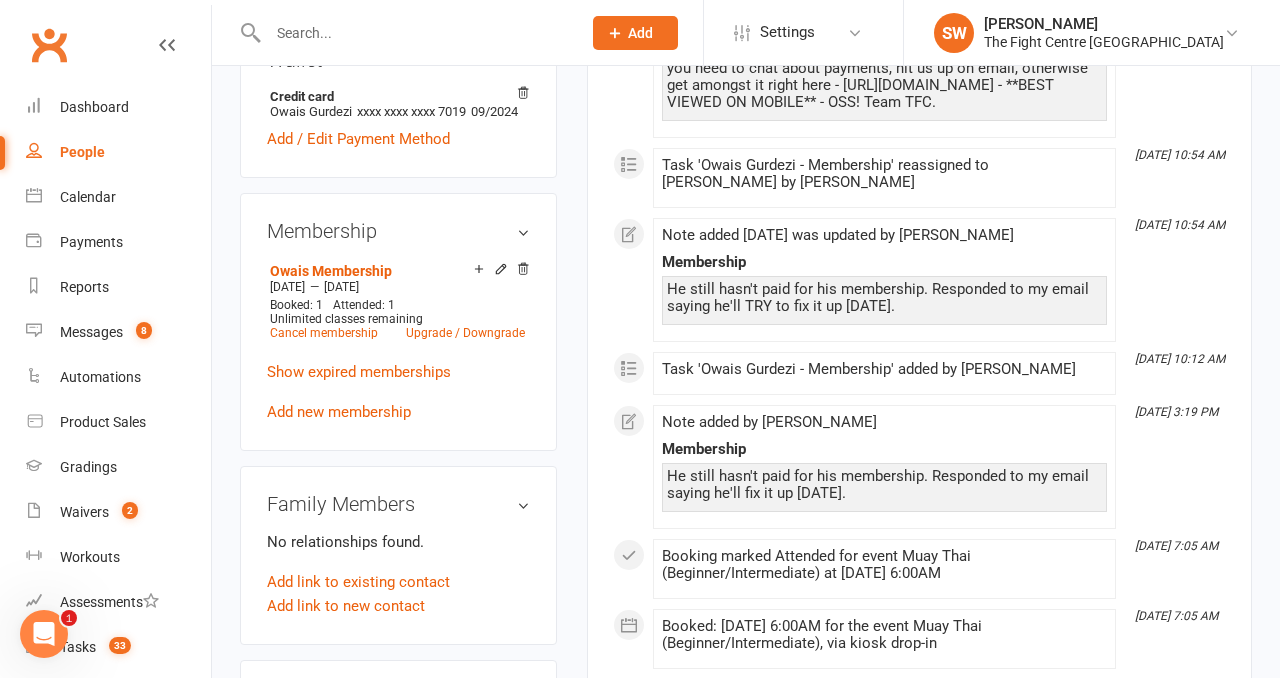 scroll, scrollTop: 690, scrollLeft: 0, axis: vertical 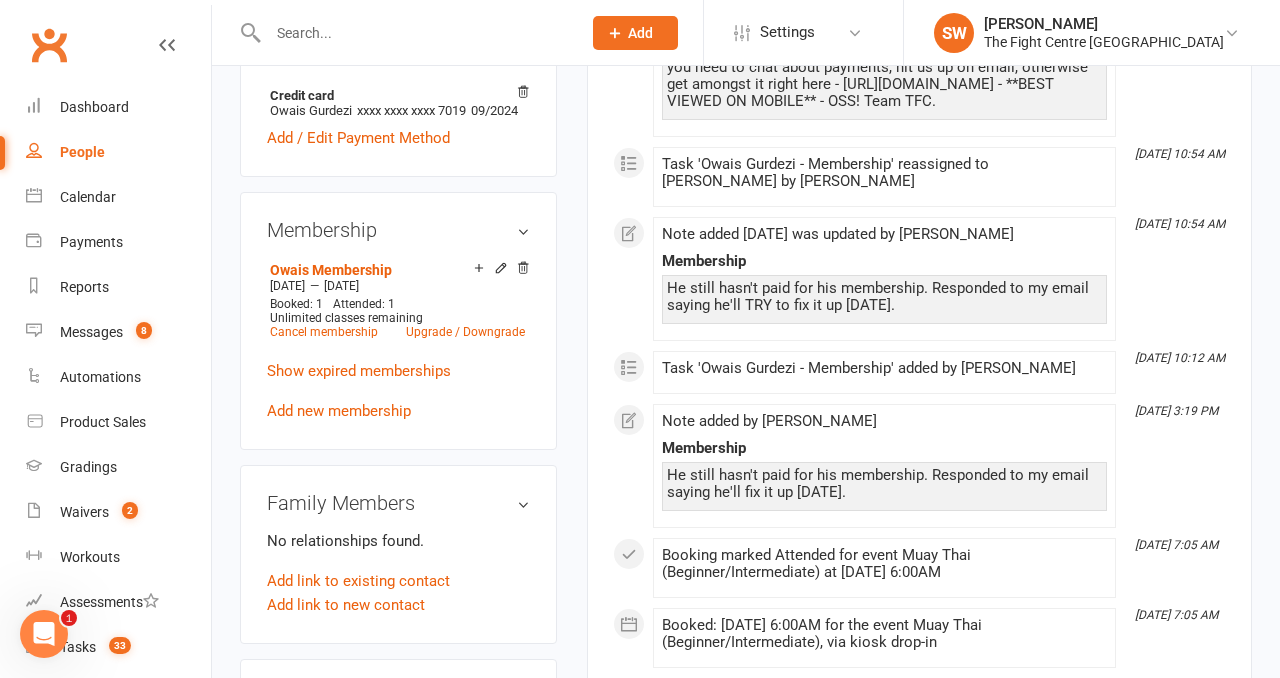 click on "This Month [DATE] 10:36 PM   Sent  email  to   [EMAIL_ADDRESS][DOMAIN_NAME]   Save the date Owais - please pencil this date in on your calendar.  We're not releasing all the details until after Fight Camp 7 starts, but we promise you it's worth the wait!   We hope you've all had a restful winter weekend, nice and chill (no pun intended).     Behind the scenes at [GEOGRAPHIC_DATA] this week we said farewell to [PERSON_NAME] who had his last day with us [DATE].  I know he received some lovely messages from some of you who spent time chatting with him over his time at TFC, and no doubt, we'll still see his face around the gym, just more on the mats this time.   There's so much to look forward too in the 2nd half of 2025, and it's nice to be doing it with you guys.   Check it all out on the links below (just tap the images)  - last week, admittedly, I screwed up and didn't put the links on properly, but I promise I've fixed it now; well actually,  [PERSON_NAME]    Watch, Listen or Read to stay up to date with everything TFC!     OSS! more" 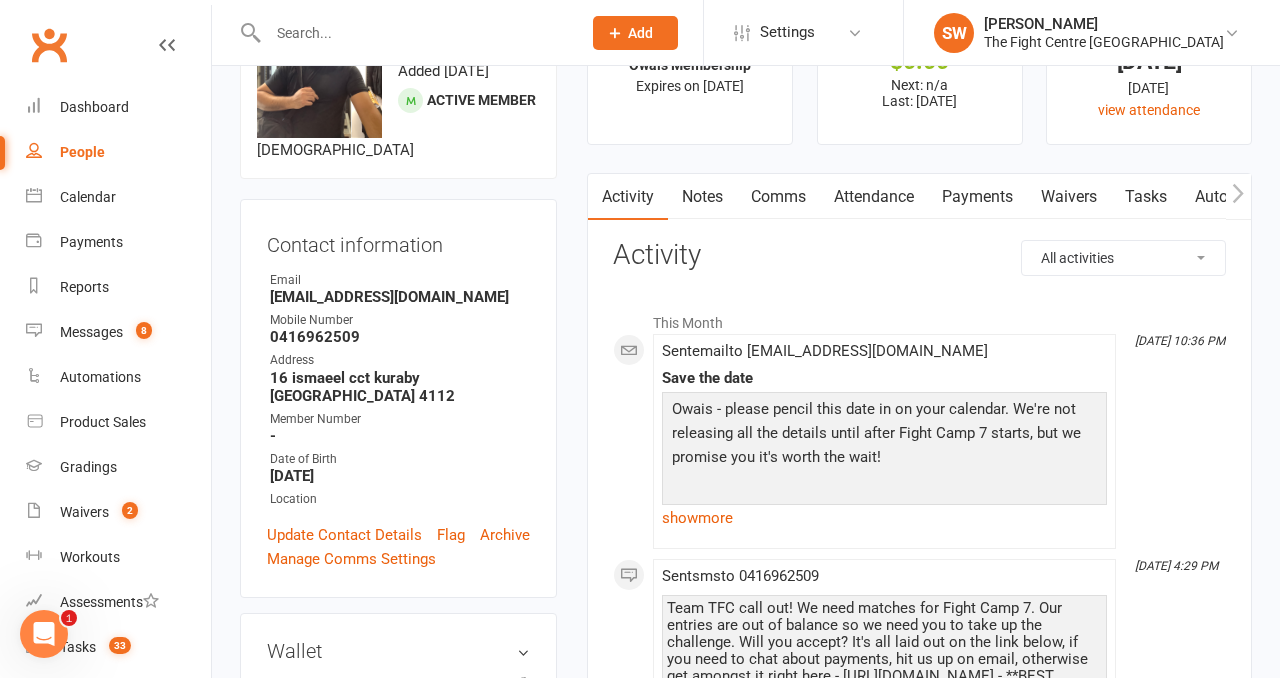 scroll, scrollTop: 0, scrollLeft: 0, axis: both 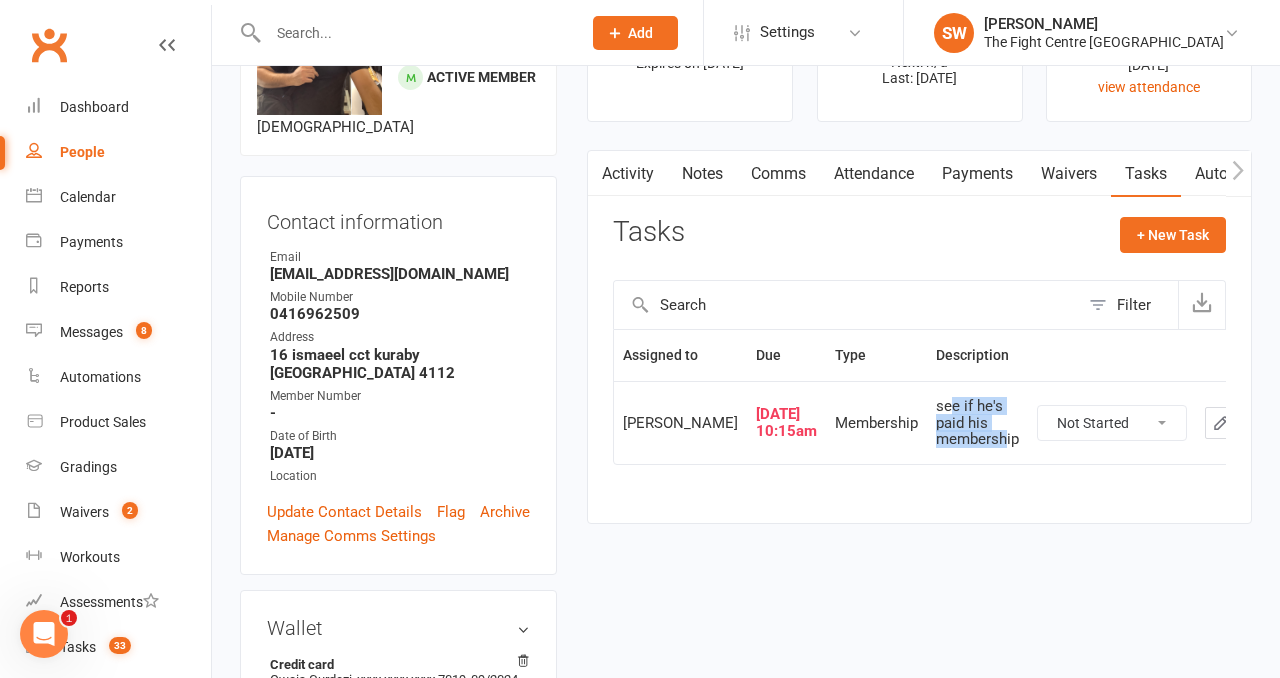 drag, startPoint x: 962, startPoint y: 459, endPoint x: 905, endPoint y: 416, distance: 71.40028 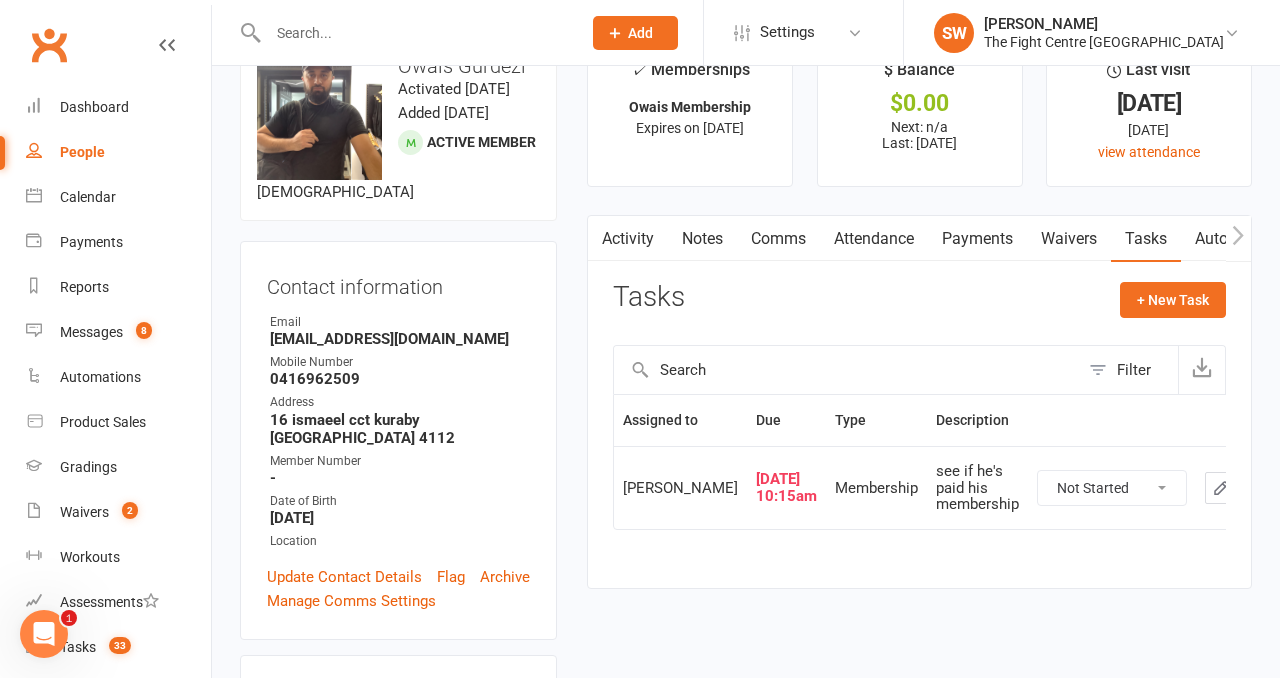 scroll, scrollTop: 0, scrollLeft: 0, axis: both 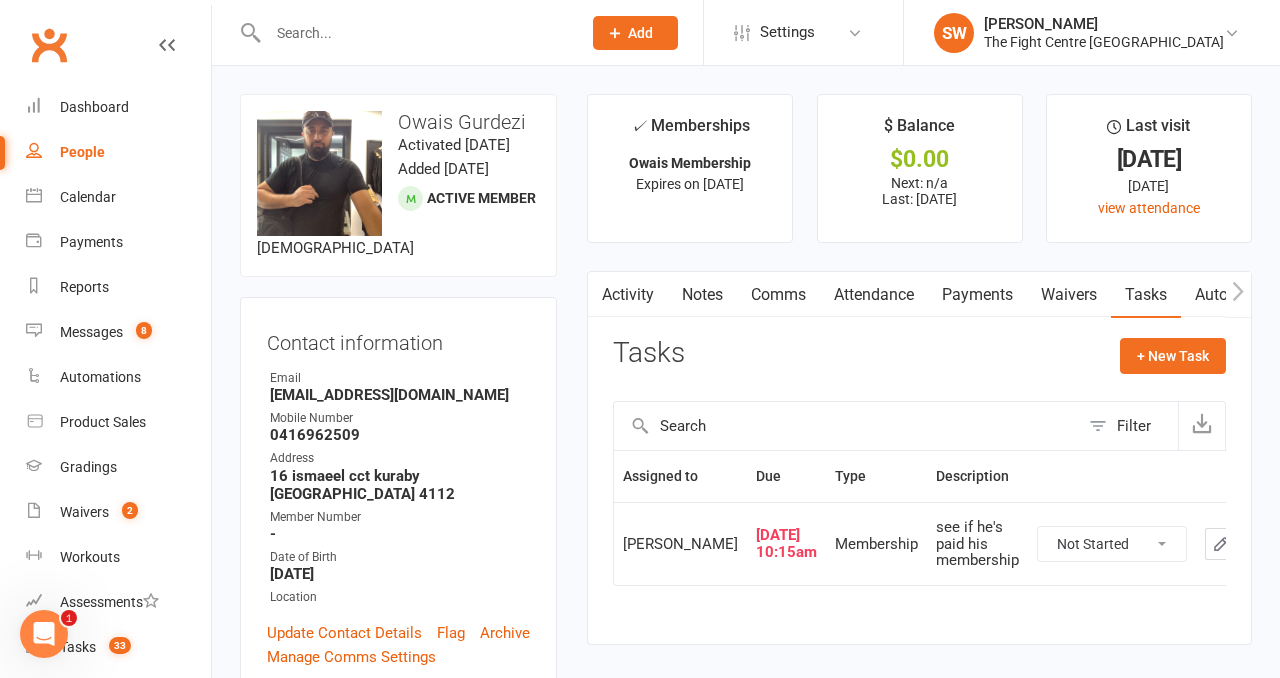 click on "Activity" at bounding box center (628, 295) 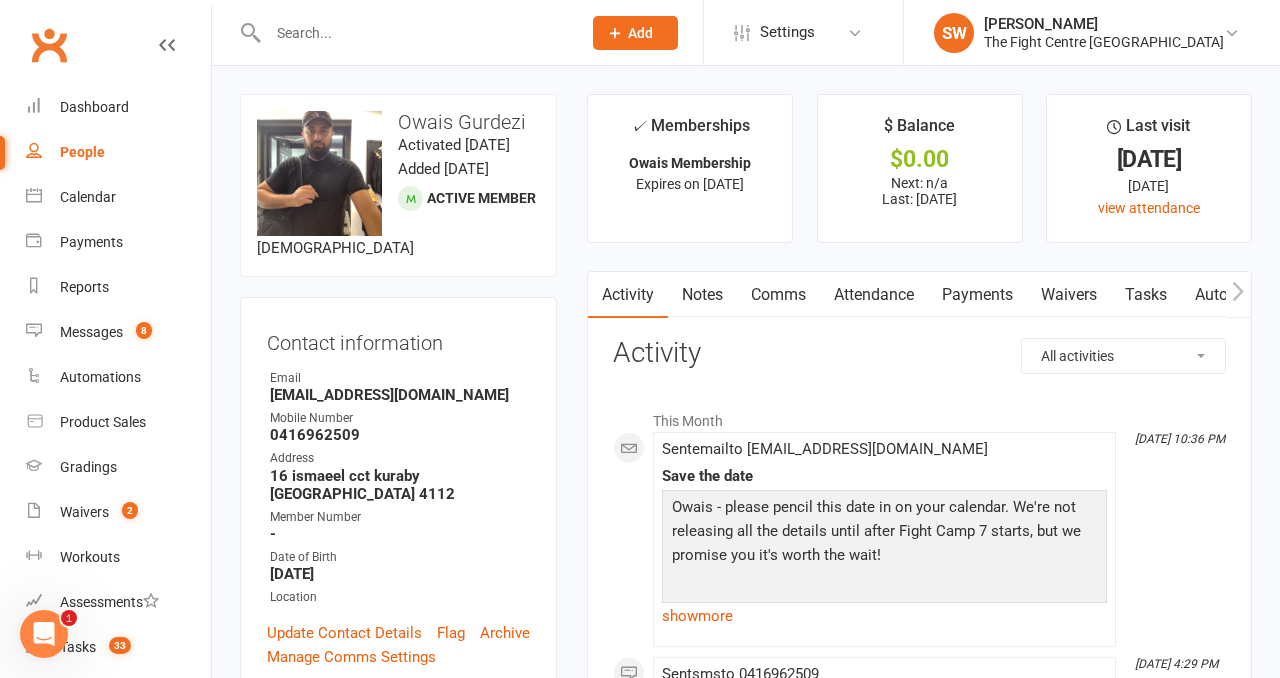 click on "✓ Memberships Owais Membership Expires on [DATE] $ Balance $0.00 Next: n/a Last: [DATE] Last visit [DATE] [DATE] view attendance
Activity Notes Comms Attendance Payments Waivers Tasks Automations Workouts Gradings / Promotions Mobile App Credit balance
Payments + Add Adjustment + Add Credit Due date  Due date Date paid Date failed Date settled [DATE]
[DATE]
Sun Mon Tue Wed Thu Fri Sat
23
01
02
03
04
05
06
07
24
08
09
10
11
12
13
14
25
15
16
17
18
19
20
21" at bounding box center (919, 1829) 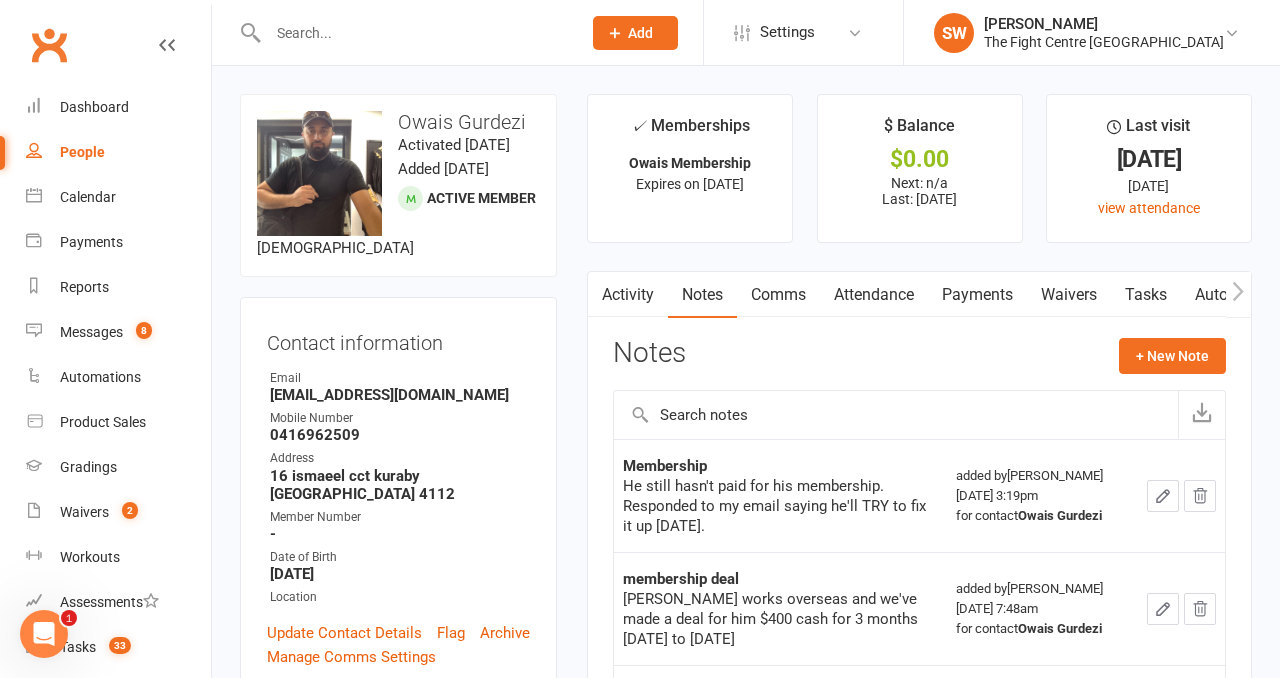 click on "Activity" at bounding box center (628, 295) 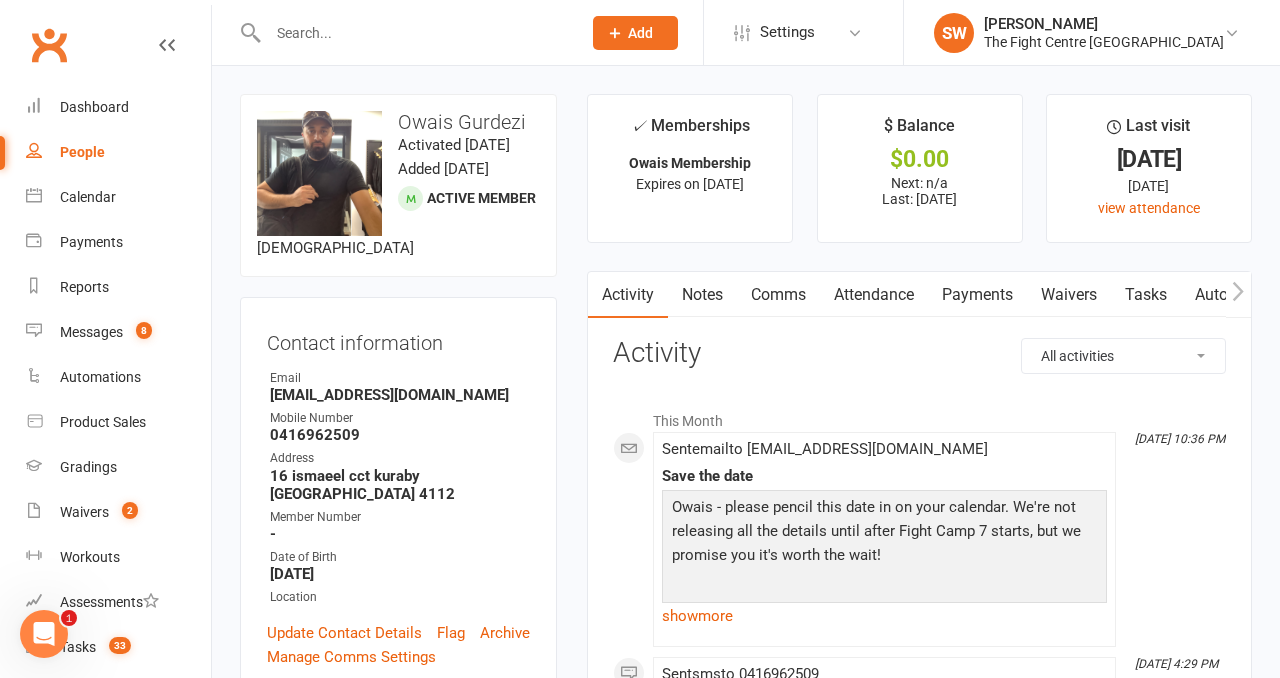 click on "upload photo change photo Owais Gurdezi Activated [DATE] Added [DATE]   Active member [DEMOGRAPHIC_DATA]  Contact information Owner   Email  [EMAIL_ADDRESS][DOMAIN_NAME]
Mobile Number  [PHONE_NUMBER]
Address  16 ismaeel cct kuraby [GEOGRAPHIC_DATA] 4112
Member Number  -
Date of Birth  [DEMOGRAPHIC_DATA]
Location
Update Contact Details Flag Archive Manage Comms Settings
Wallet Credit card Owais Gurdezi  xxxx xxxx xxxx 7019  09/2024
Add / Edit Payment Method
Membership      Owais Membership [DATE] — [DATE] Booked: 1 Attended: 1 Unlimited classes remaining   Cancel membership Upgrade / Downgrade Show expired memberships Add new membership
Family Members  No relationships found. Add link to existing contact  Add link to new contact
Suspensions  Show previous suspensions Add new suspension
Promotions  edit Fighters -
Kids / Teens members -
No more check in calls -
Online training check in -
First week message -
Email / SMS Subscriptions  edit Key Demographics  edit" at bounding box center (398, 1449) 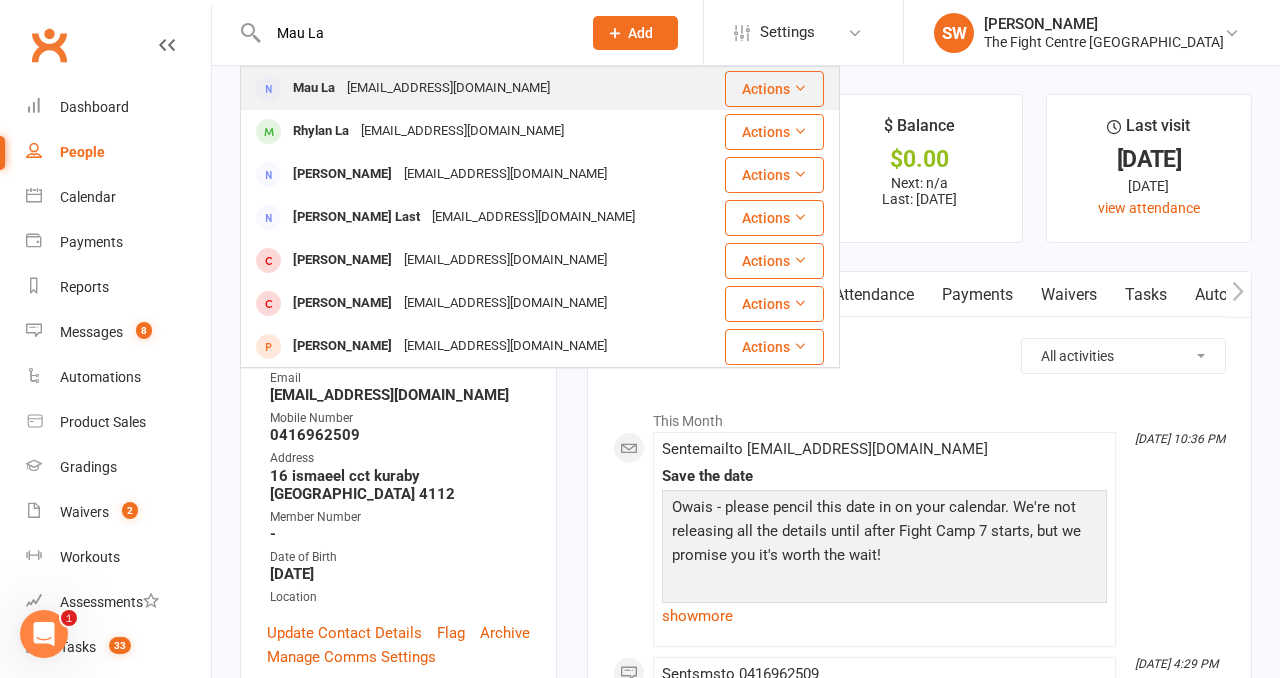 type on "Mau La" 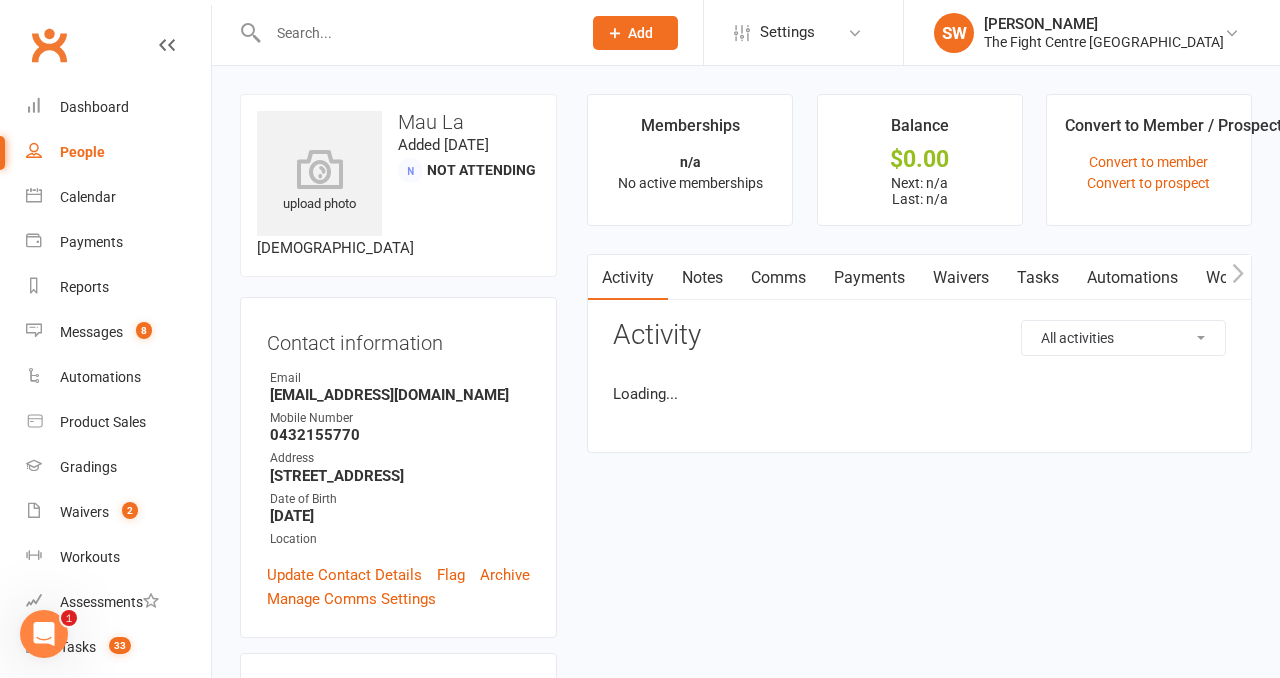click at bounding box center [414, 33] 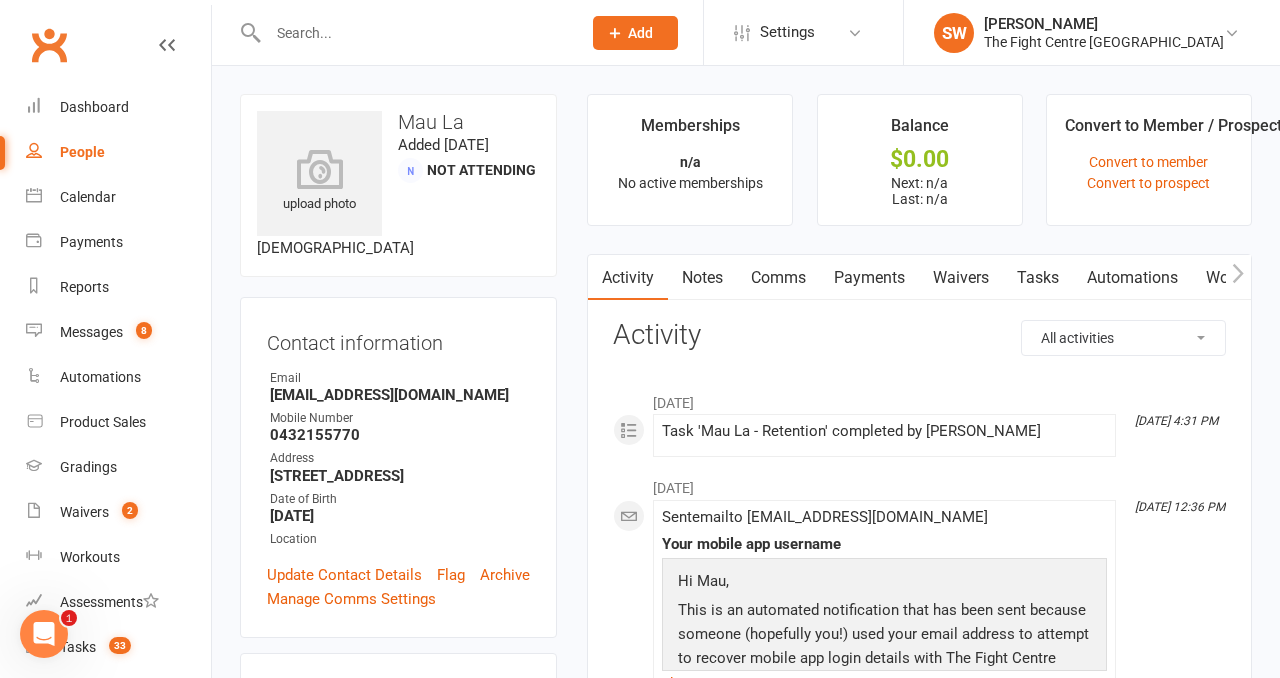 paste on "Mau La" 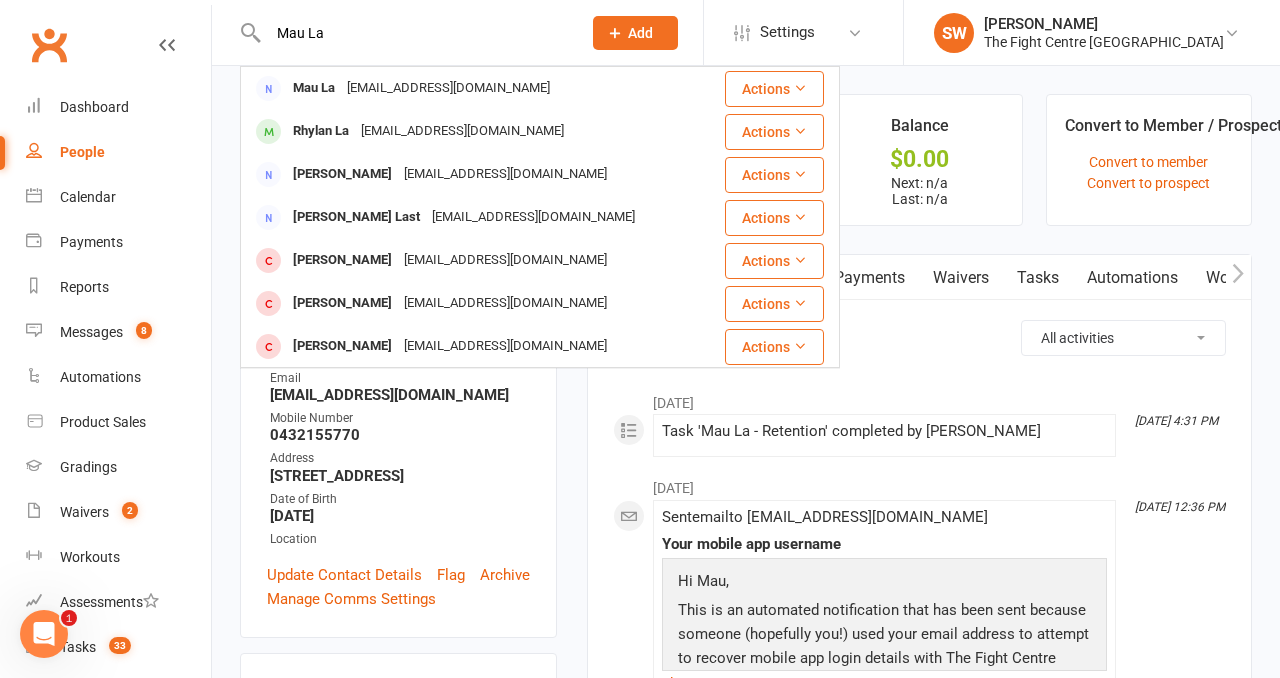 type on "Mau La" 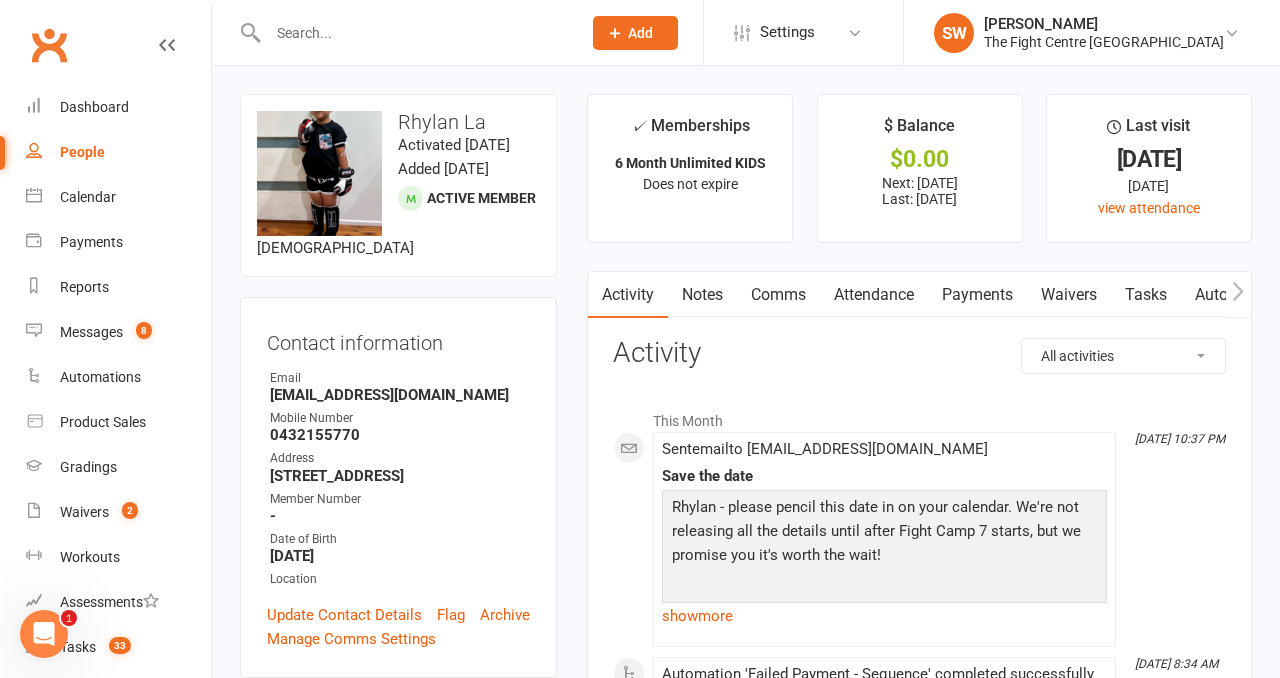 click on "Payments" at bounding box center (977, 295) 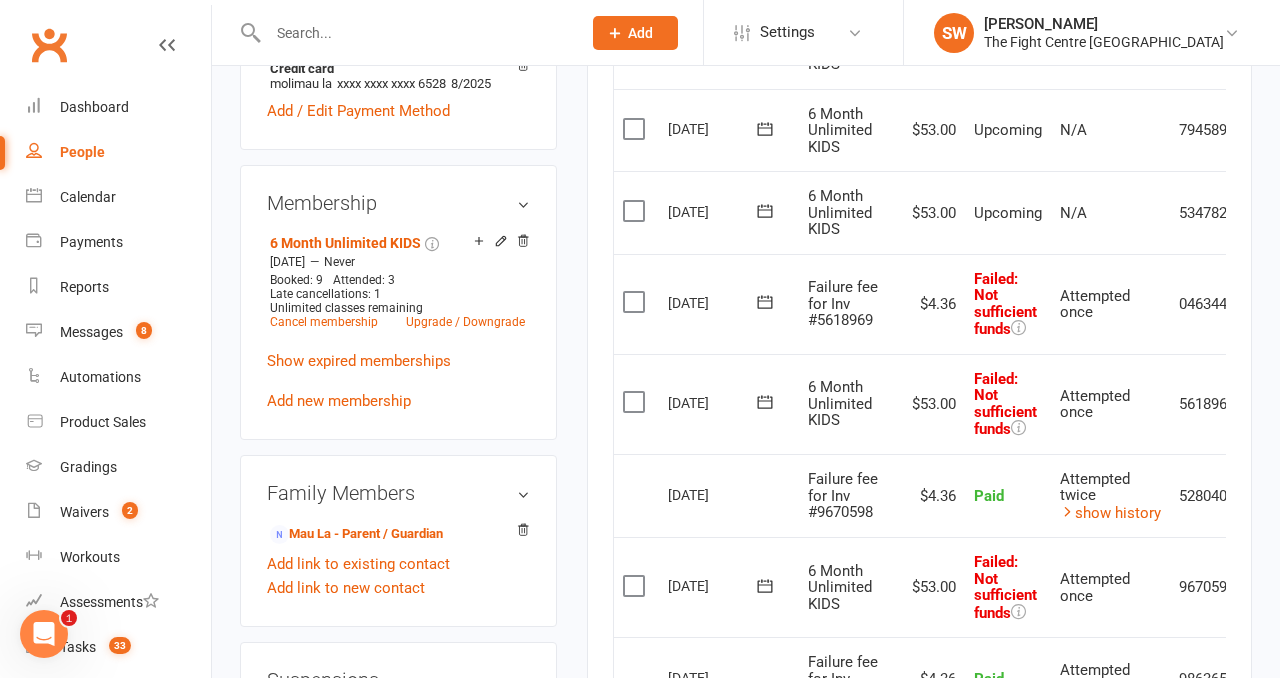 scroll, scrollTop: 700, scrollLeft: 0, axis: vertical 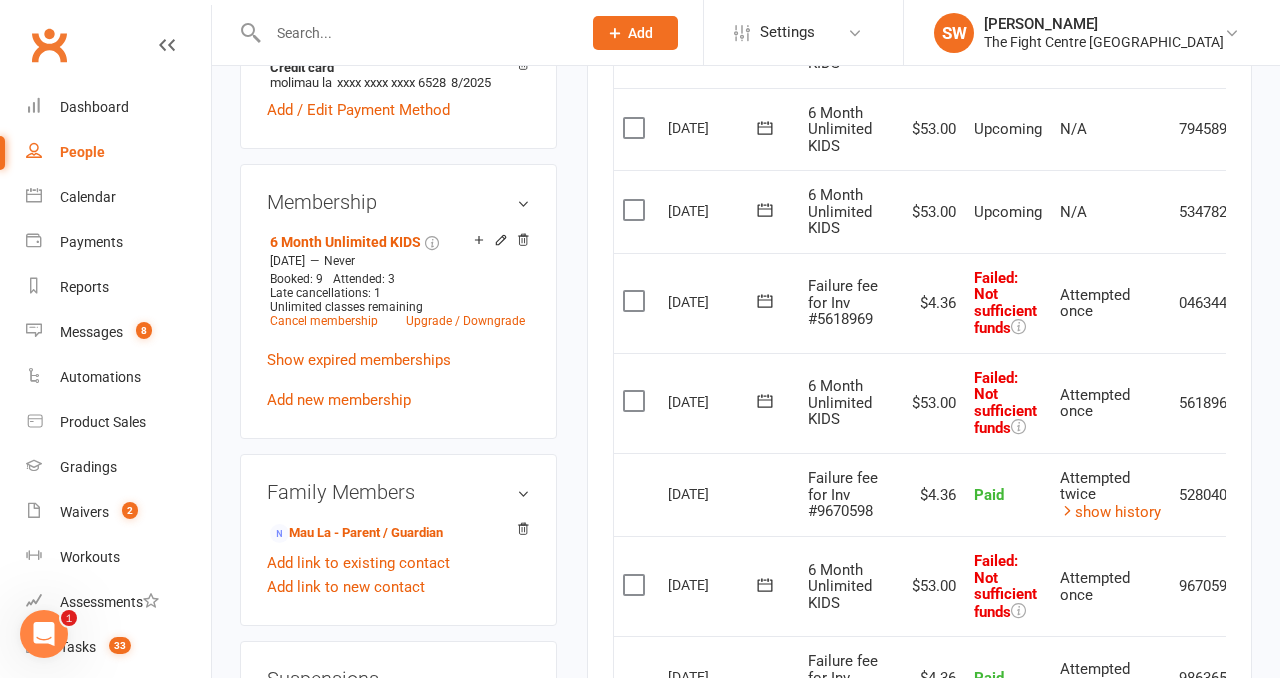 click at bounding box center (414, 33) 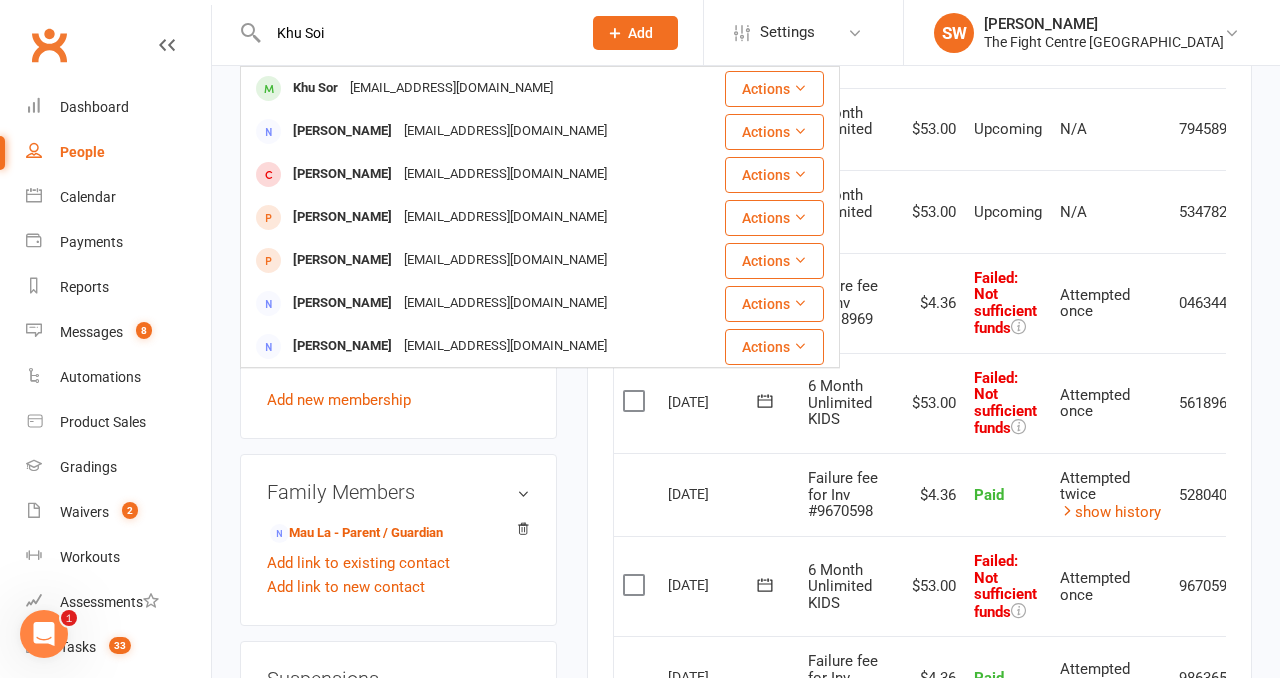 type on "Khu Soi" 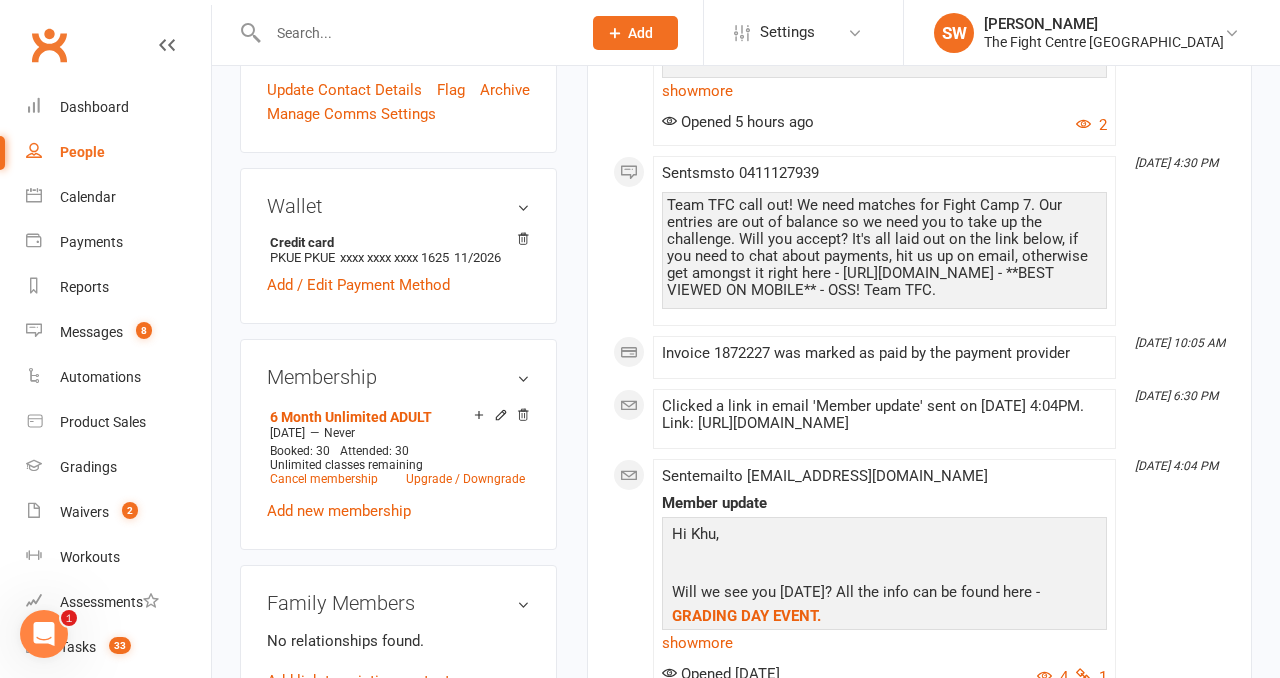 scroll, scrollTop: 721, scrollLeft: 0, axis: vertical 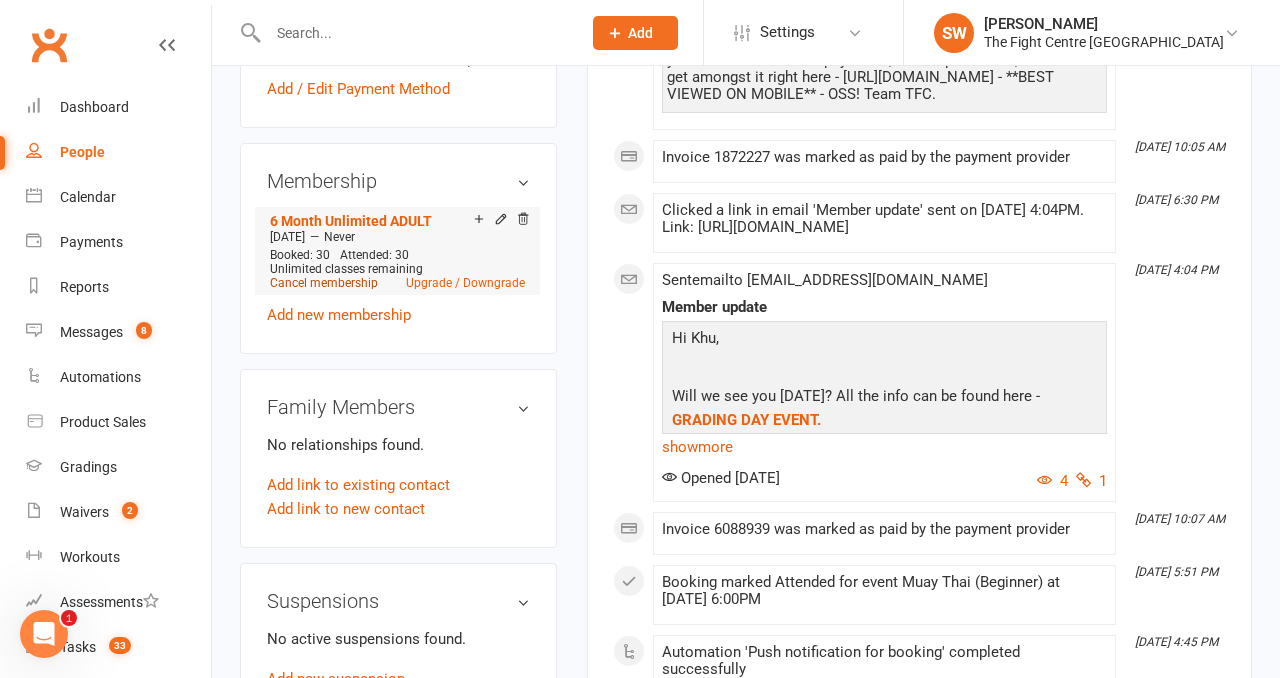 click on "Cancel membership" at bounding box center [324, 283] 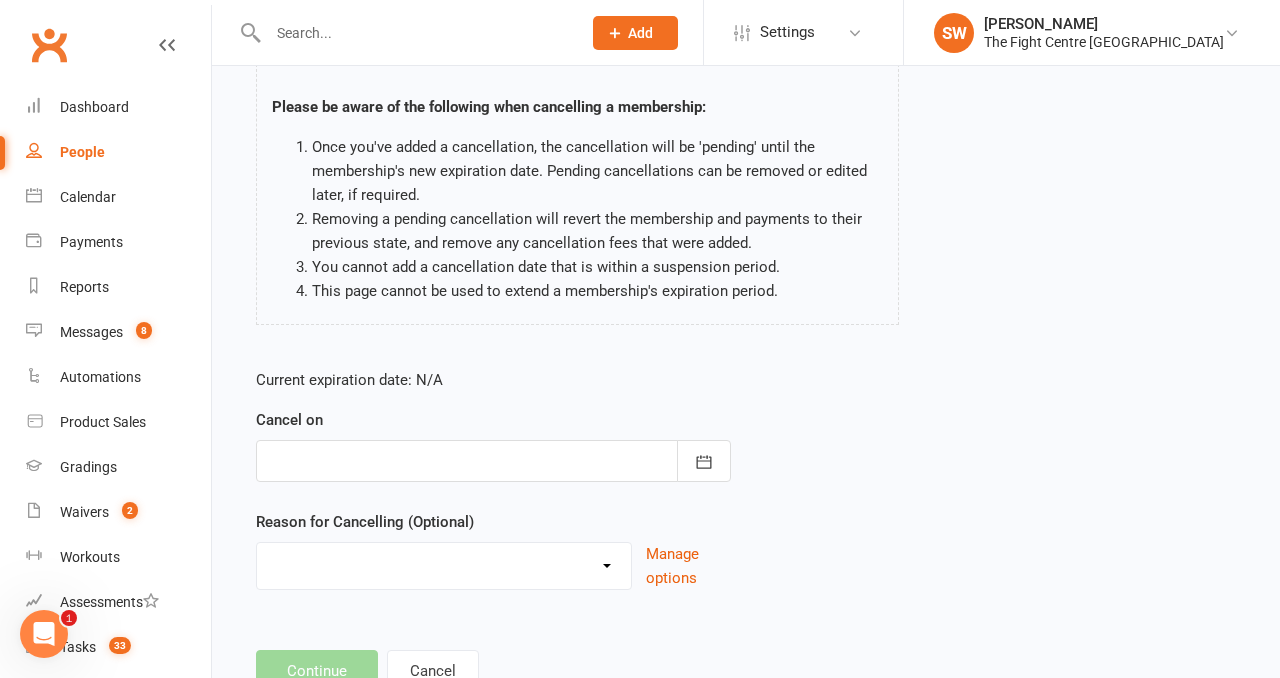 scroll, scrollTop: 139, scrollLeft: 0, axis: vertical 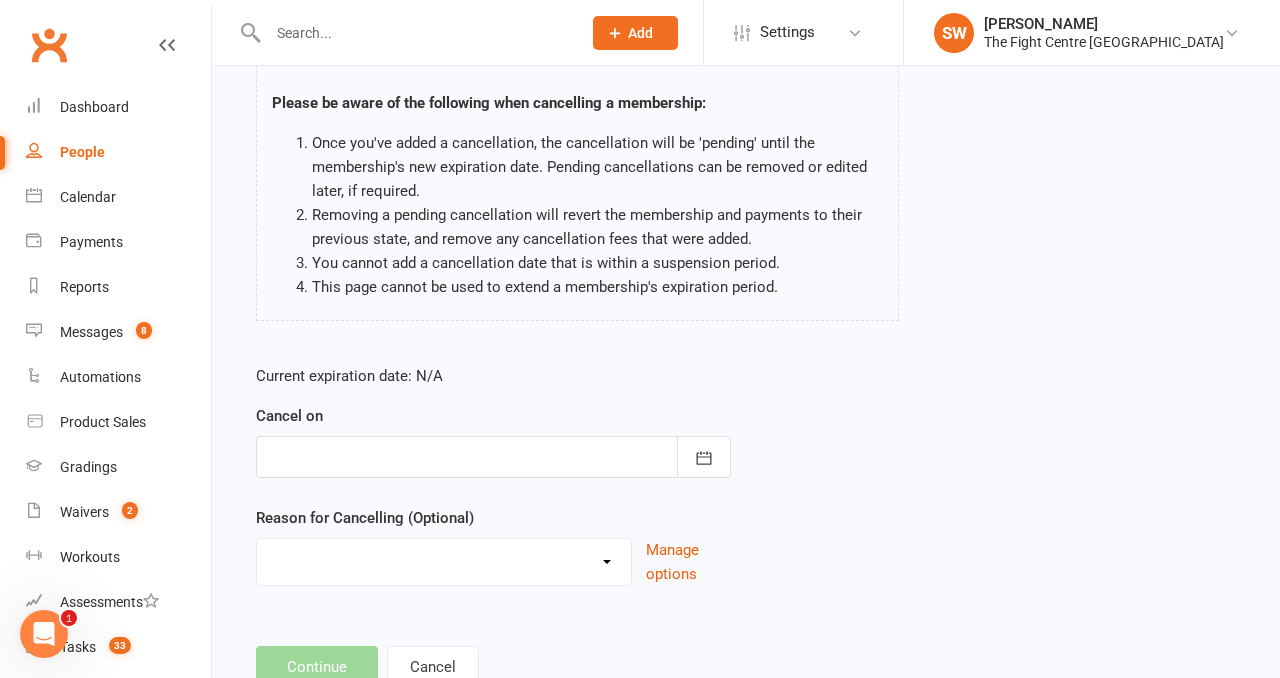 click at bounding box center [493, 457] 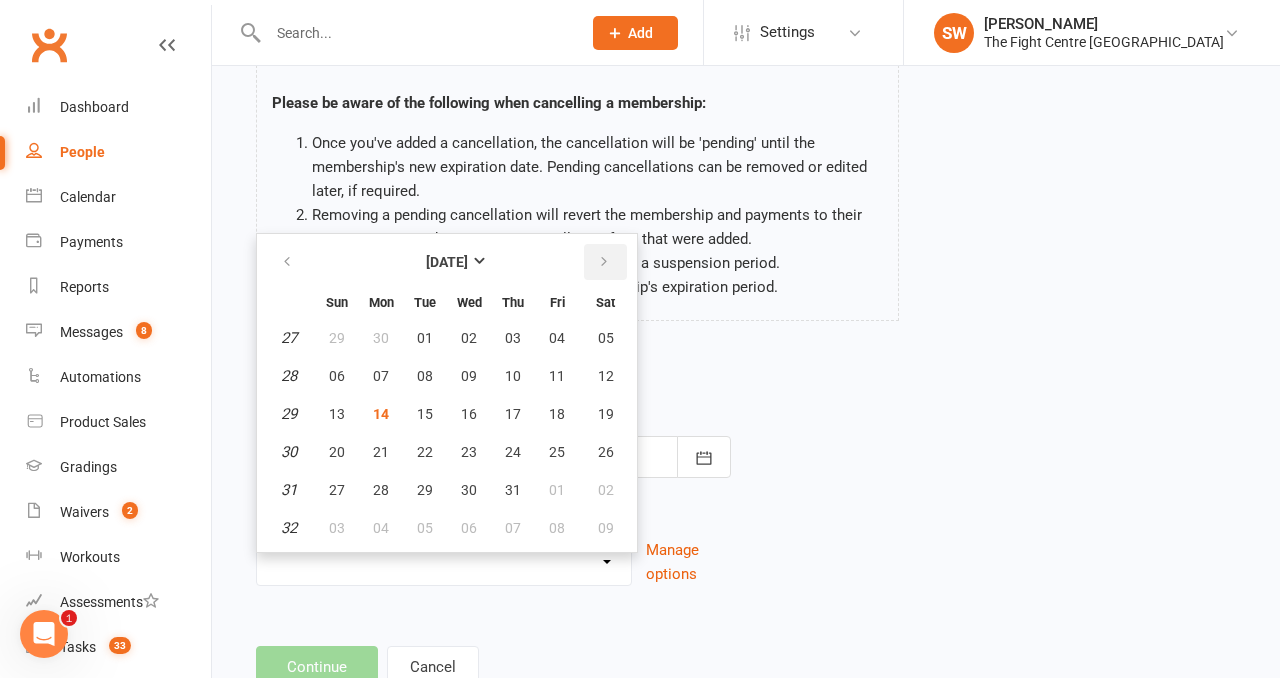 click at bounding box center (604, 262) 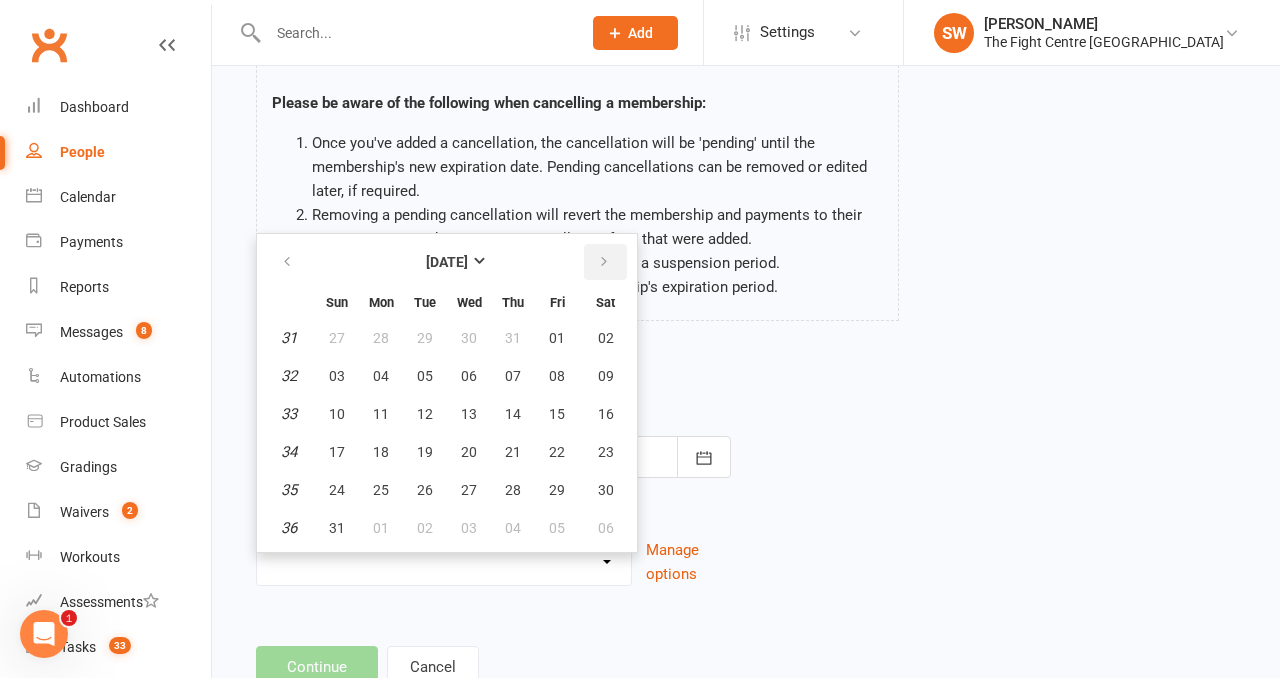 click at bounding box center (604, 262) 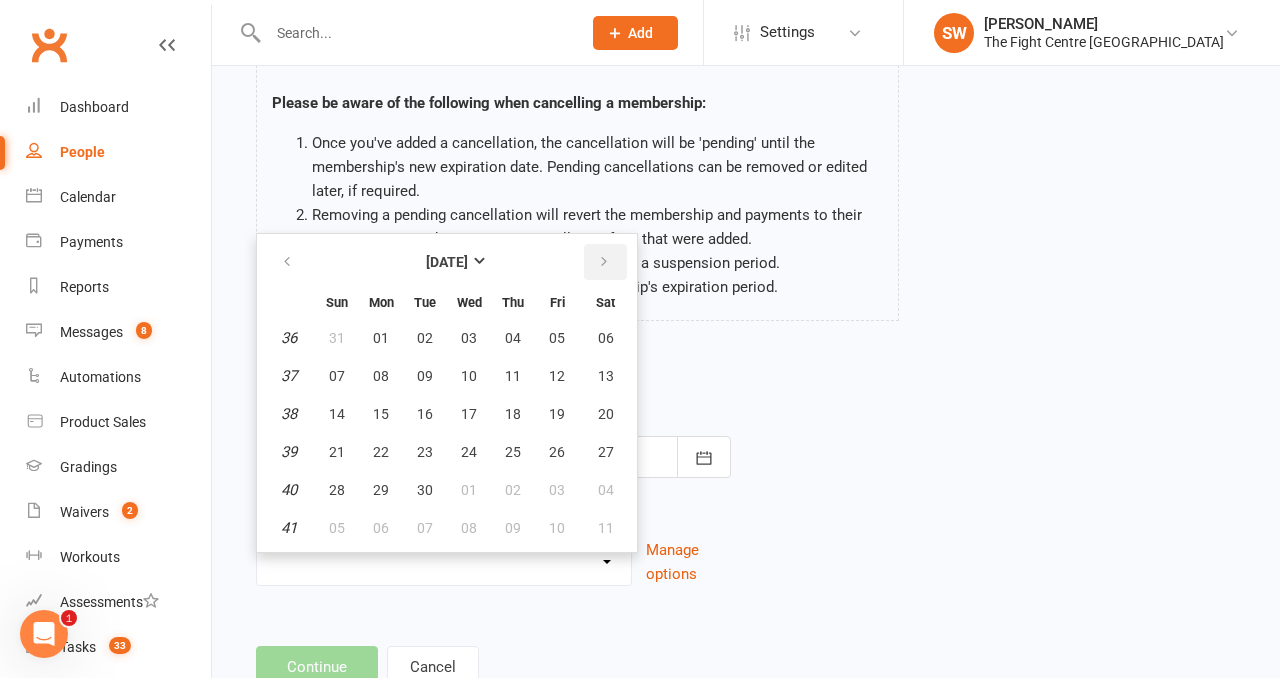 click at bounding box center (604, 262) 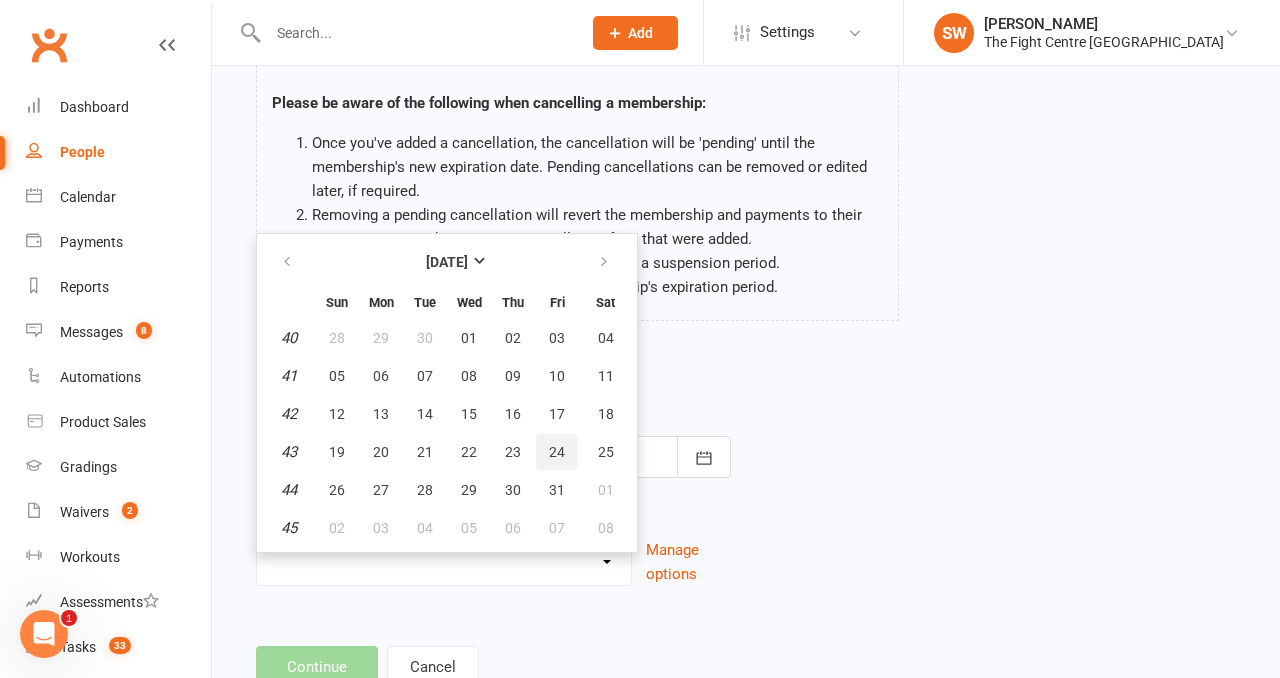 click on "24" at bounding box center (557, 452) 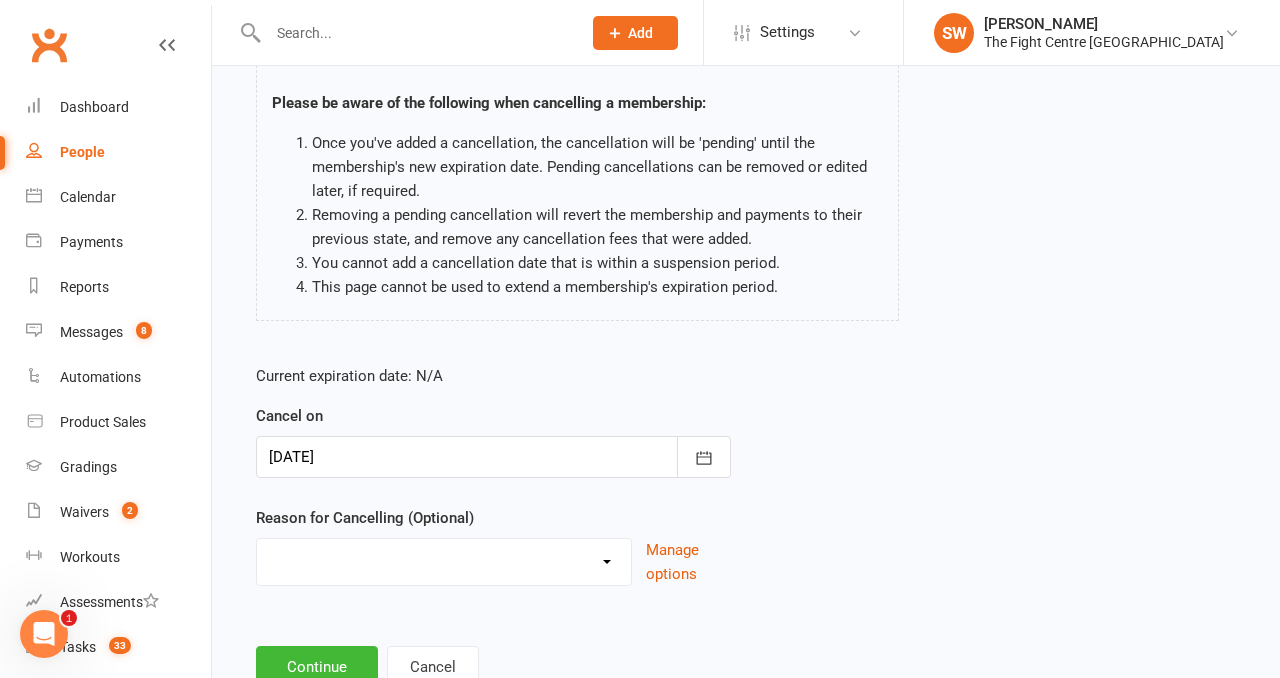 scroll, scrollTop: 210, scrollLeft: 0, axis: vertical 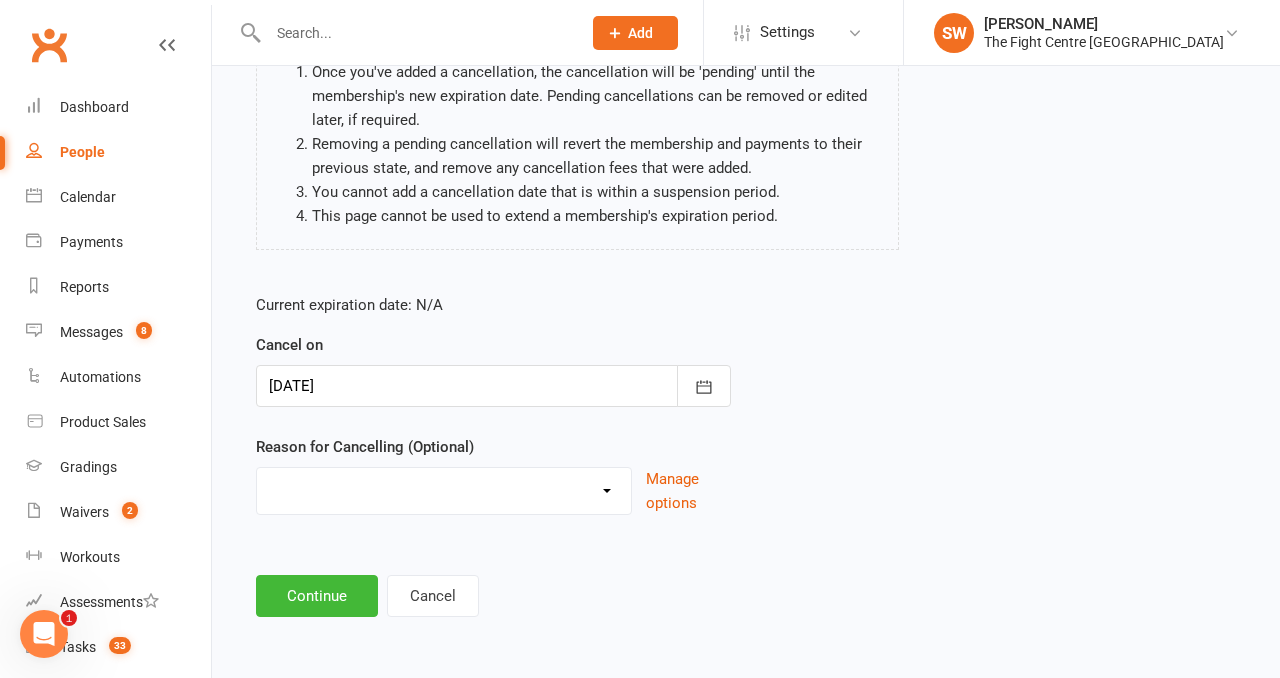 click on "Cancelled in contract- 30kms  Cancelled in contract - dispute Cancelled in contract- hardship  Cancelled in contract- medical/injury  Cancelled in contract- paid out  Cancelled in contract- transferred  Cooling off period Debt Collection Dispute Family issues  I can no longer afford this membership I'm too busy Injury and/or medical I've lost interest I've moved more than 30km from the gym Moved more than 30kms Upgrade / Downgrade Other reason" at bounding box center (444, 488) 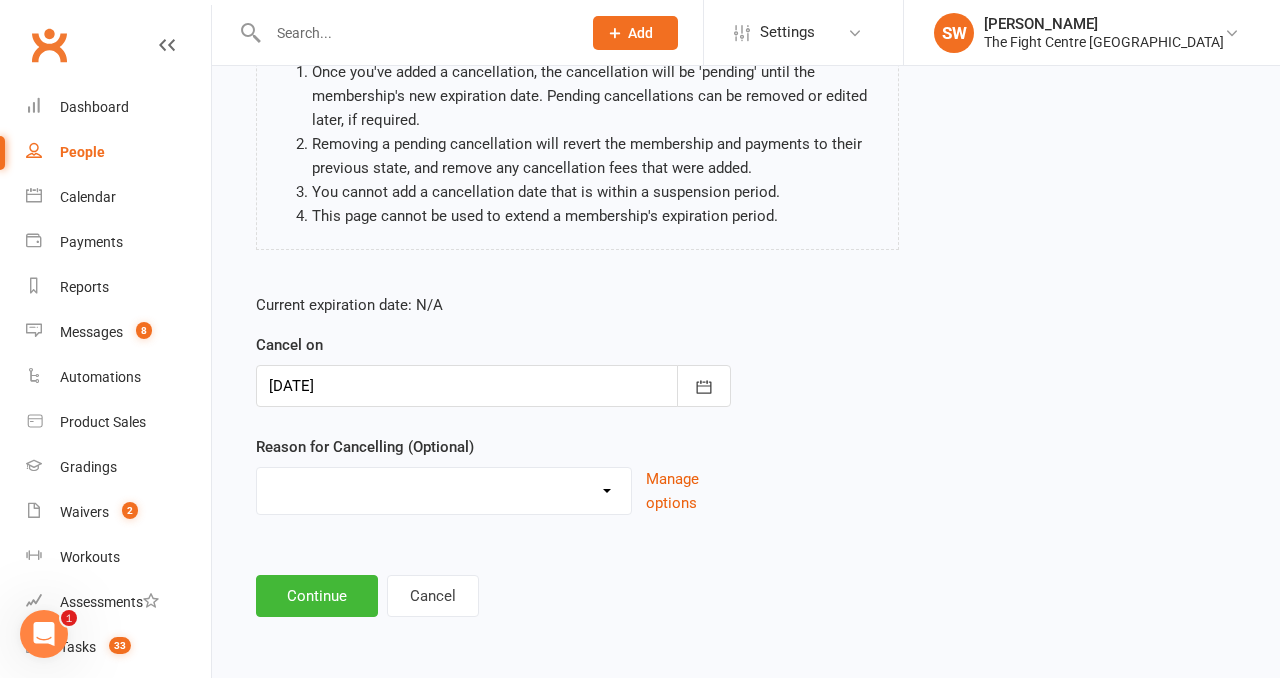 select on "13" 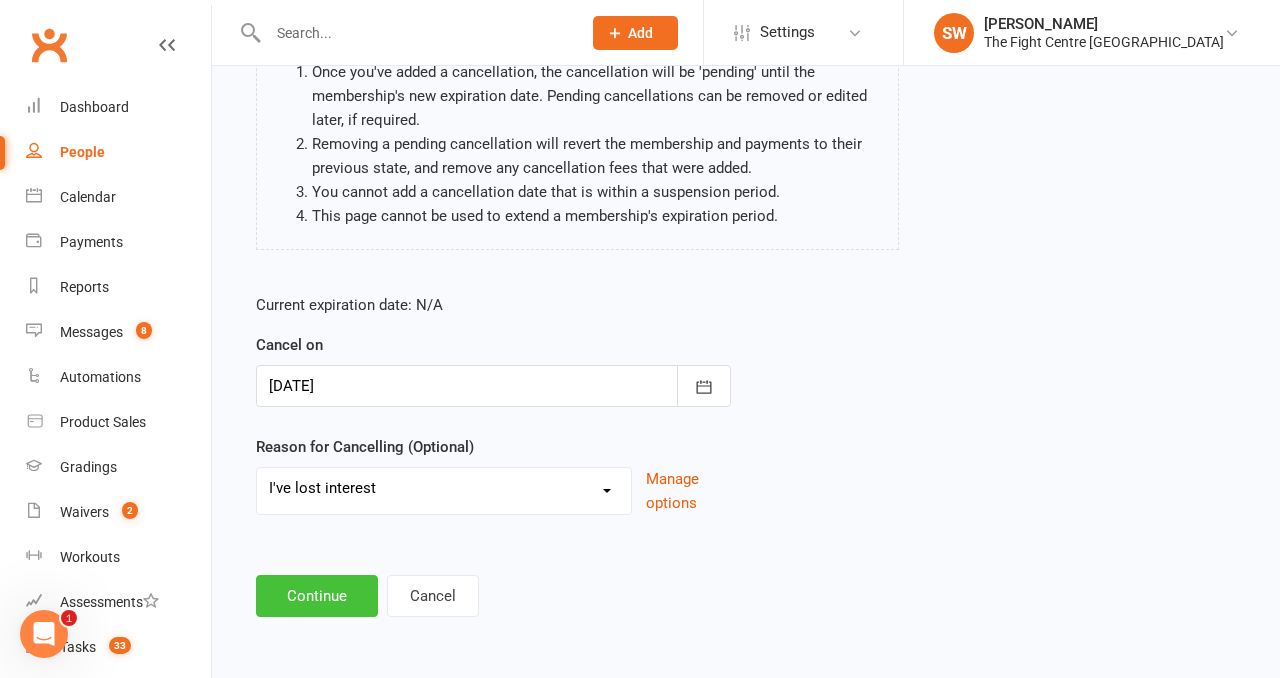 click on "Continue" at bounding box center (317, 596) 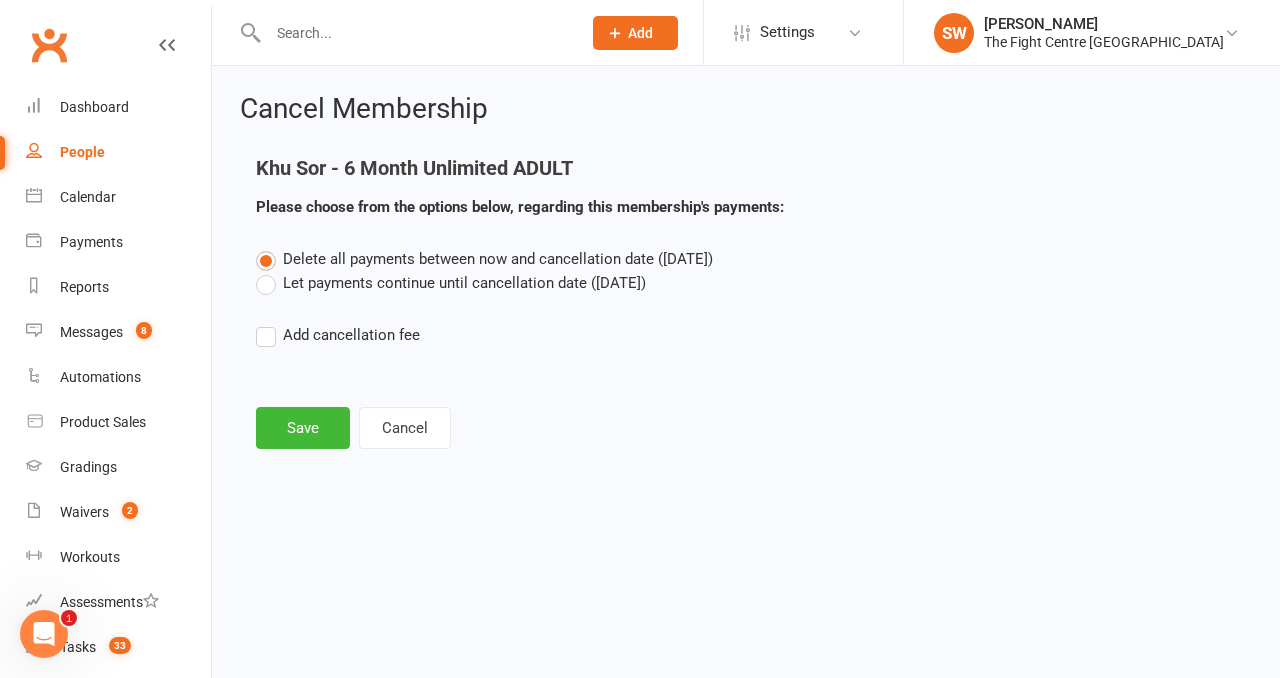 scroll, scrollTop: 0, scrollLeft: 0, axis: both 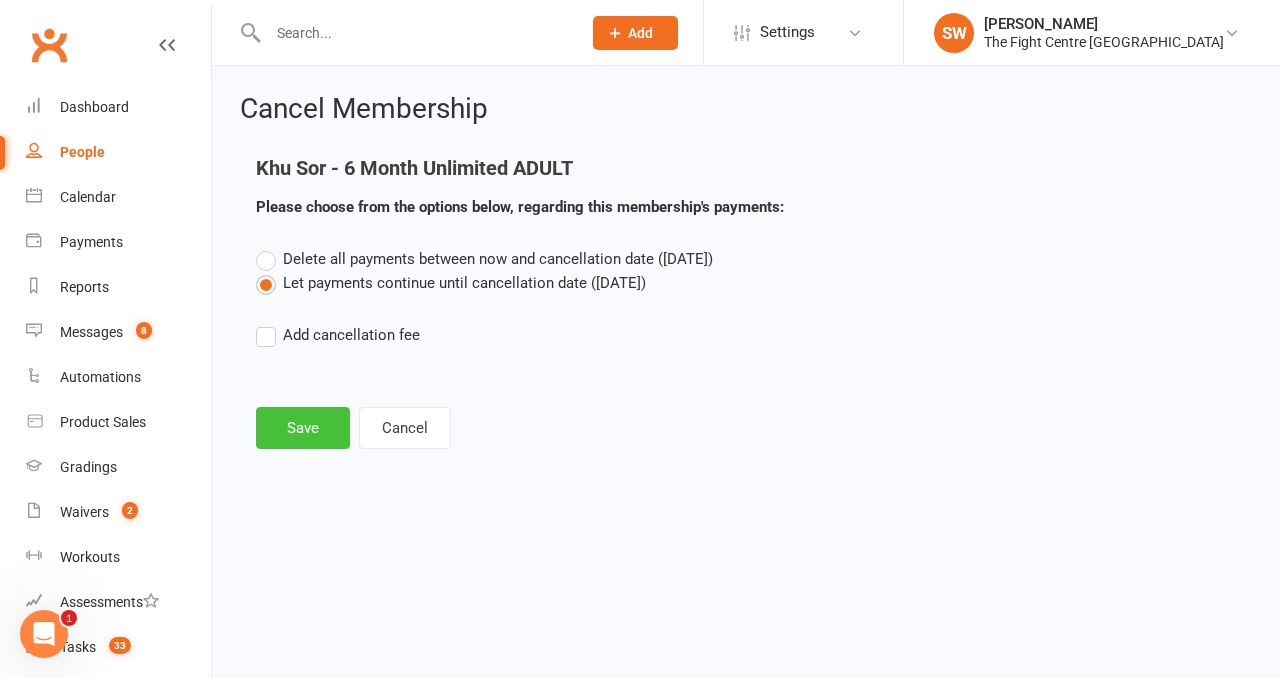click on "Save" at bounding box center (303, 428) 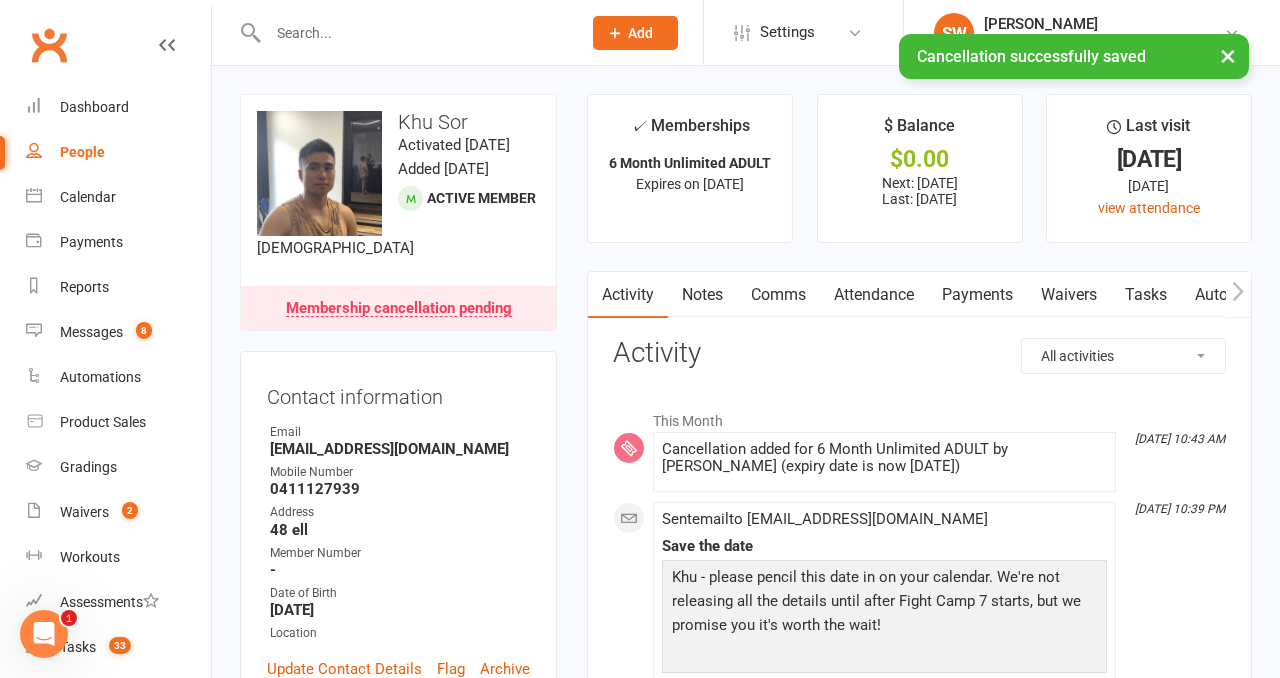 click on "Notes" at bounding box center (702, 295) 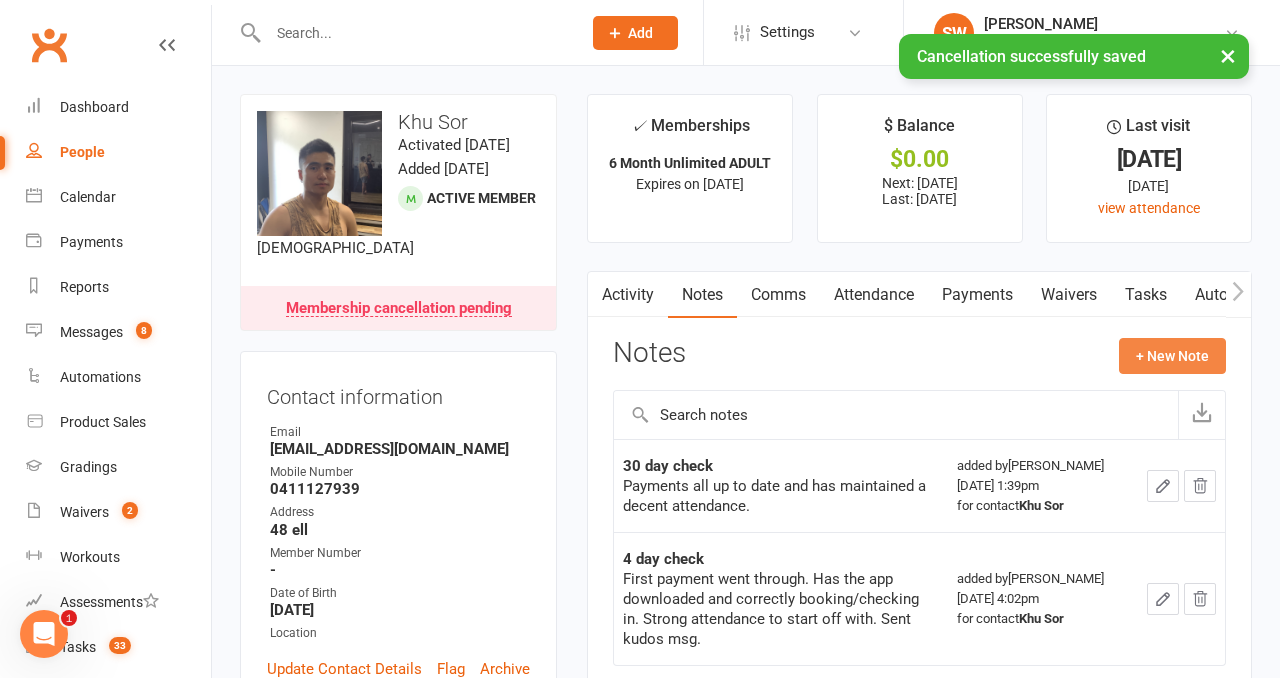 click on "+ New Note" at bounding box center (1172, 356) 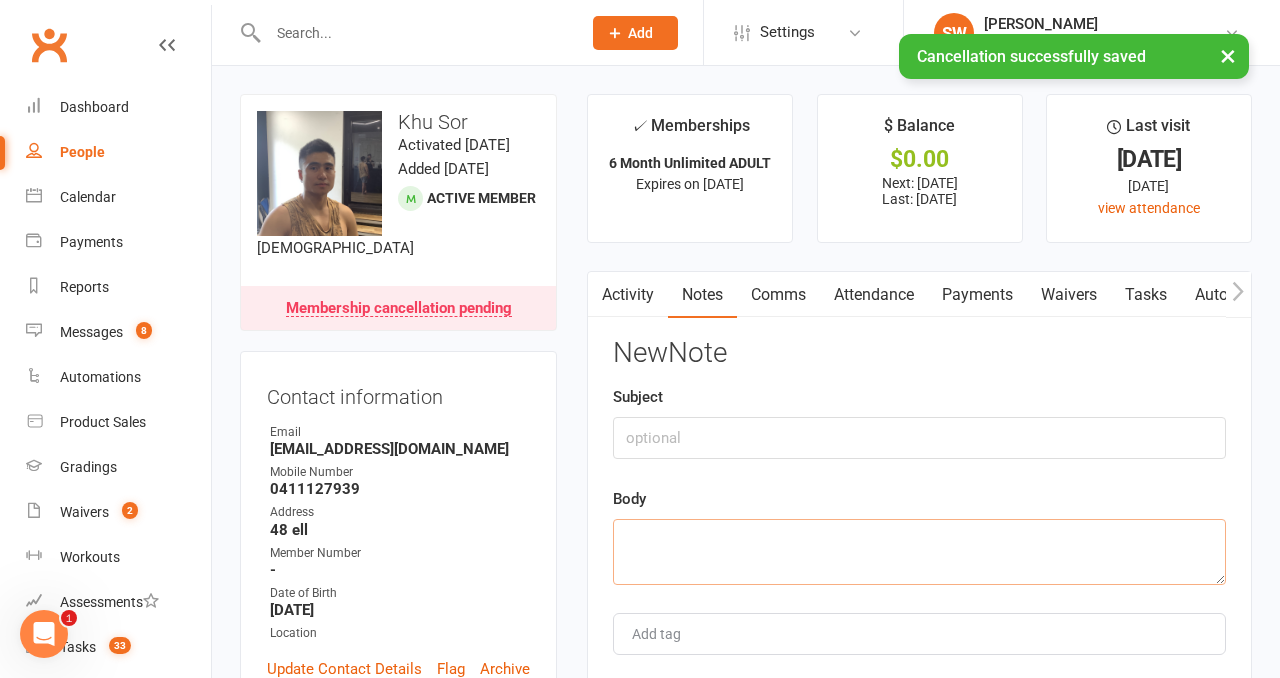 type on "C" 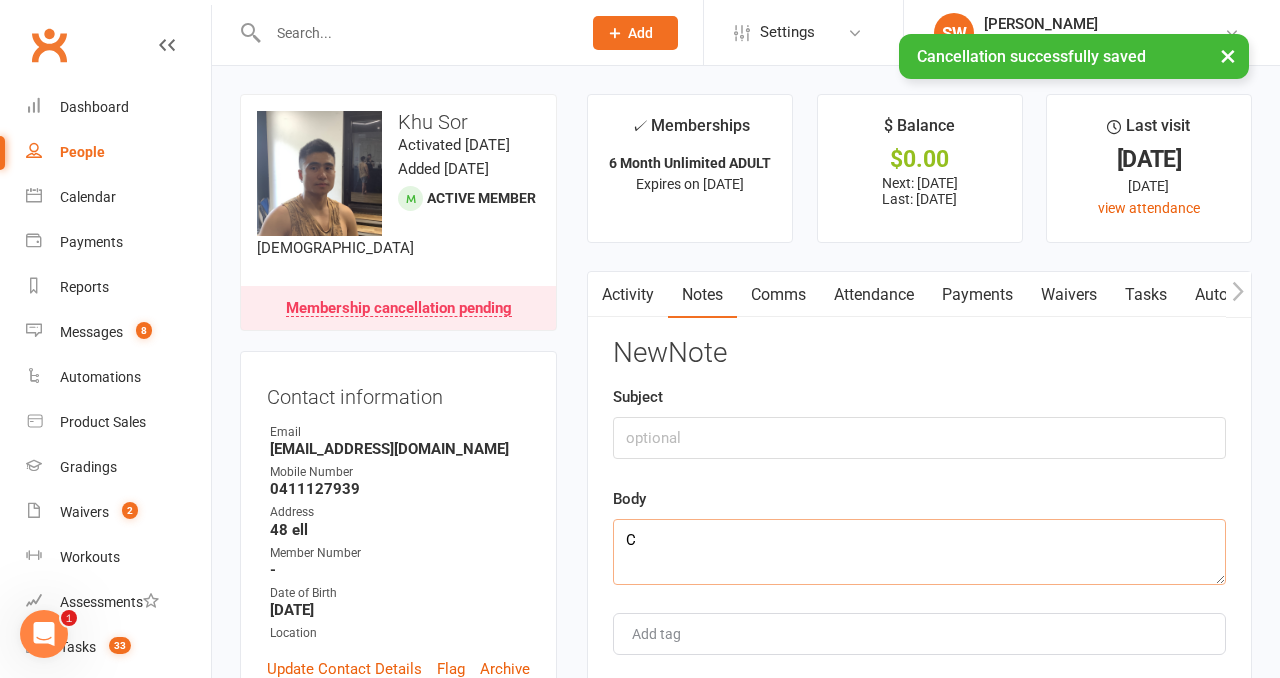 type 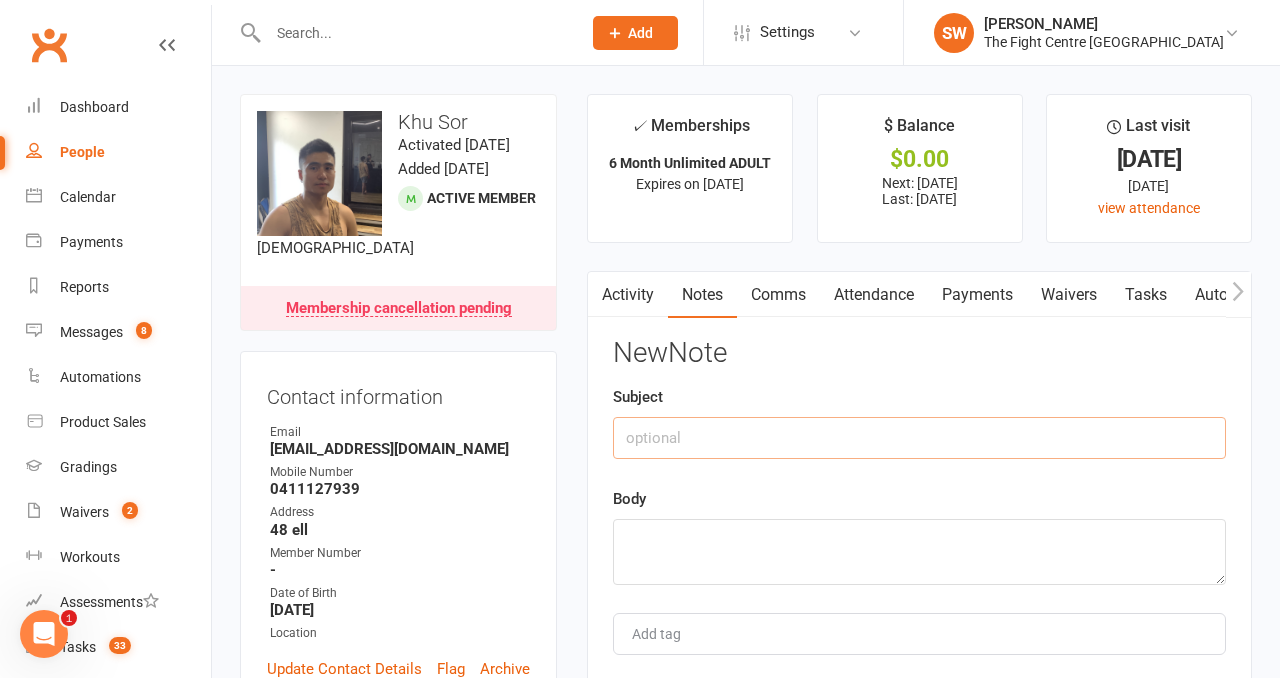 click at bounding box center [919, 438] 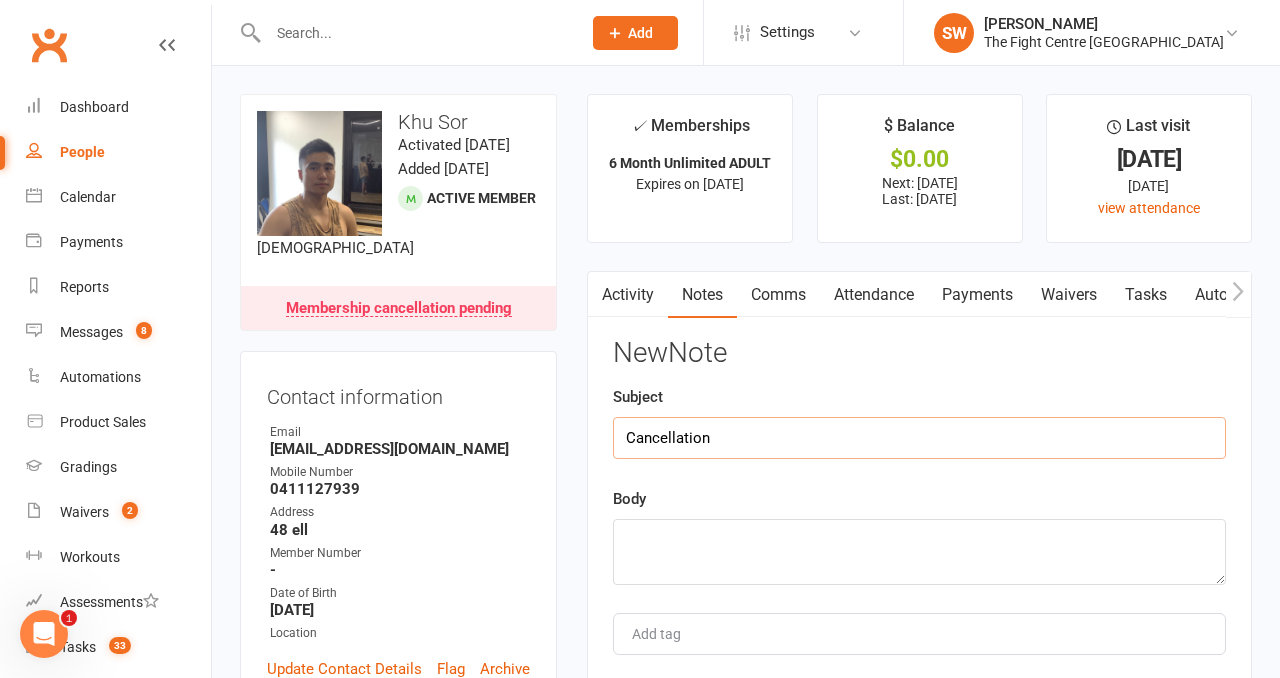 type on "Cancellation" 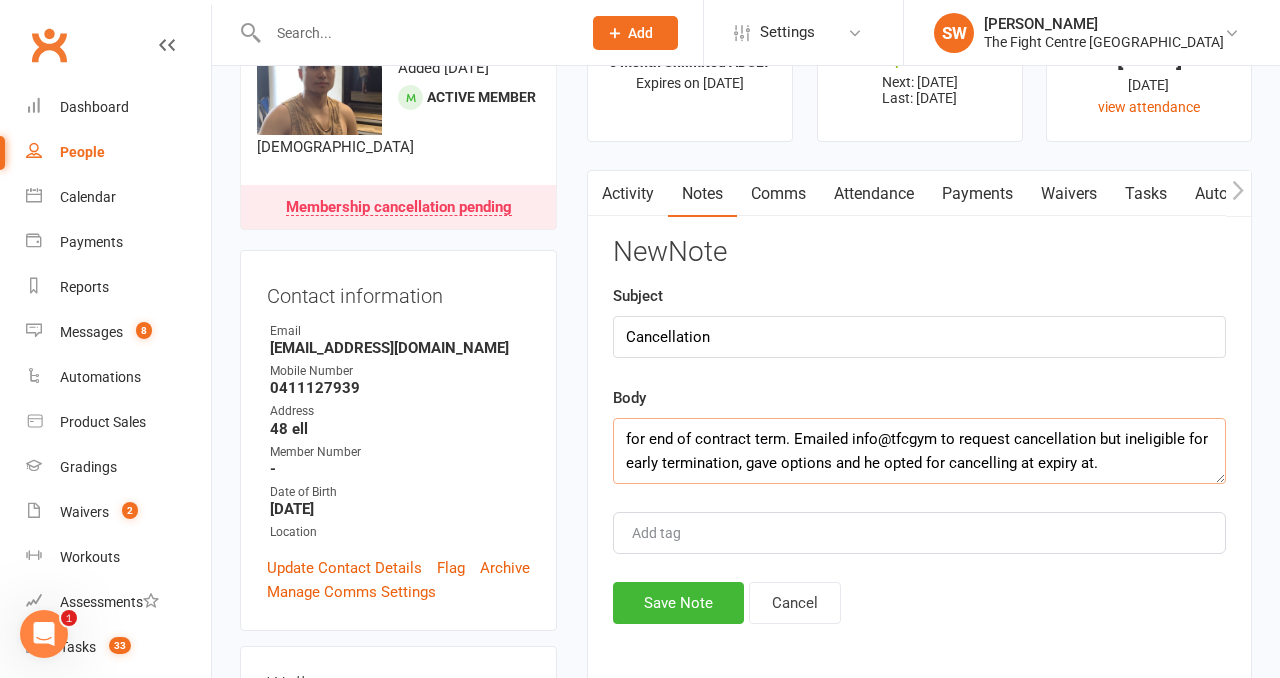 scroll, scrollTop: 331, scrollLeft: 0, axis: vertical 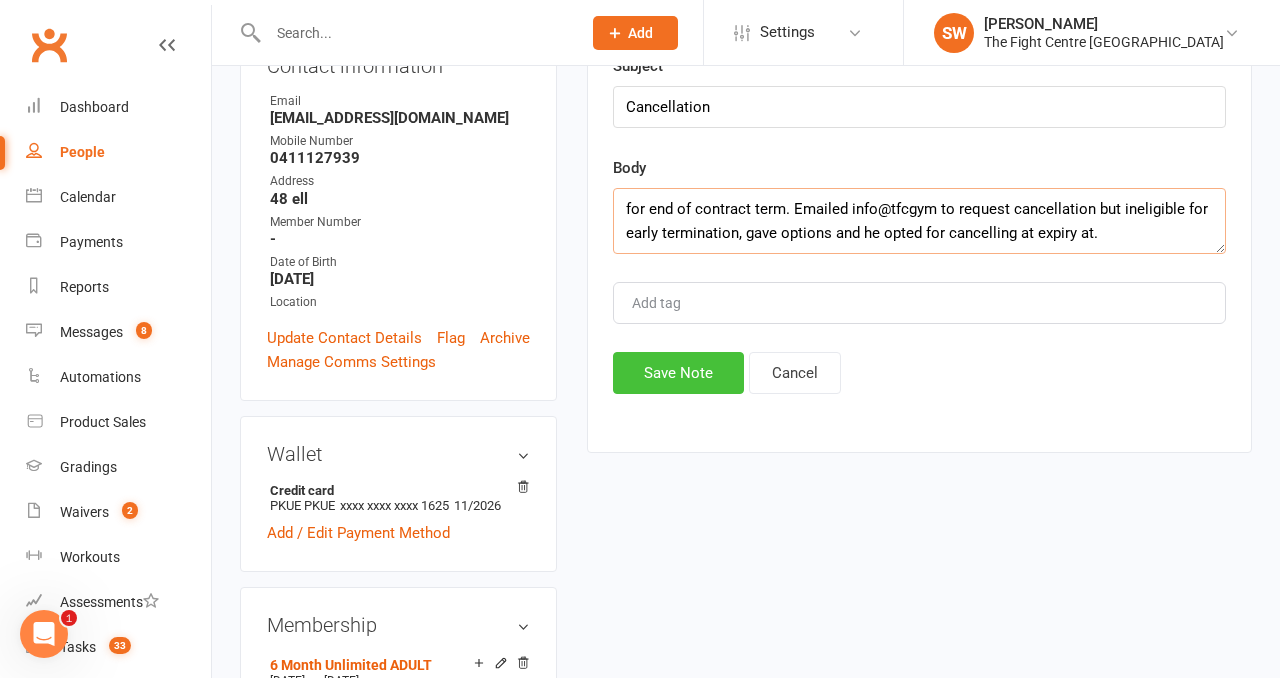 type on "for end of contract term. Emailed info@tfcgym to request cancellation but ineligible for early termination, gave options and he opted for cancelling at expiry at." 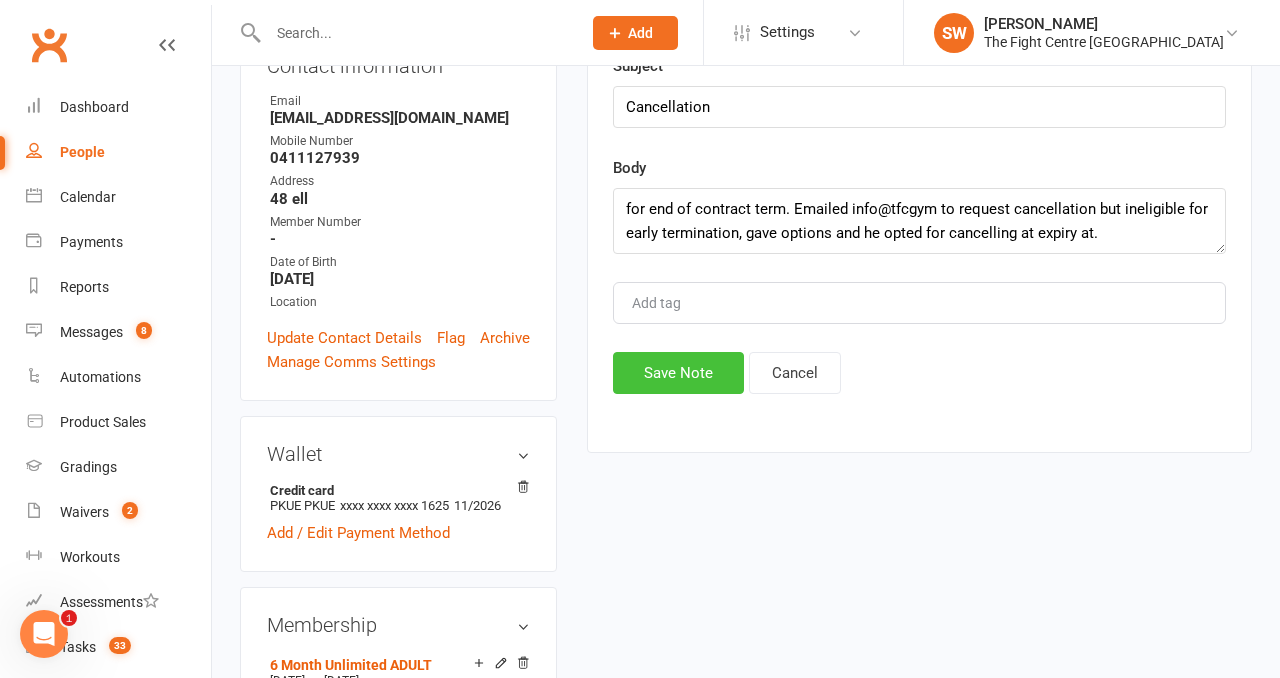 click on "Save Note" at bounding box center (678, 373) 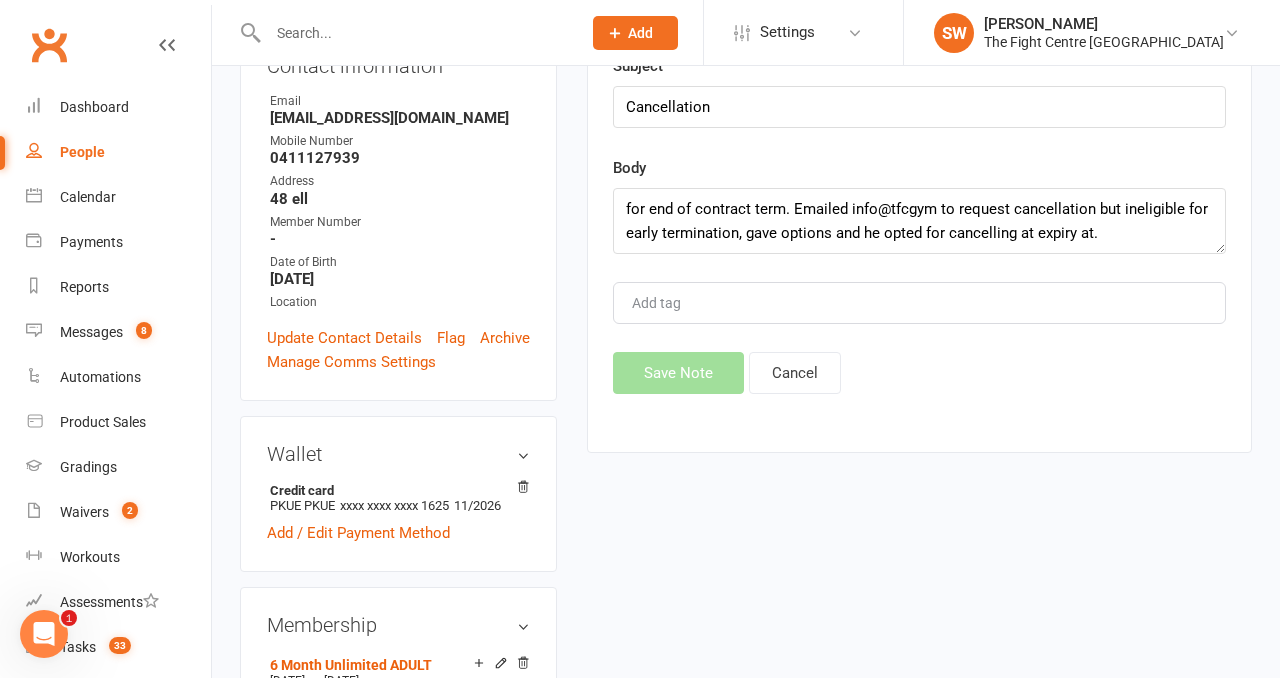 click on "Save Note Cancel" at bounding box center (919, 373) 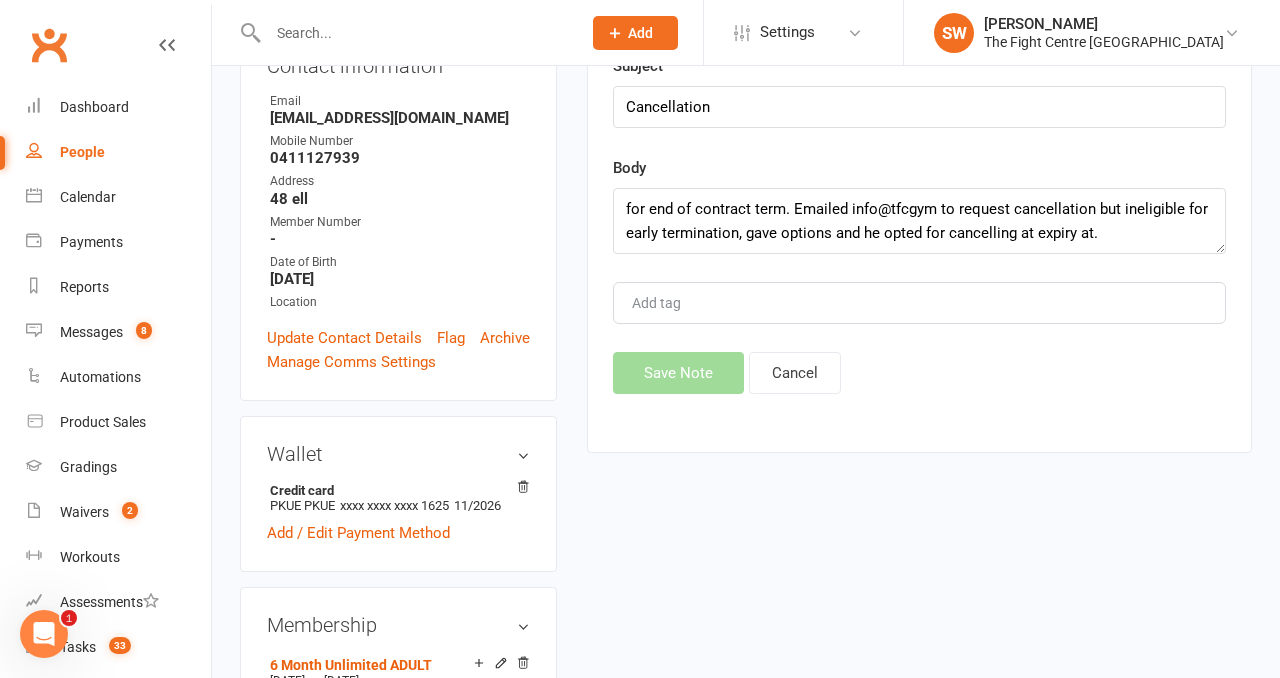 click on "Activity Notes Comms Attendance Payments Waivers Tasks Automations Workouts Gradings / Promotions Mobile App Credit balance
Notes + New Note Export 30 day check Payments all up to date and has maintained a decent attendance. added by  [PERSON_NAME]   [DATE] 1:39pm for contact  Khu Sor 4 day check First payment went through. Has the app downloaded and correctly booking/checking in. Strong attendance to start off with. Sent kudos msg. added by  [PERSON_NAME]   [DATE] 4:02pm for contact  Khu Sor New  Note Subject Cancellation Body for end of contract term. Emailed info@tfcgym to request cancellation but ineligible for early termination, gave options and he opted for cancelling at expiry at.  Add tag Save Note Cancel" at bounding box center (919, 196) 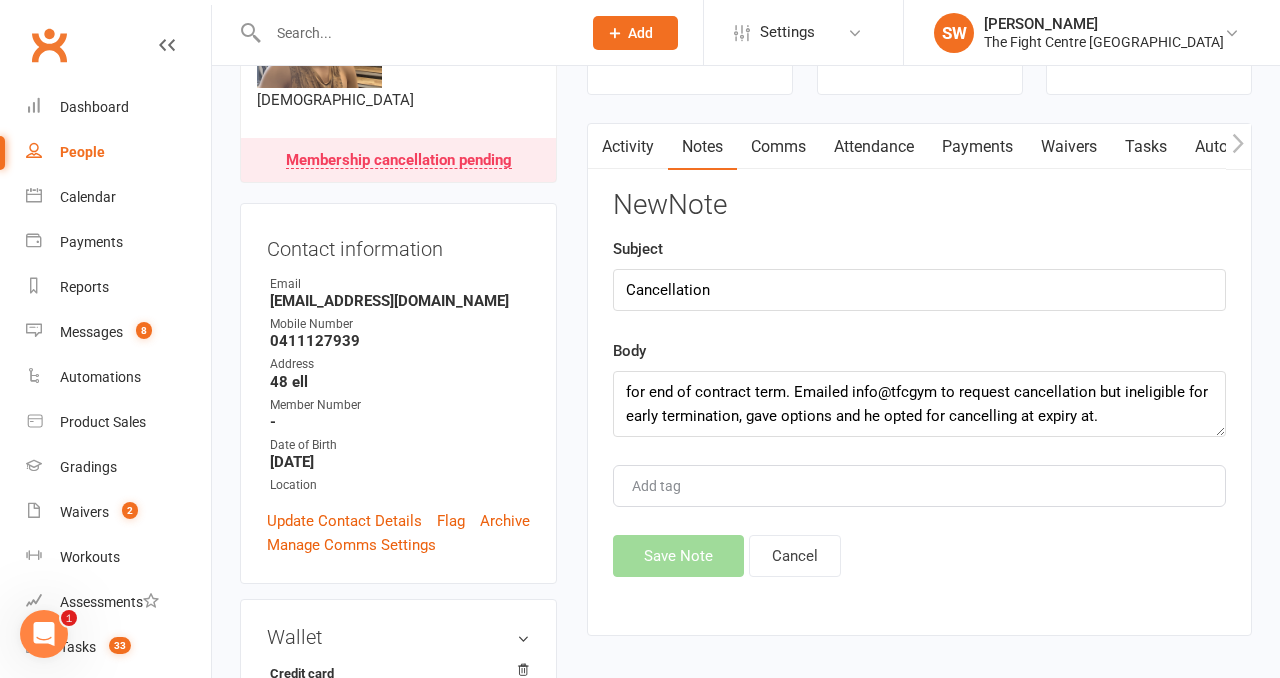 scroll, scrollTop: 167, scrollLeft: 0, axis: vertical 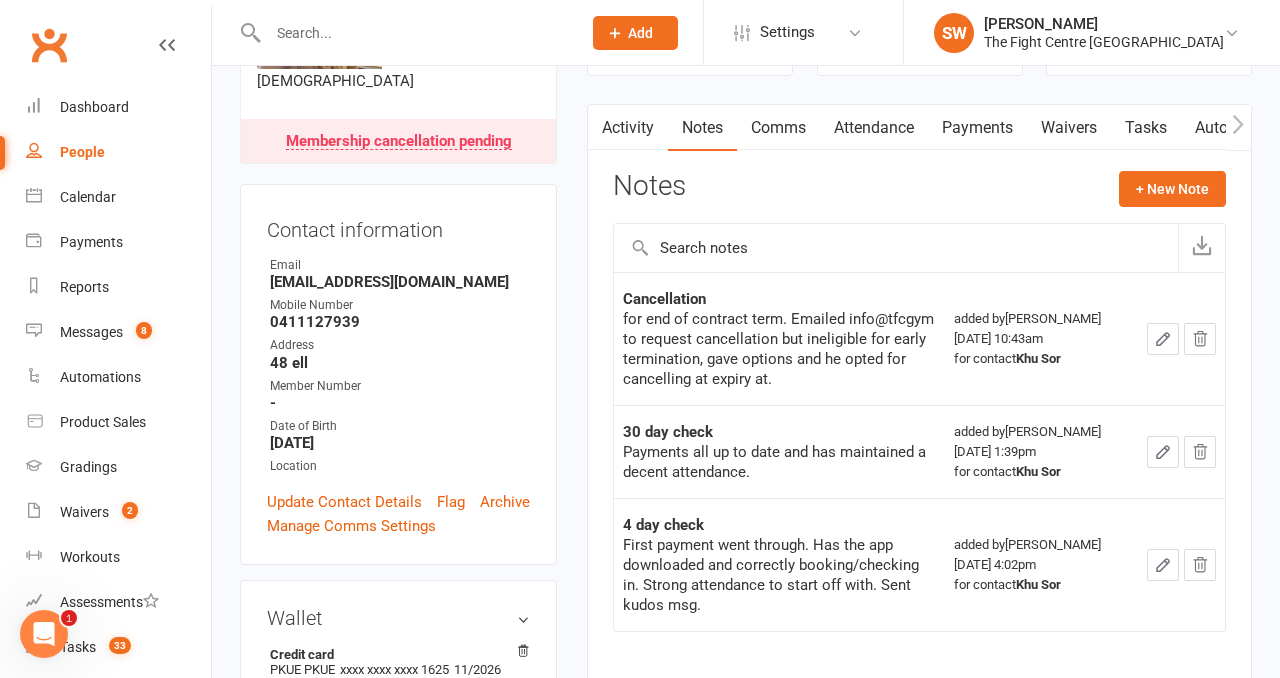 click at bounding box center (414, 33) 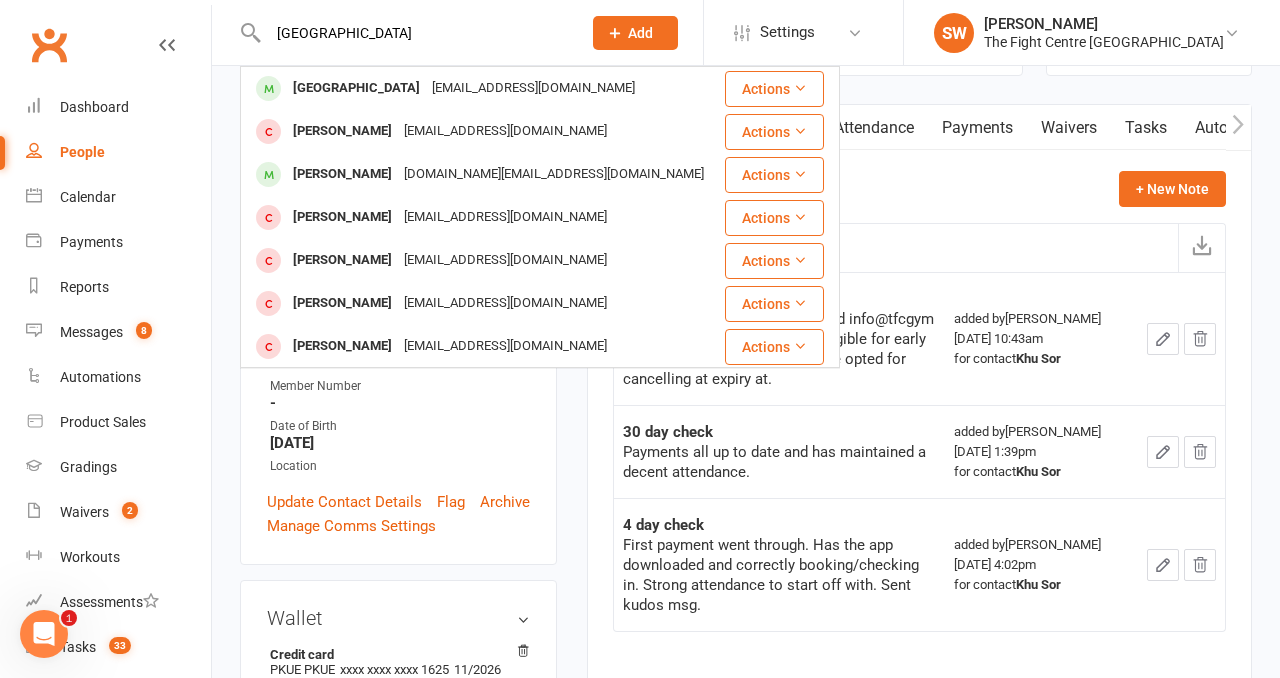 type on "[GEOGRAPHIC_DATA]" 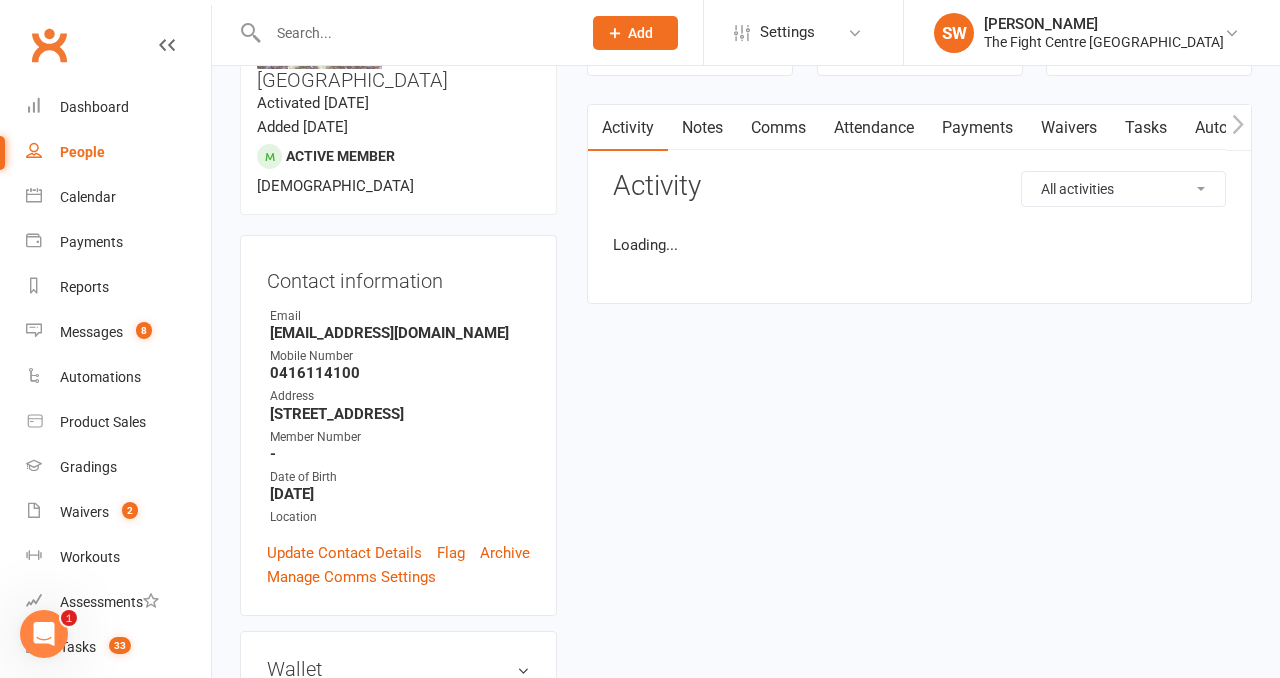 scroll, scrollTop: 0, scrollLeft: 0, axis: both 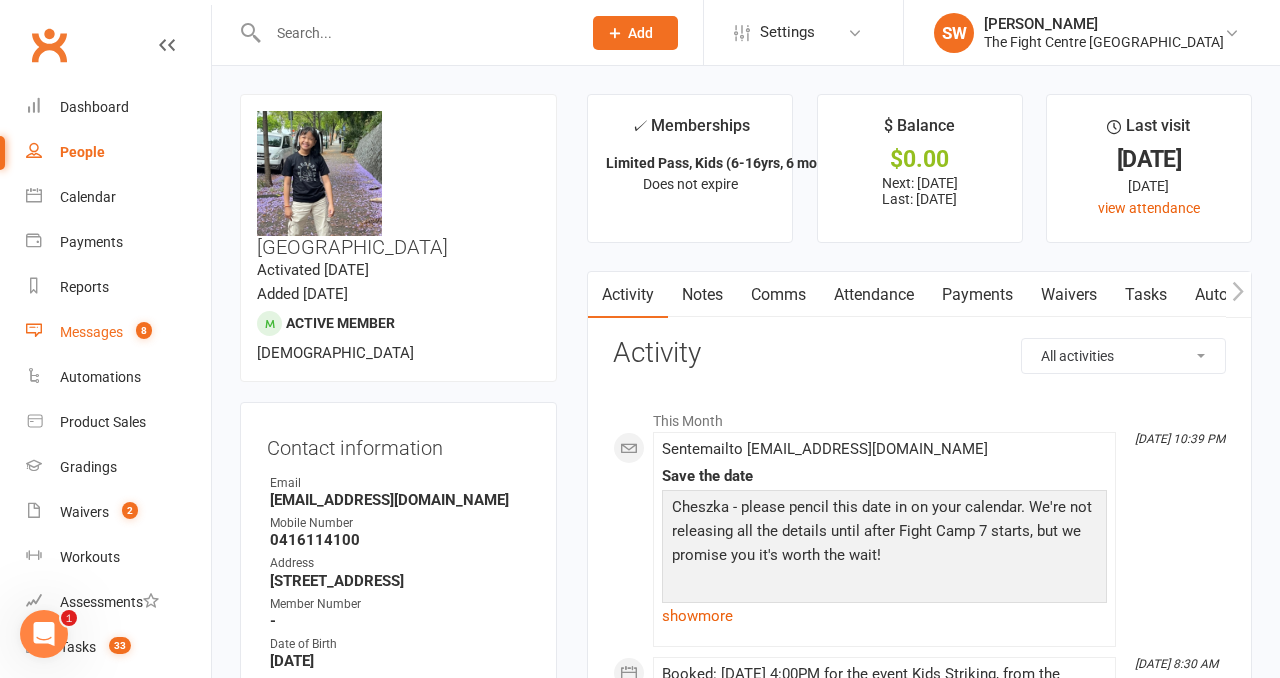 click on "Messages   8" at bounding box center [118, 332] 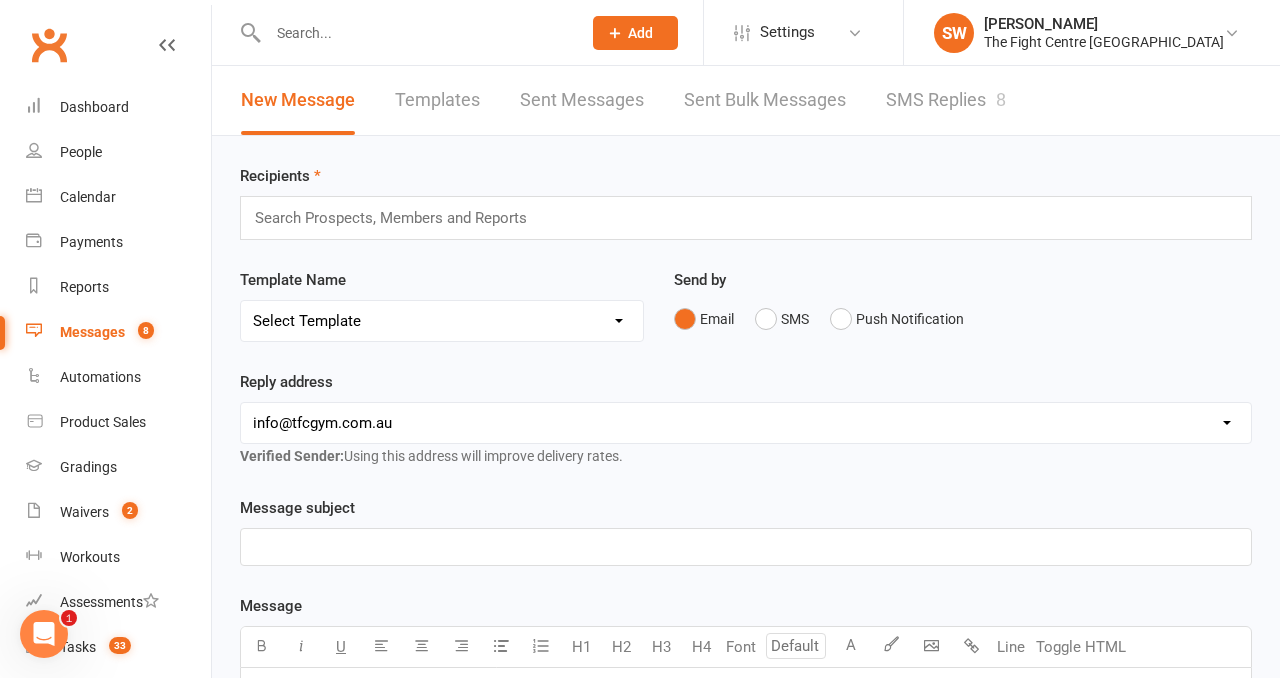click on "SMS Replies  8" at bounding box center [946, 100] 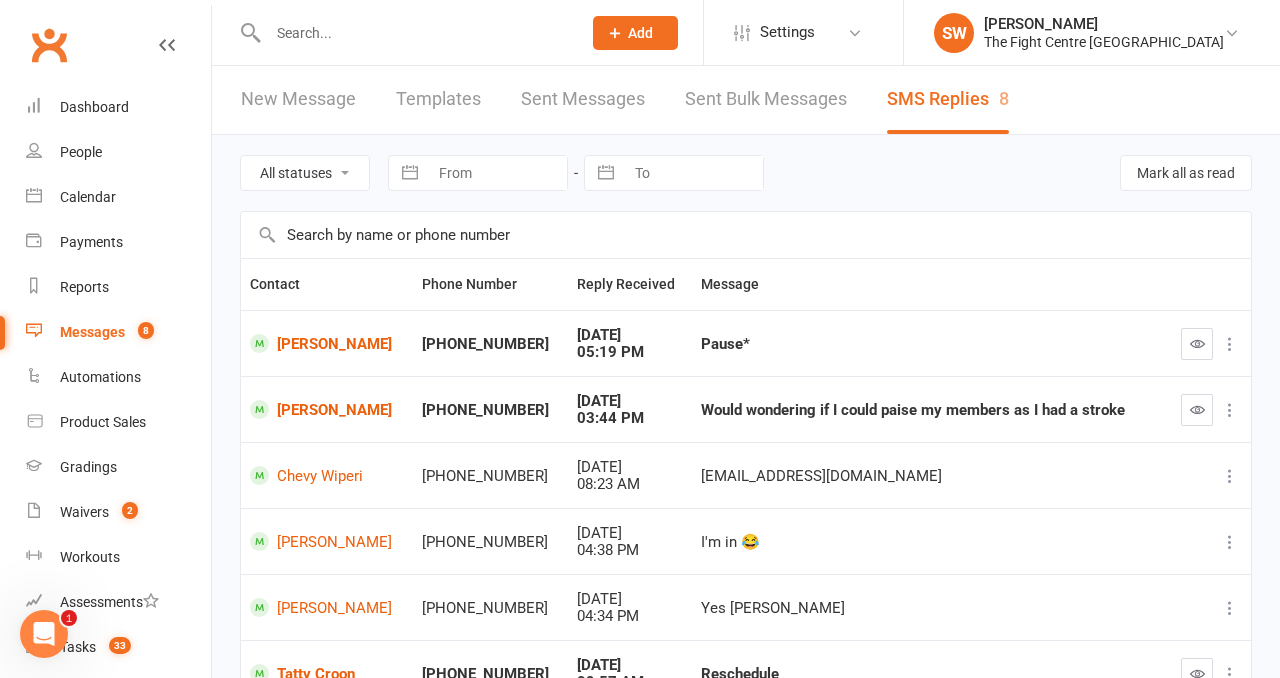 scroll, scrollTop: 0, scrollLeft: 0, axis: both 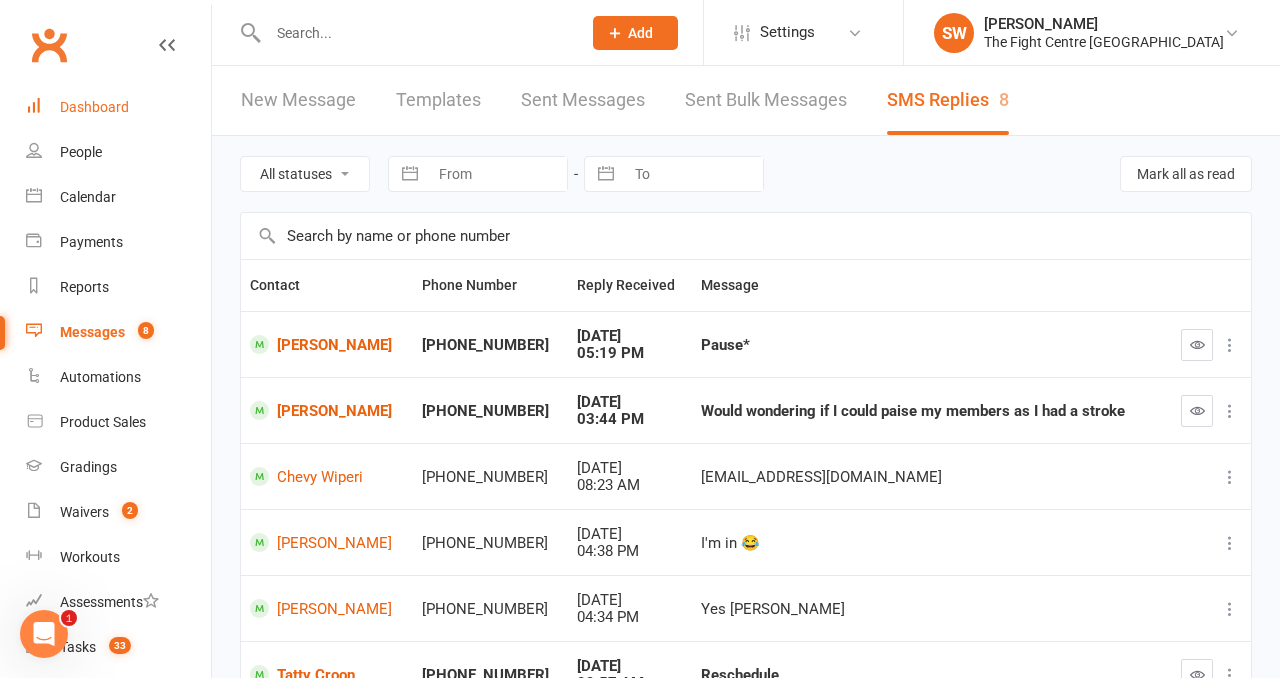 click on "Dashboard" at bounding box center [94, 107] 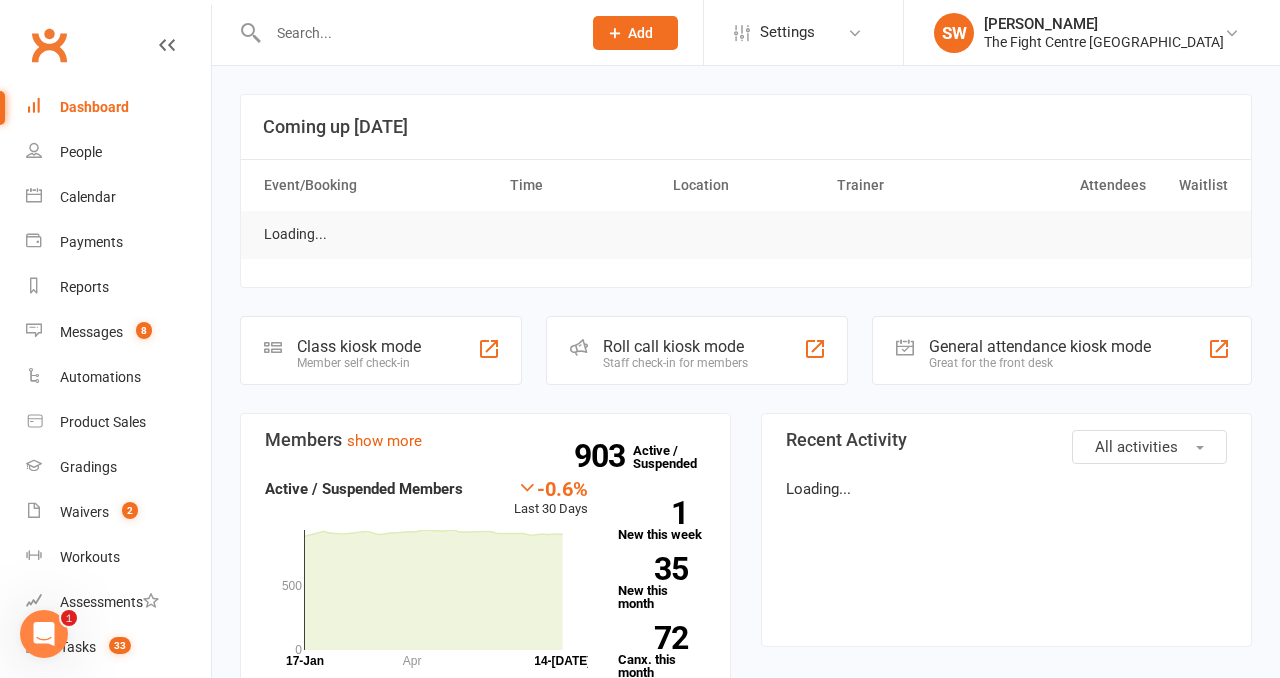 click at bounding box center [414, 33] 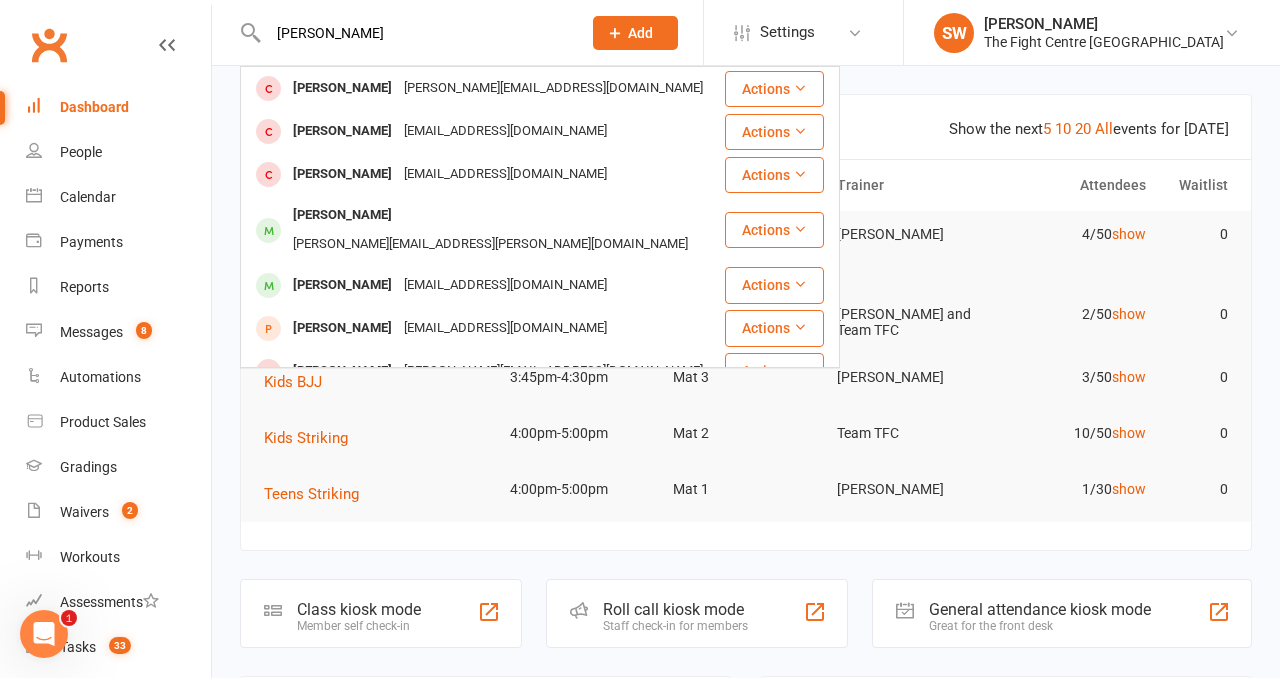 type on "[PERSON_NAME]" 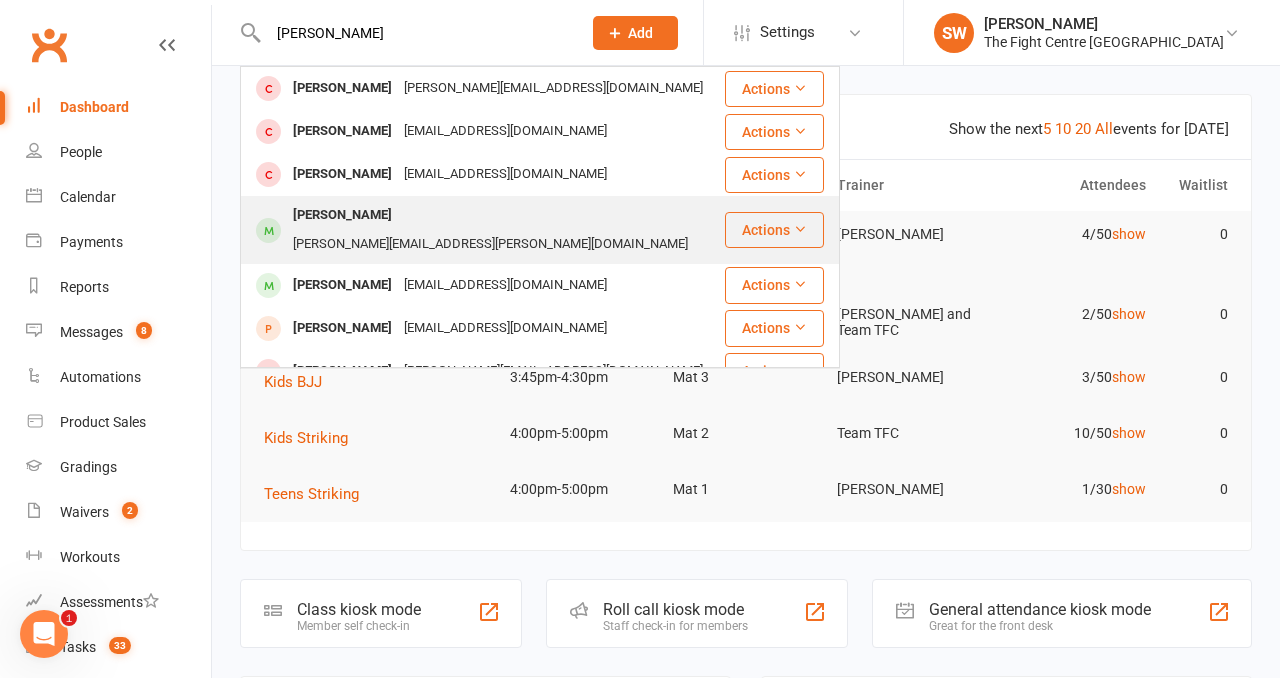 click on "[PERSON_NAME][EMAIL_ADDRESS][PERSON_NAME][DOMAIN_NAME]" at bounding box center (490, 244) 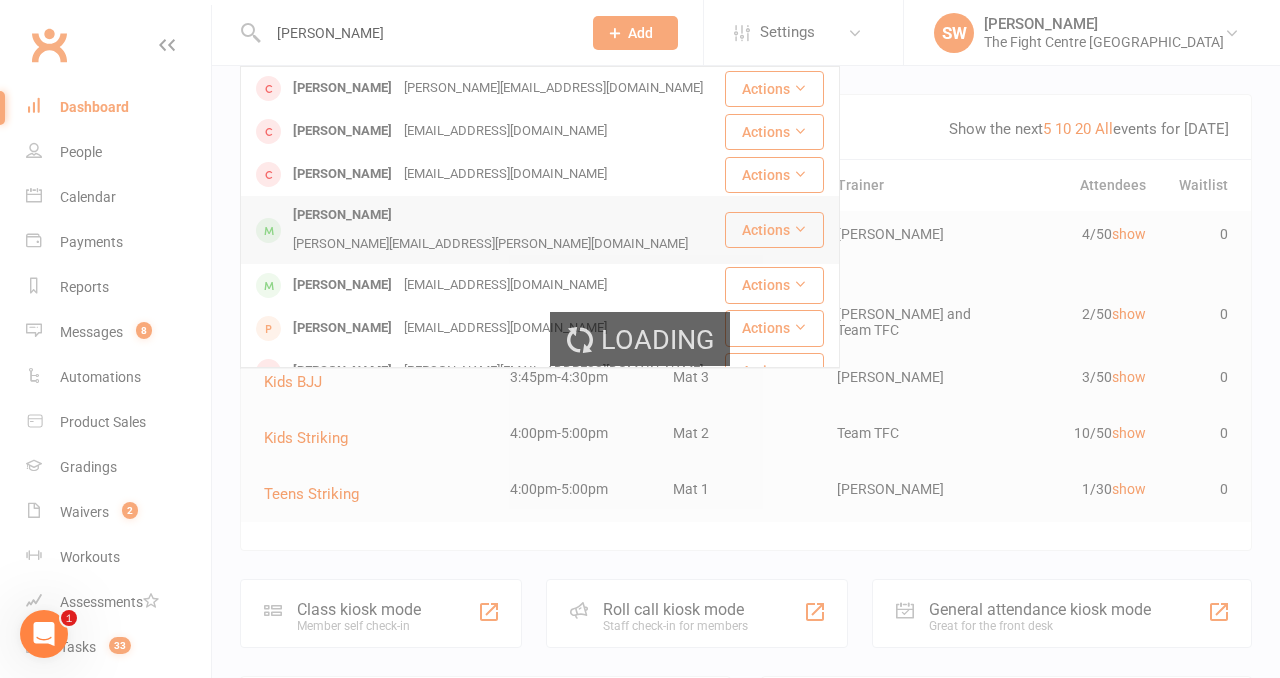 type 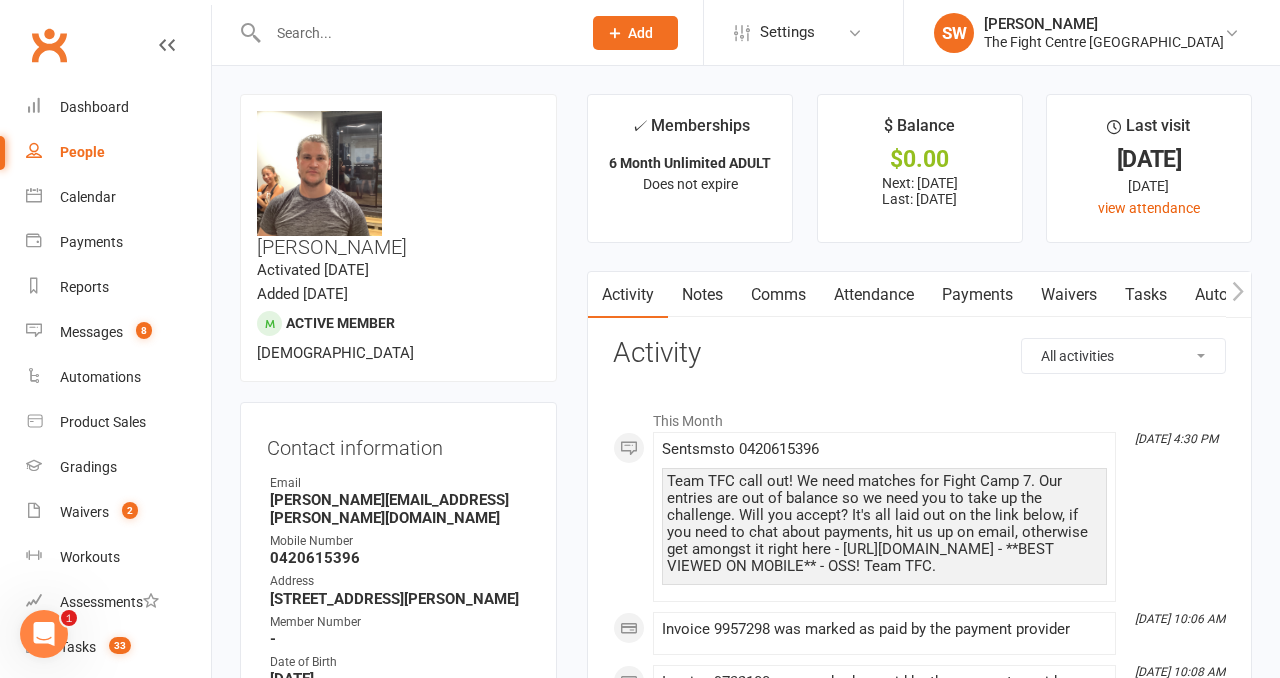 click on "✓ Memberships 6 Month Unlimited ADULT Does not expire $ Balance $0.00 Next: [DATE] Last: [DATE] Last visit [DATE] [DATE] view attendance
Activity Notes Comms Attendance Payments Waivers Tasks Automations Workouts Gradings / Promotions Mobile App Credit balance
All activities Bookings / Attendances Communications Notes Failed SMSes Gradings Members Memberships Mobile App POS Sales Payments Credit Vouchers Prospects Reports Automations Tasks Waivers Workouts Kiosk Mode Consent Assessments Contact Flags Family Relationships Activity This Month [DATE] 4:30 PM   Sent  sms  to   [PHONE_NUMBER]   Team TFC call out! We need matches for Fight Camp 7. Our entries are out of balance so we need you to take up the challenge. Will you accept? It's all laid out on the link below, if you need to chat about payments, hit us up on email, otherwise get amongst it right here - [URL][DOMAIN_NAME] - **BEST VIEWED ON MOBILE** - OSS! Team TFC. [DATE] 10:06 AM   [DATE] 10:08 AM" at bounding box center (919, 1442) 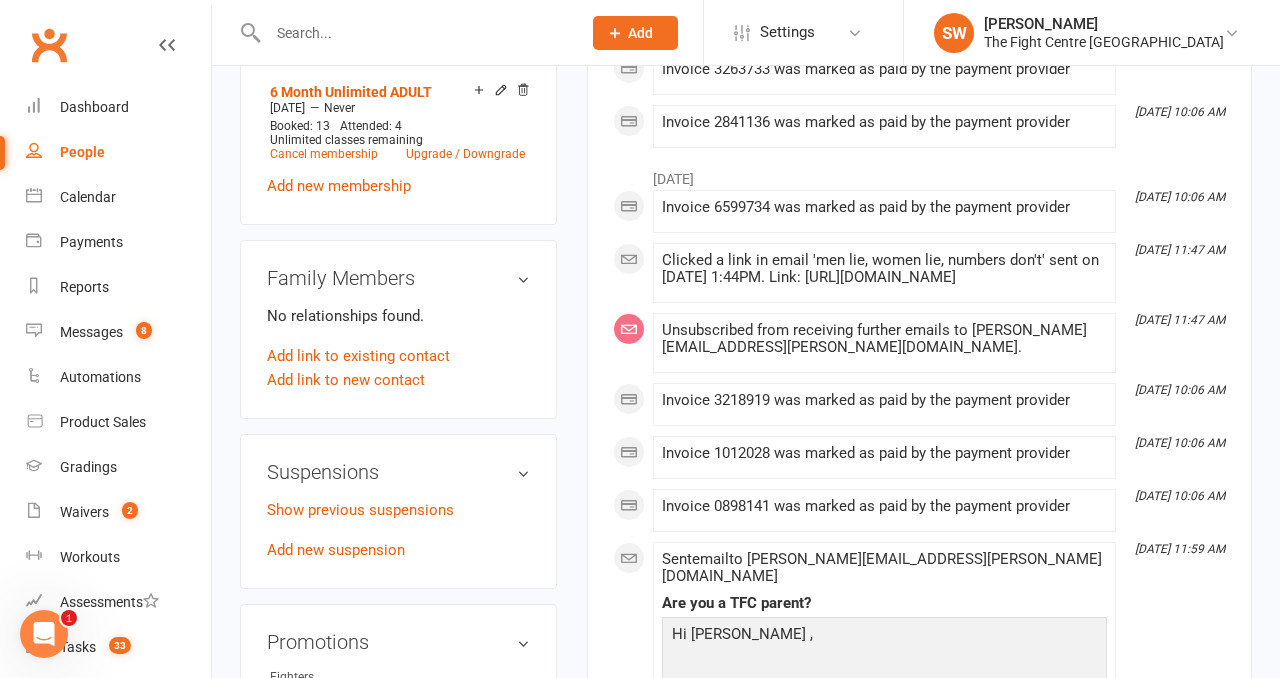 scroll, scrollTop: 971, scrollLeft: 0, axis: vertical 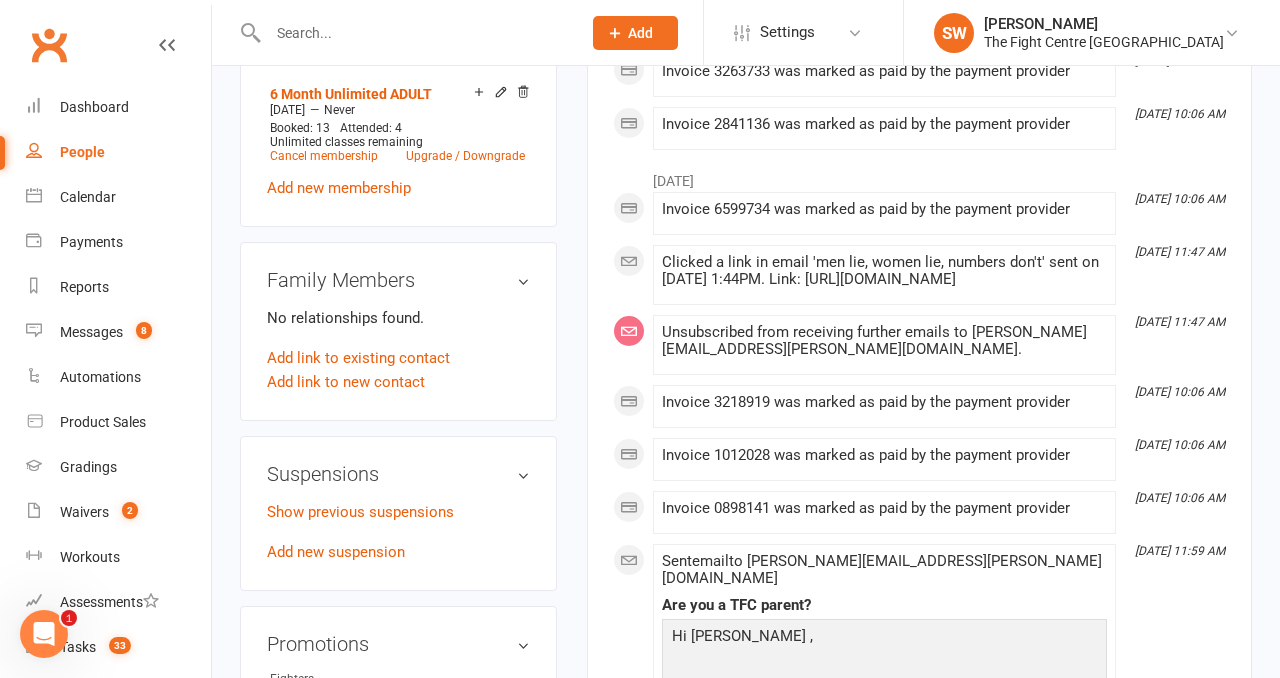 click on "✓ Memberships 6 Month Unlimited ADULT Does not expire $ Balance $0.00 Next: [DATE] Last: [DATE] Last visit [DATE] [DATE] view attendance
Activity Notes Comms Attendance Payments Waivers Tasks Automations Workouts Gradings / Promotions Mobile App Credit balance
All activities Bookings / Attendances Communications Notes Failed SMSes Gradings Members Memberships Mobile App POS Sales Payments Credit Vouchers Prospects Reports Automations Tasks Waivers Workouts Kiosk Mode Consent Assessments Contact Flags Family Relationships Activity This Month [DATE] 4:30 PM   Sent  sms  to   [PHONE_NUMBER]   Team TFC call out! We need matches for Fight Camp 7. Our entries are out of balance so we need you to take up the challenge. Will you accept? It's all laid out on the link below, if you need to chat about payments, hit us up on email, otherwise get amongst it right here - [URL][DOMAIN_NAME] - **BEST VIEWED ON MOBILE** - OSS! Team TFC. [DATE] 10:06 AM   [DATE] 10:08 AM" at bounding box center [919, 2142] 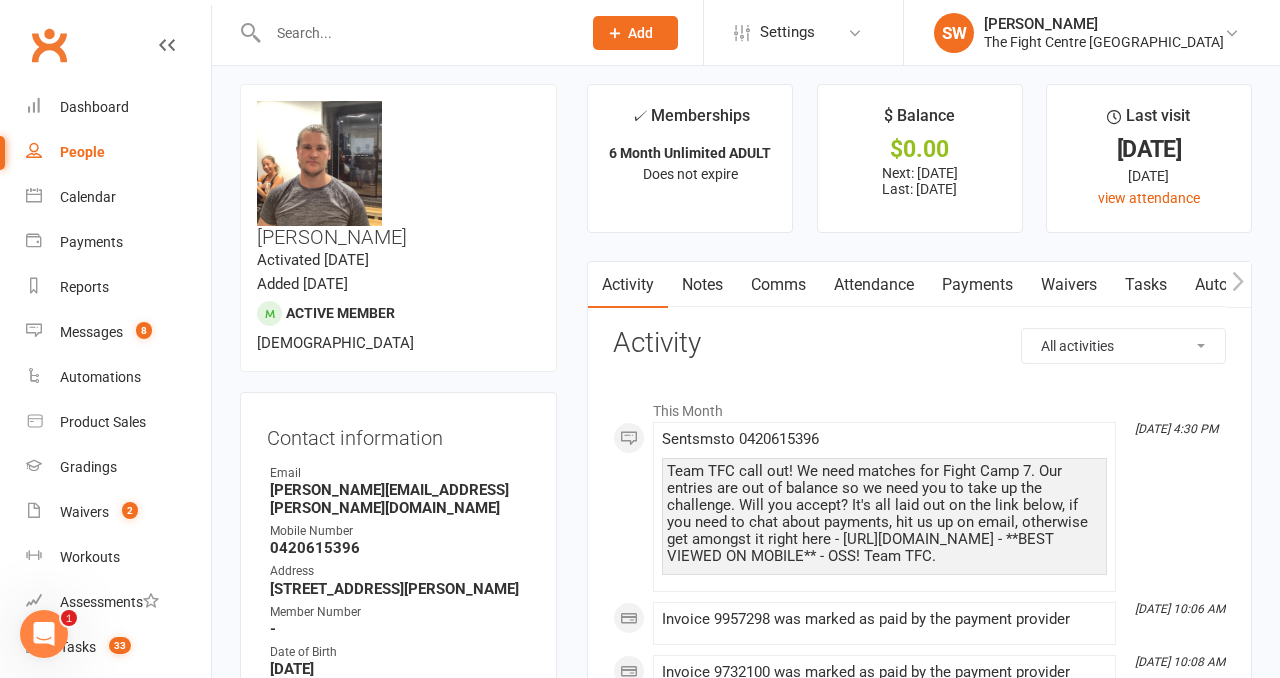 scroll, scrollTop: 0, scrollLeft: 0, axis: both 